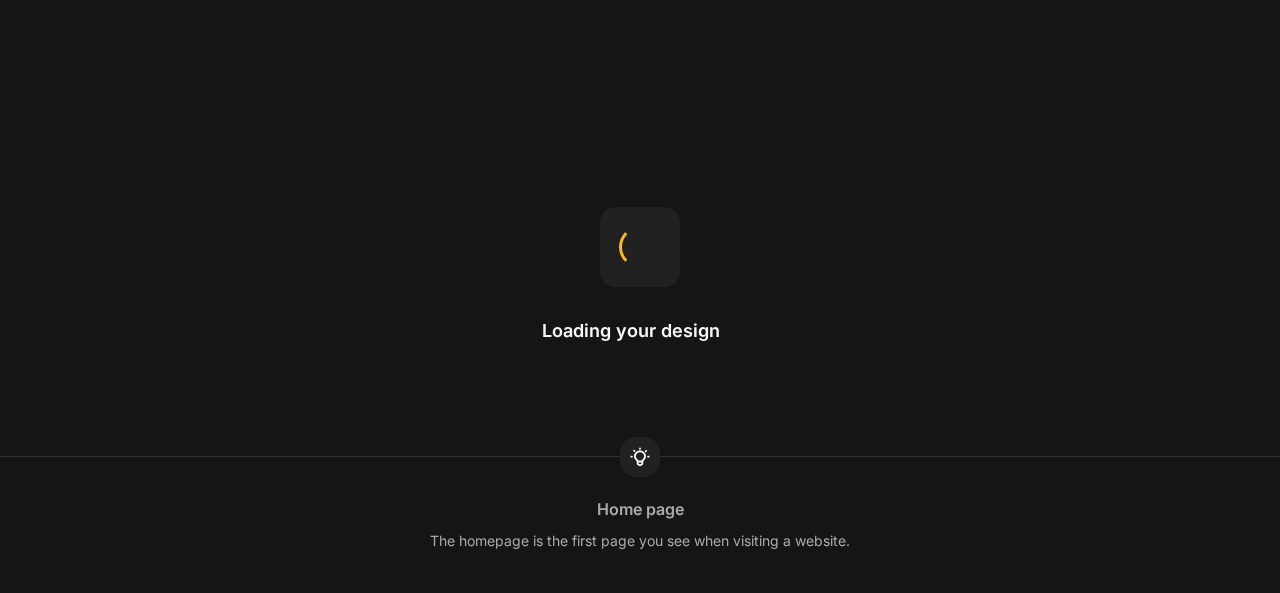 scroll, scrollTop: 0, scrollLeft: 0, axis: both 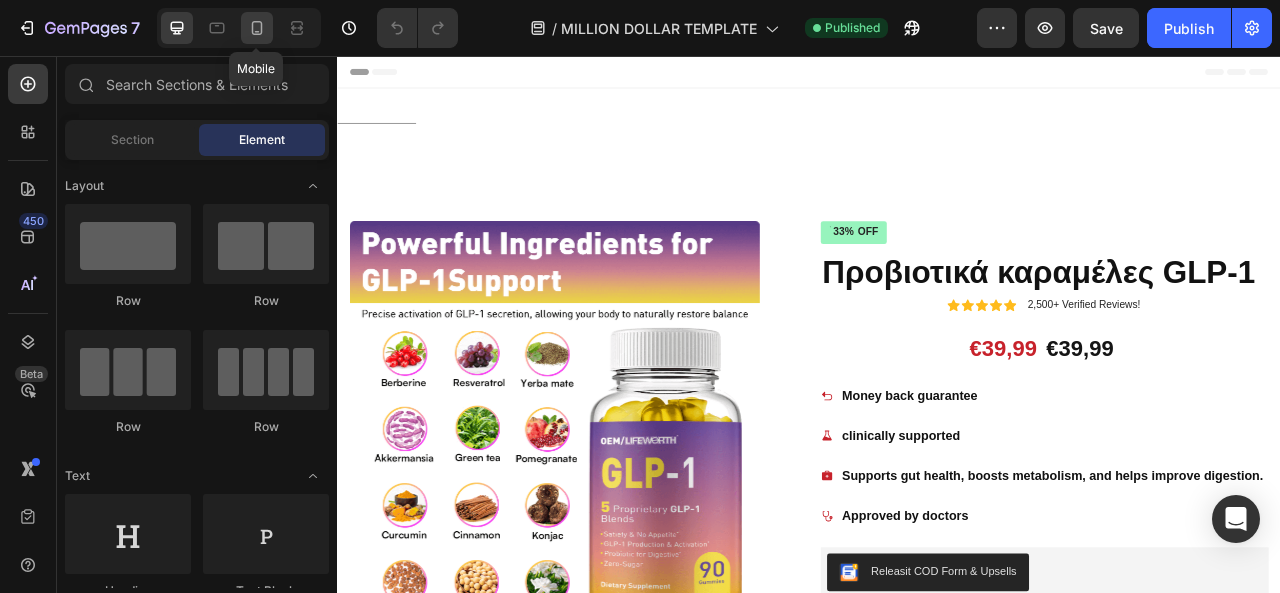 click 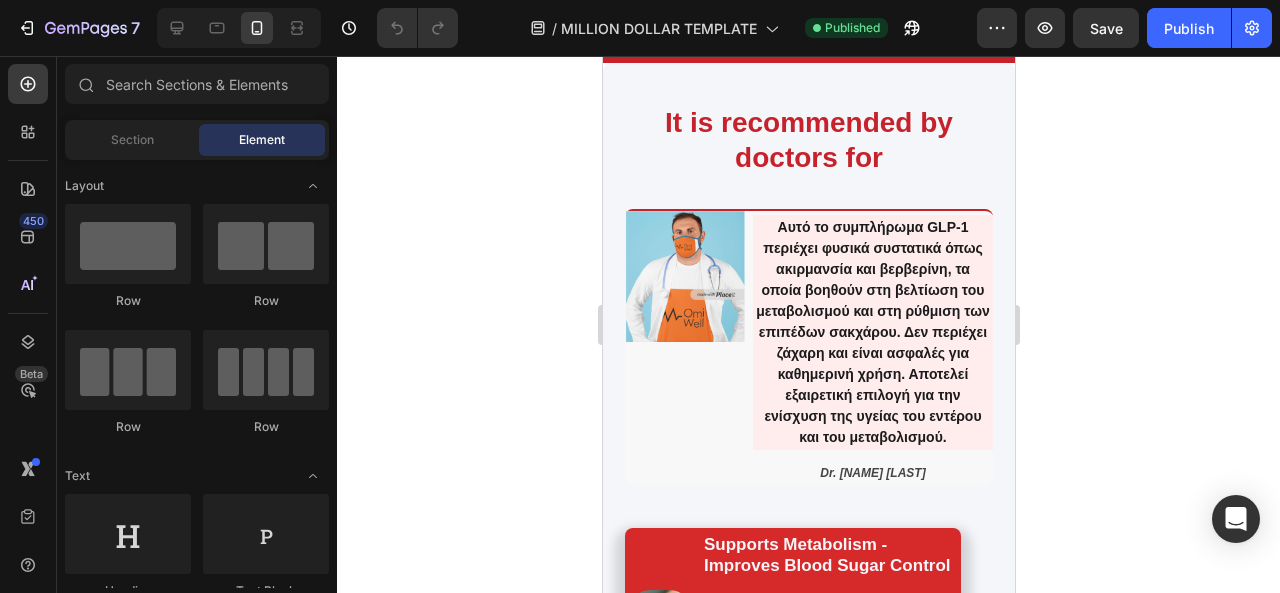 scroll, scrollTop: 1878, scrollLeft: 0, axis: vertical 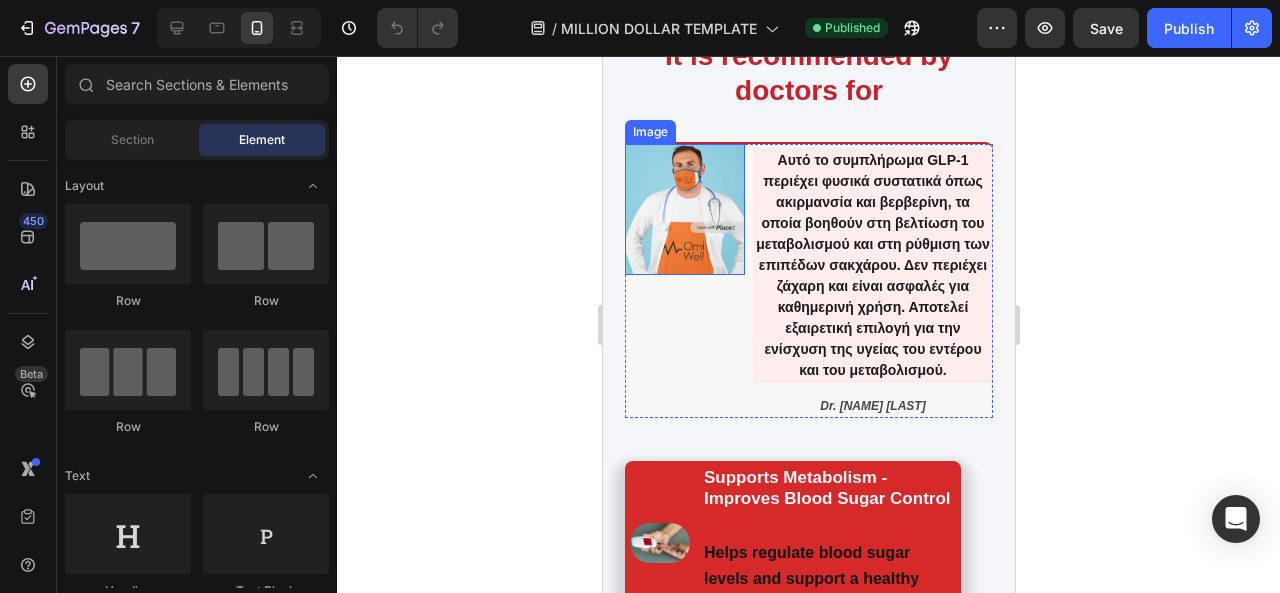 click at bounding box center [684, 209] 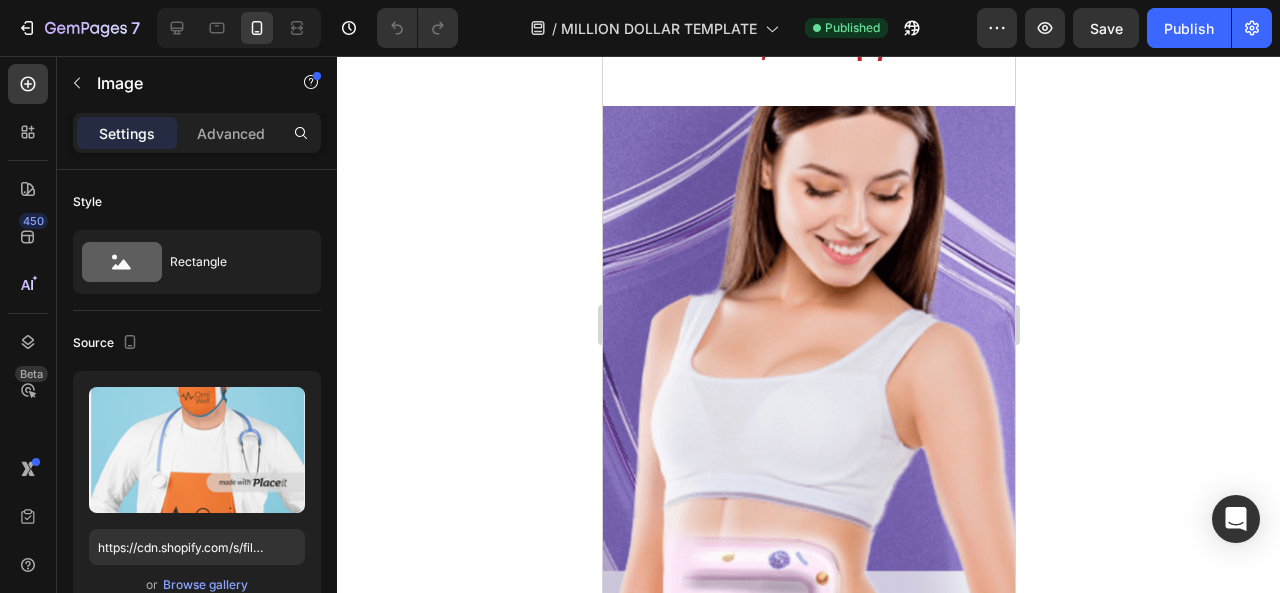 scroll, scrollTop: 4056, scrollLeft: 0, axis: vertical 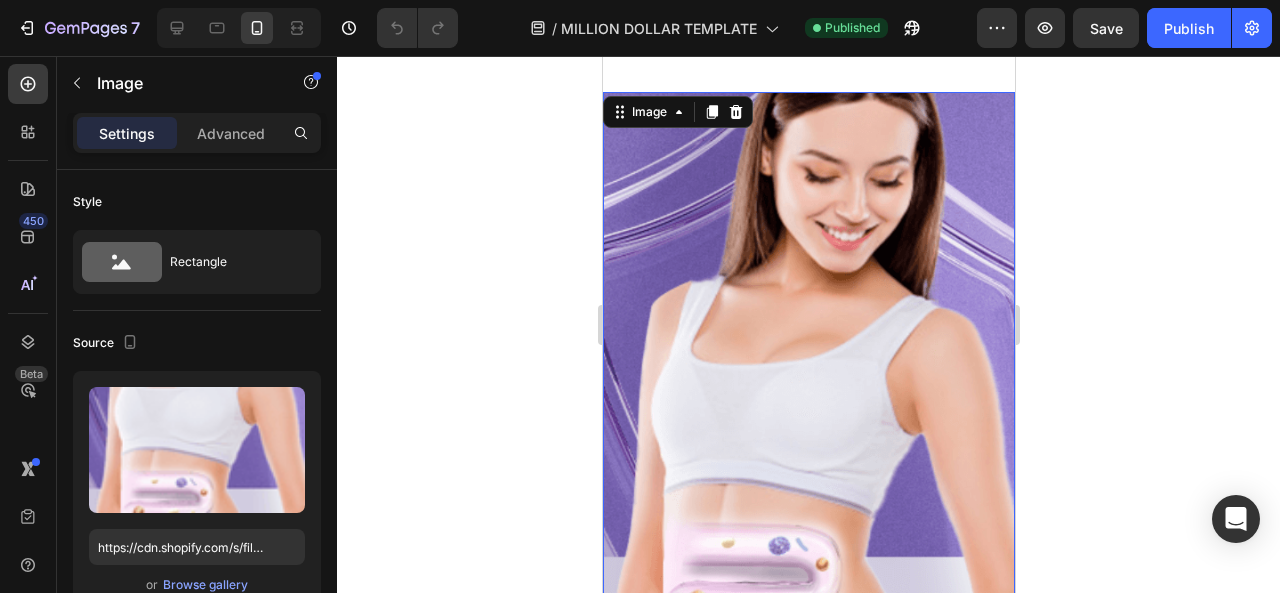 click 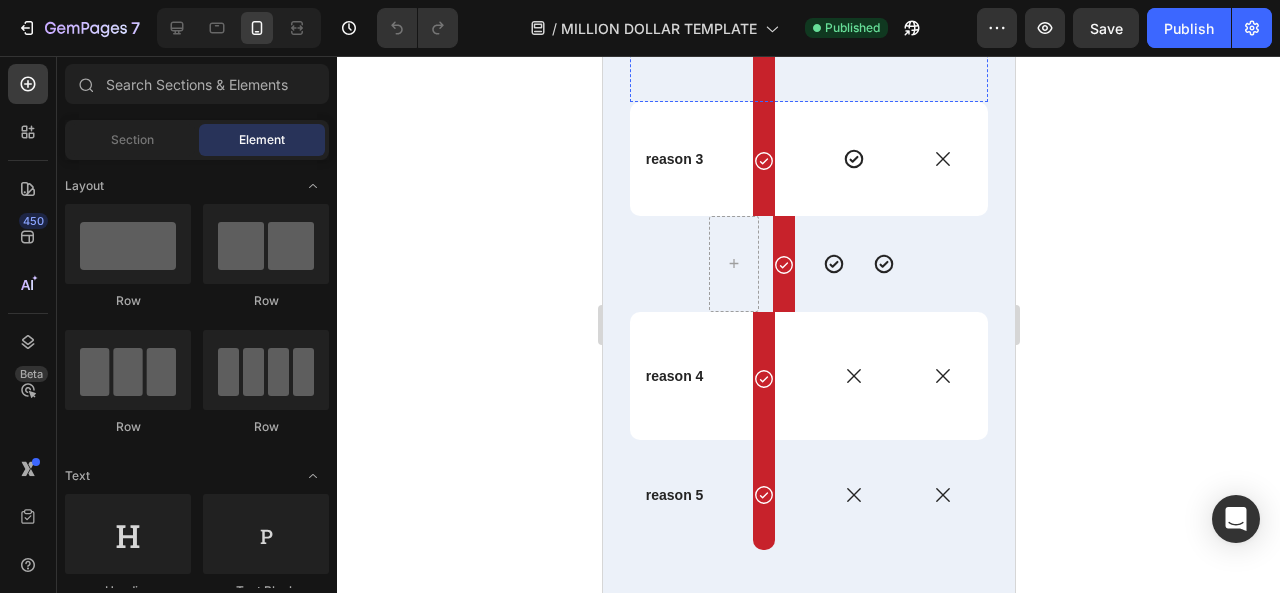 scroll, scrollTop: 8447, scrollLeft: 0, axis: vertical 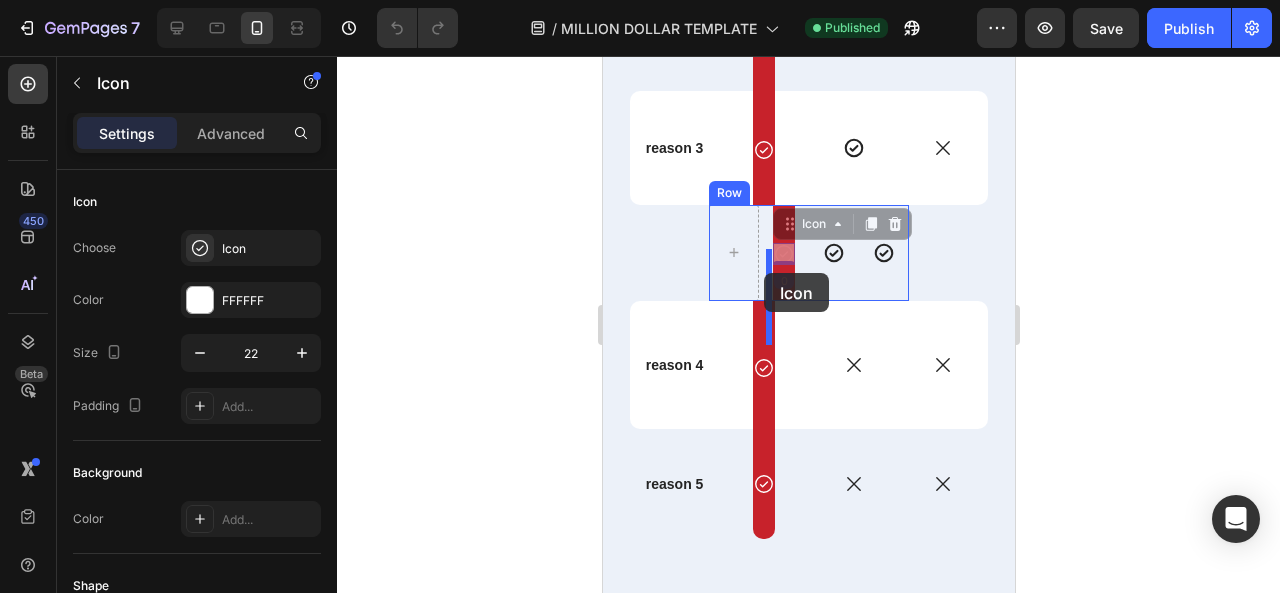 drag, startPoint x: 777, startPoint y: 287, endPoint x: 763, endPoint y: 273, distance: 19.79899 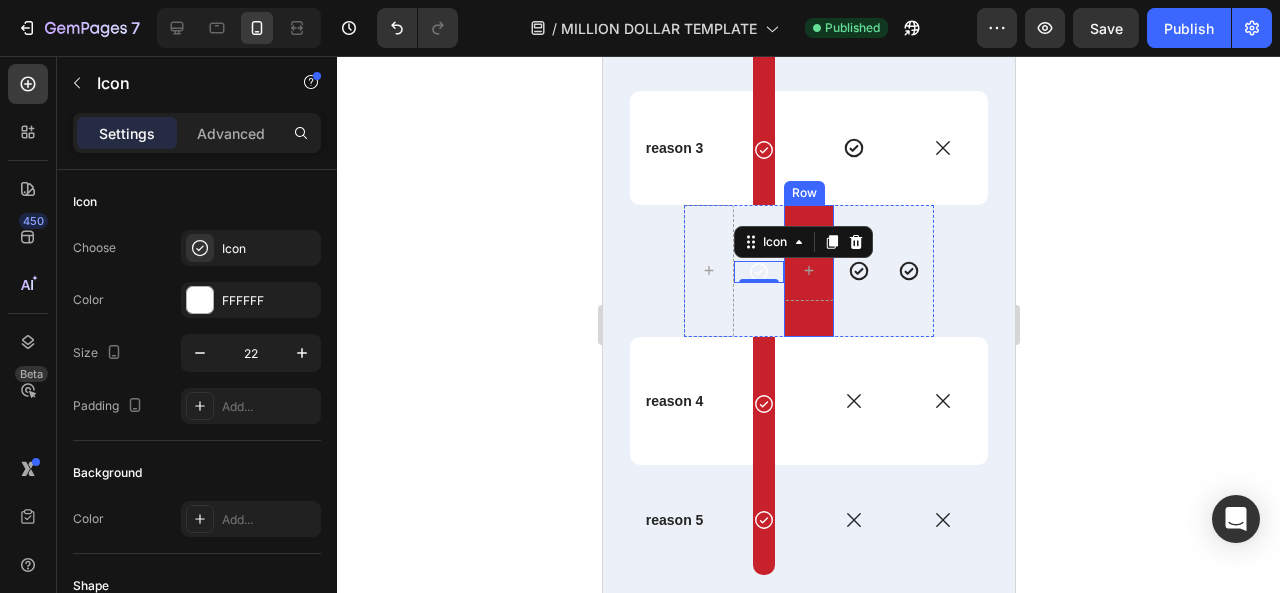 click on "Row" at bounding box center (808, 271) 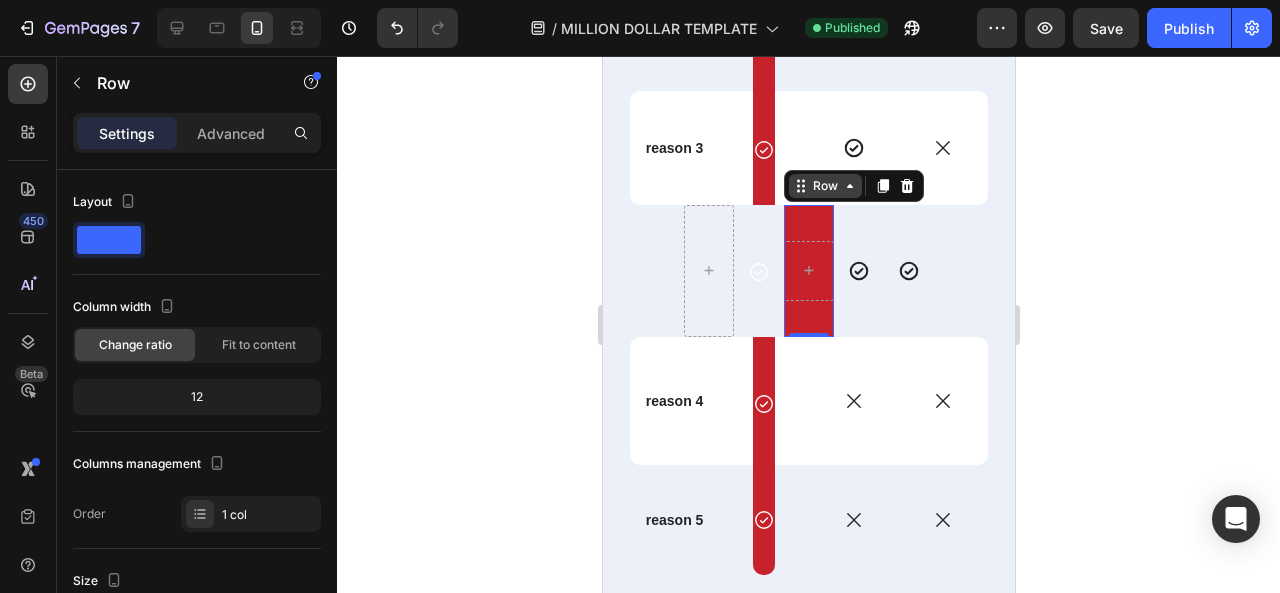 click on "Row" at bounding box center [824, 186] 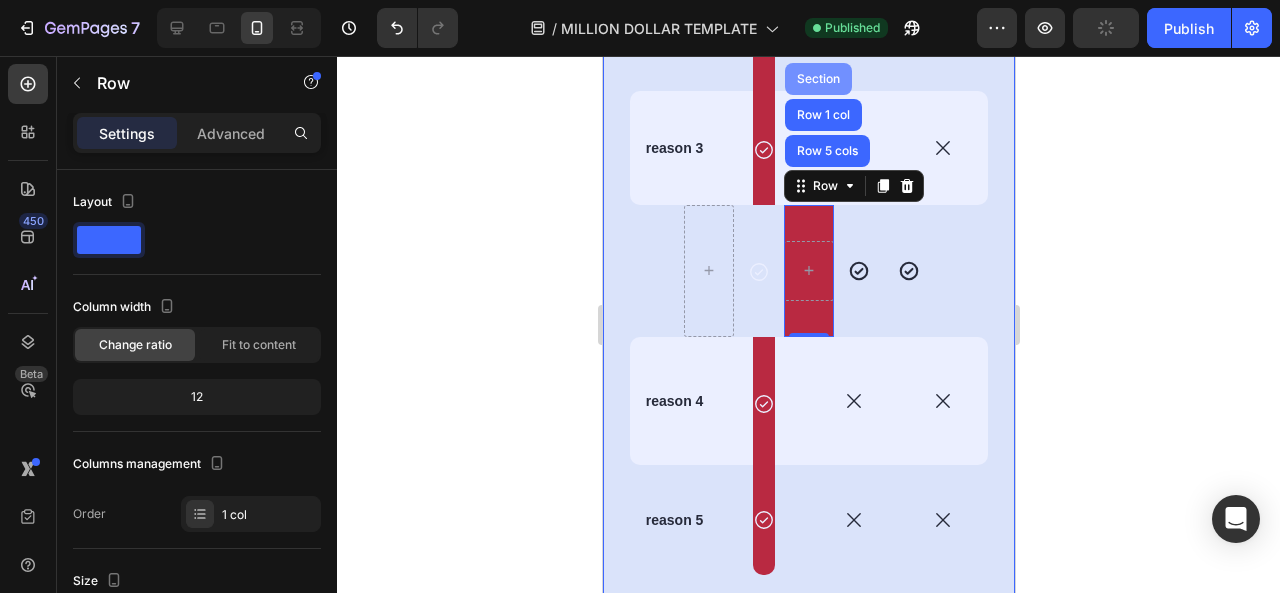 click on "Section" at bounding box center (817, 79) 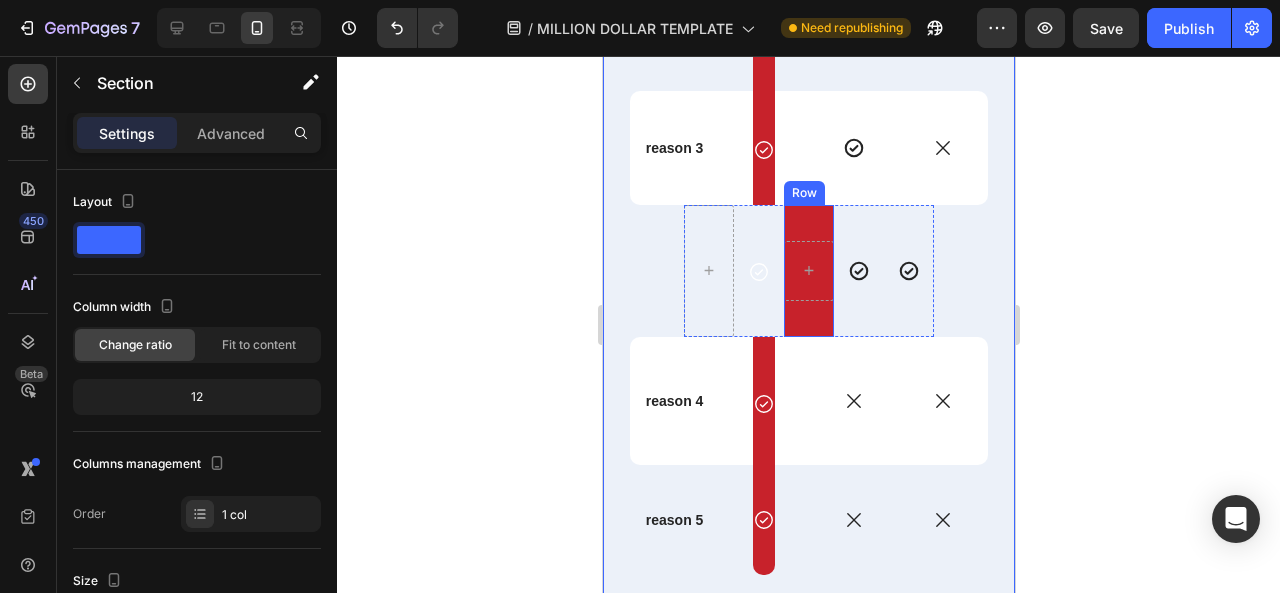 click on "Row" at bounding box center [808, 271] 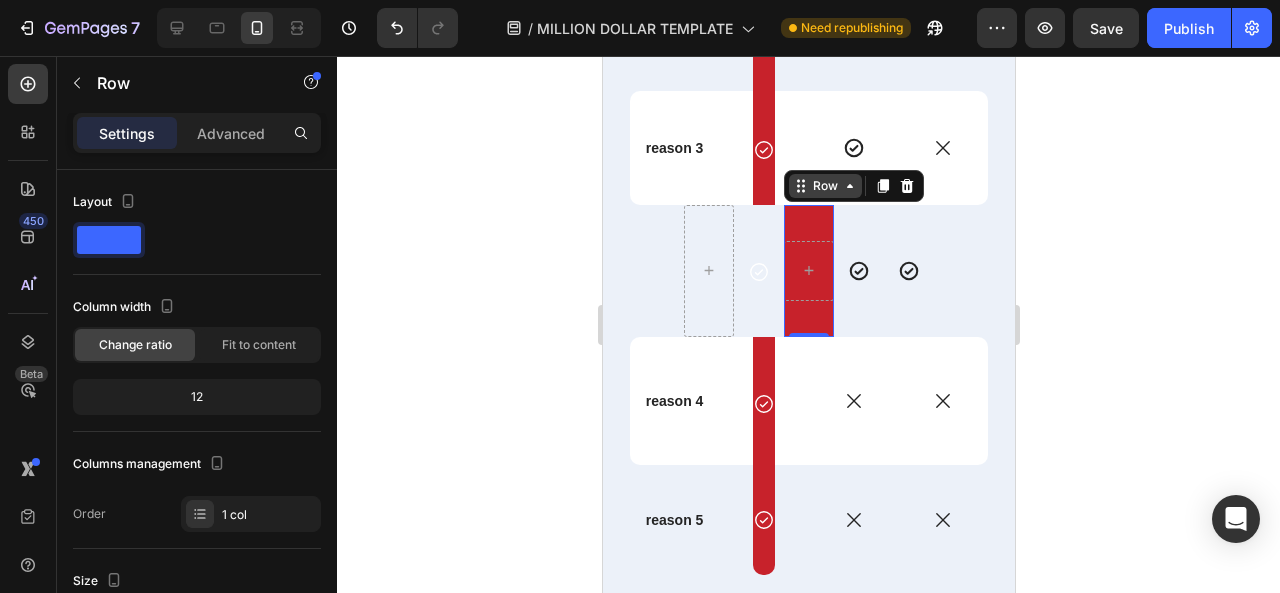click 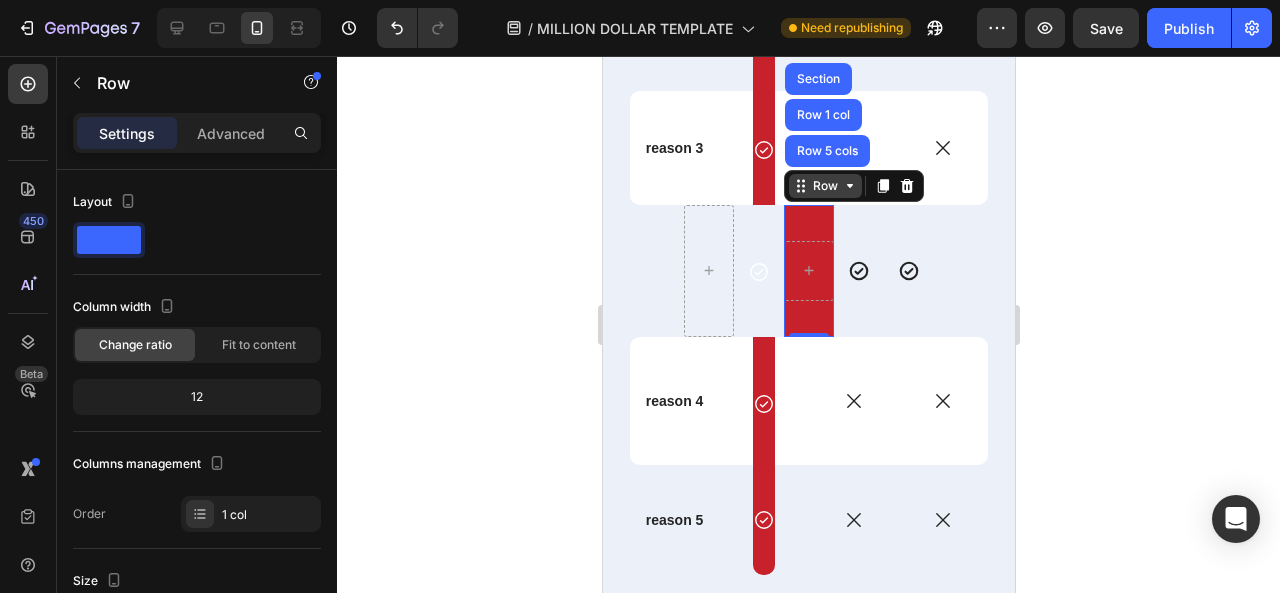 click 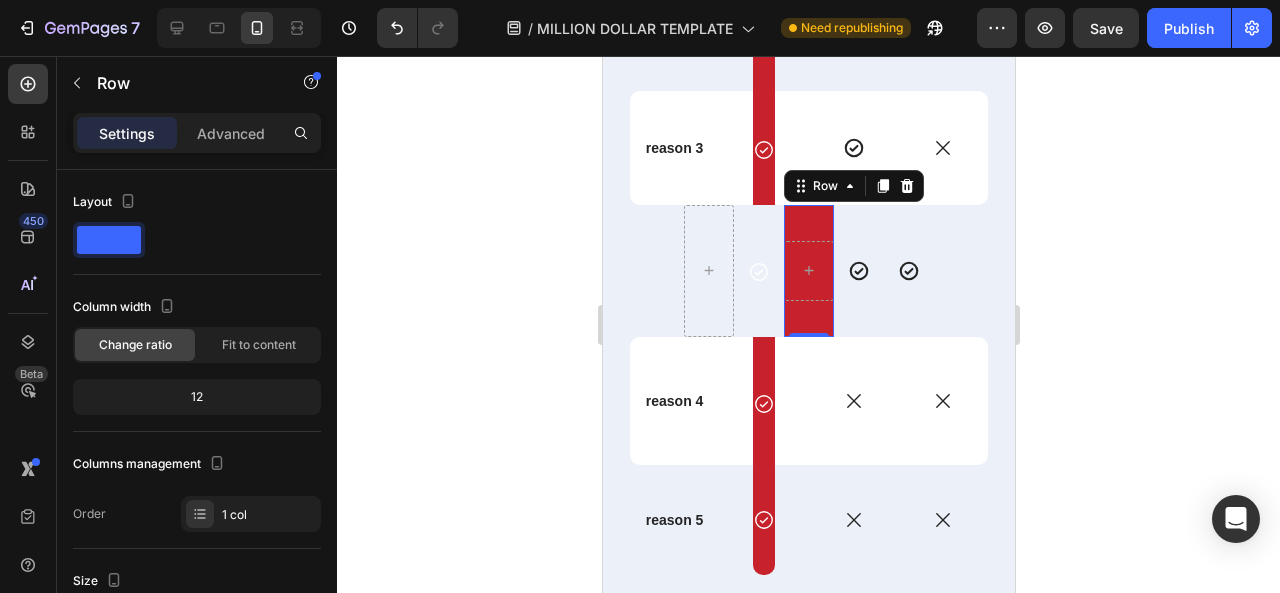 click on "Row   0" at bounding box center (808, 271) 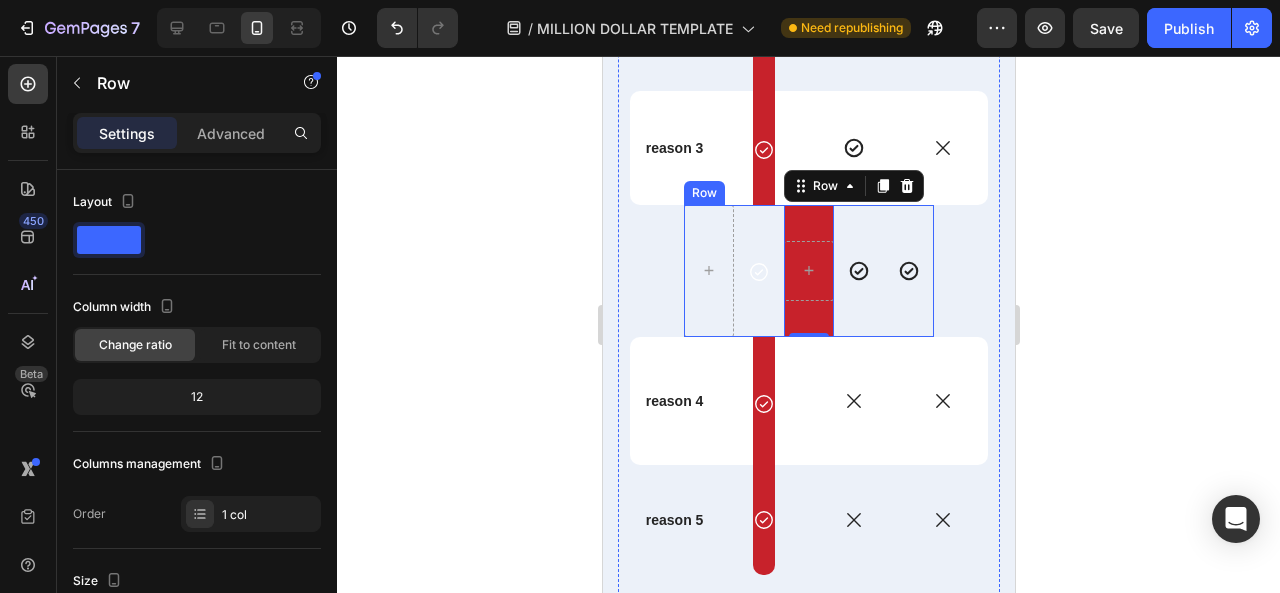 click on "Icon" at bounding box center (758, 271) 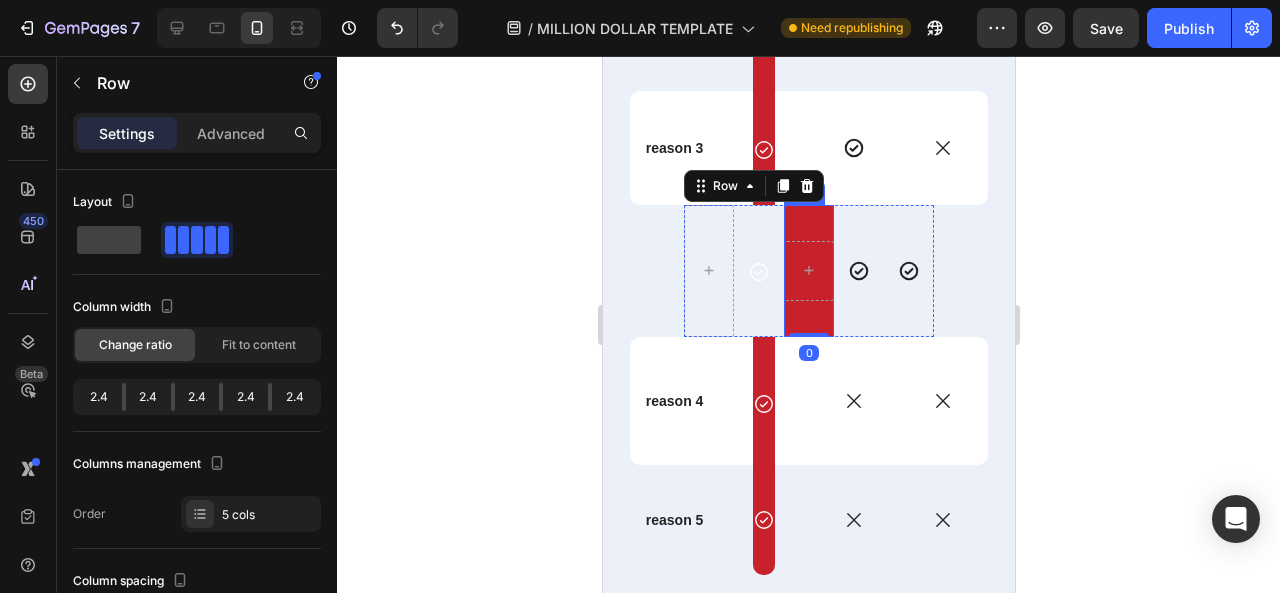 click on "Row" at bounding box center [808, 271] 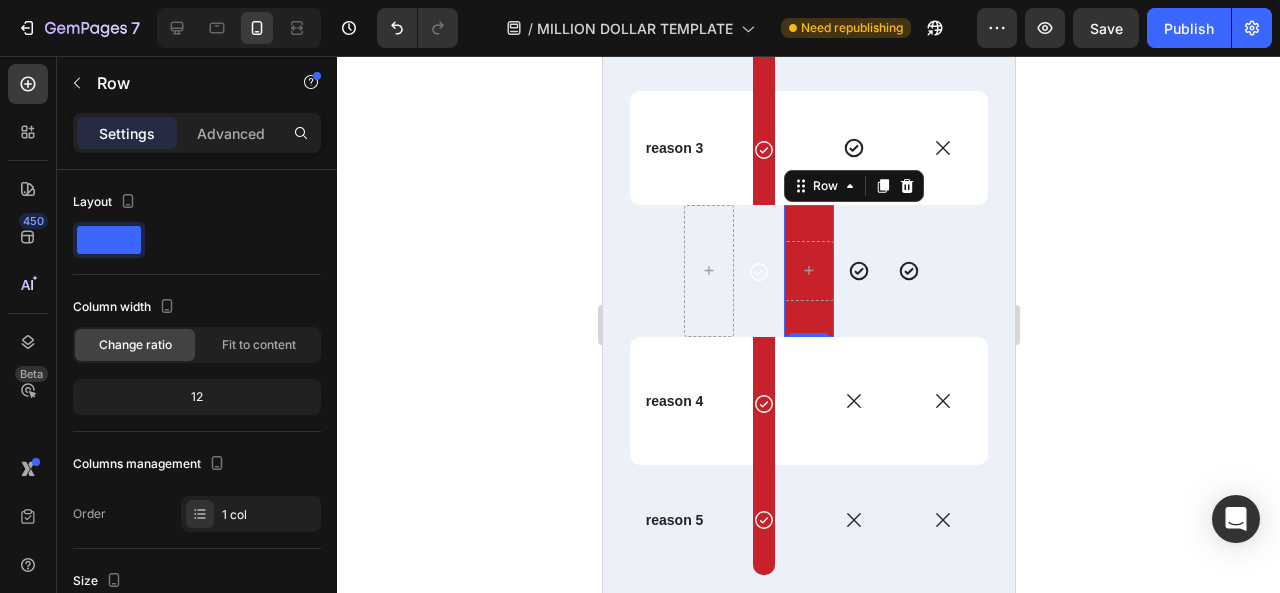 click on "Row   0" at bounding box center [808, 271] 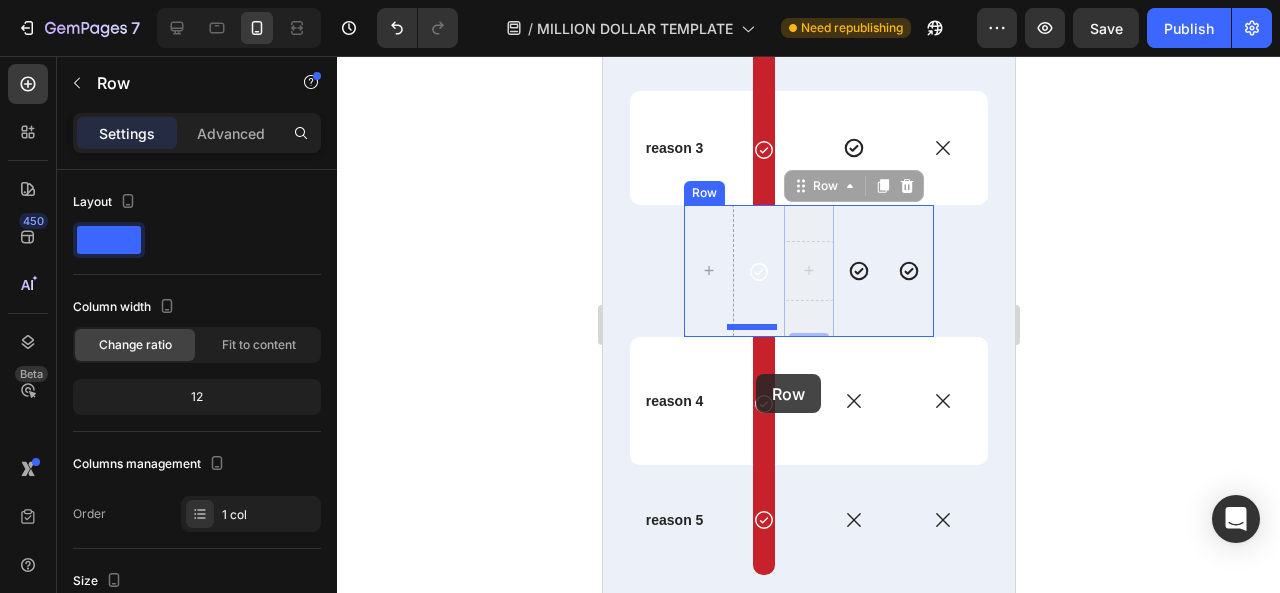 drag, startPoint x: 796, startPoint y: 374, endPoint x: 755, endPoint y: 374, distance: 41 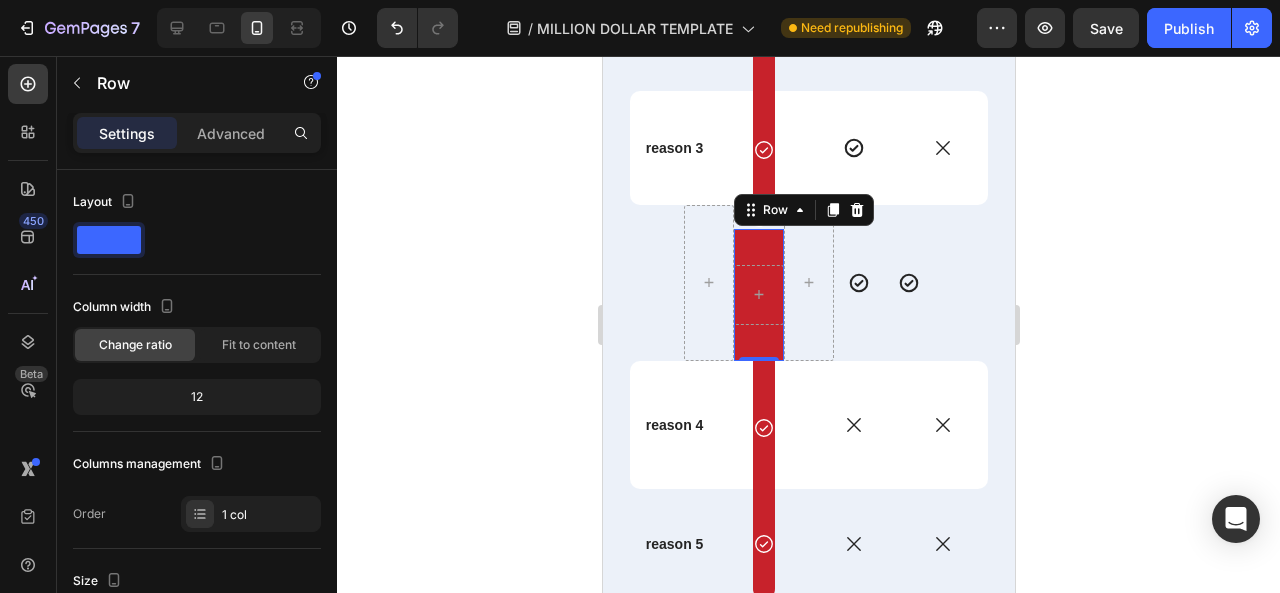 click on "Row   0" at bounding box center [758, 295] 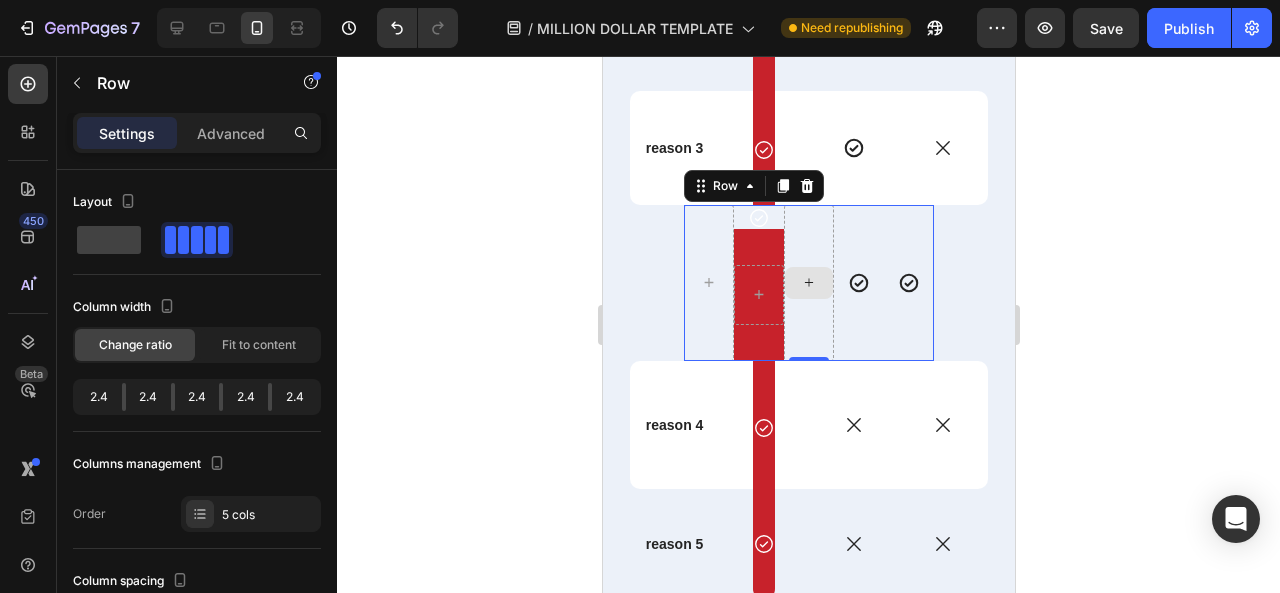 click on "Row" at bounding box center (758, 295) 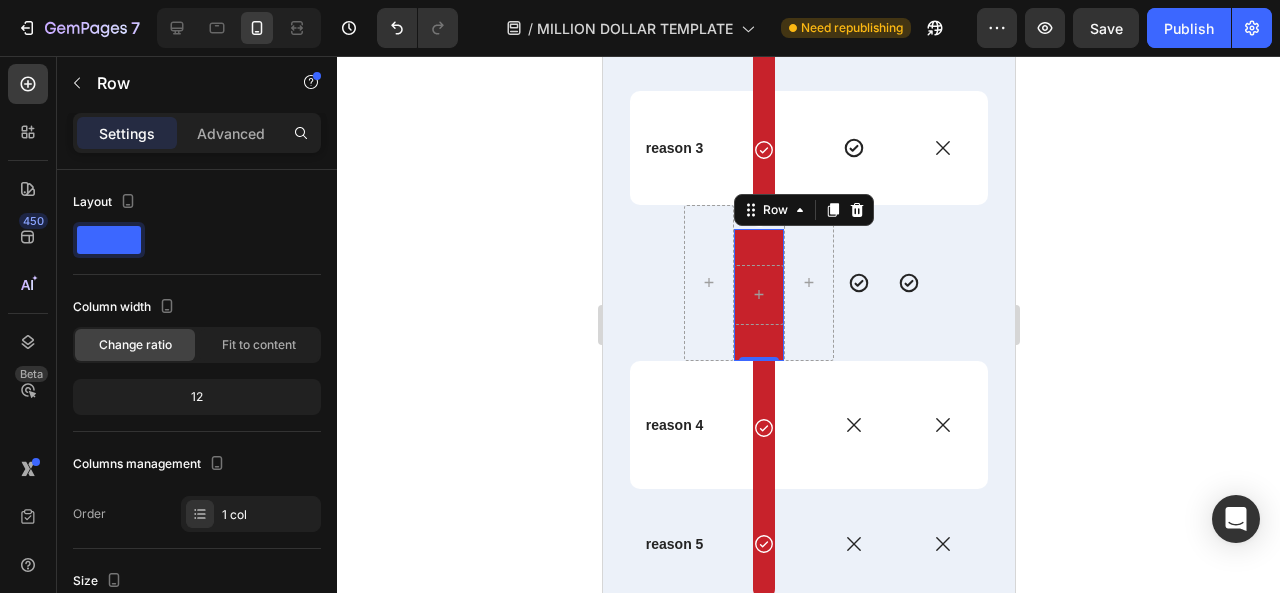 click on "Row   0" at bounding box center [758, 295] 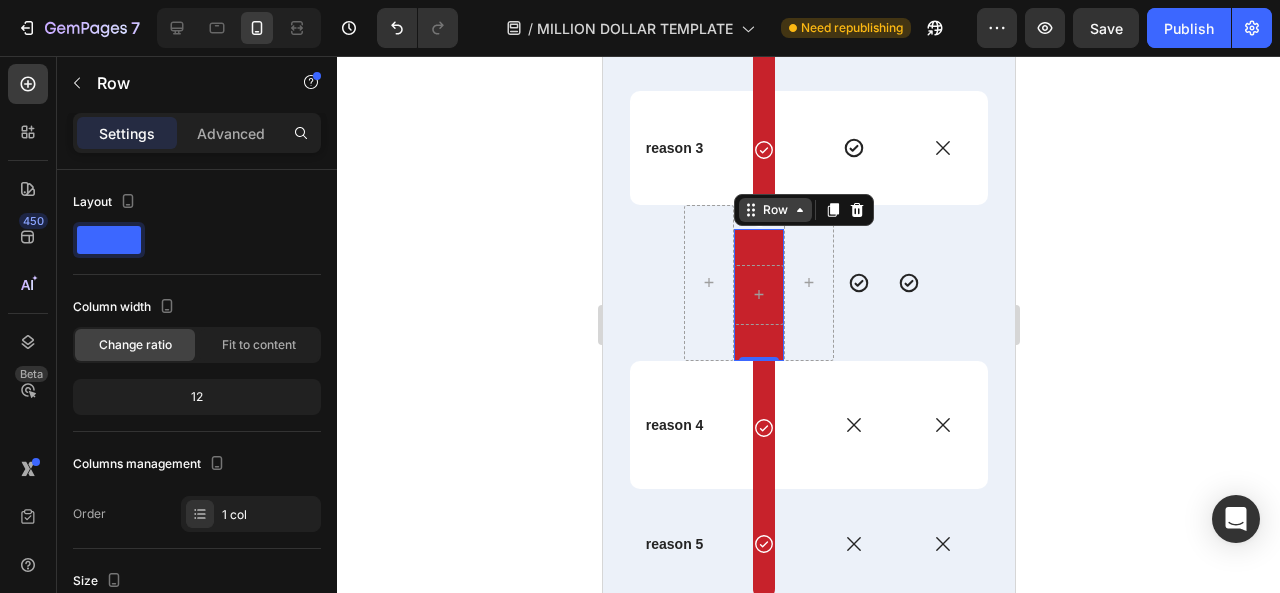 click on "Row" at bounding box center (774, 210) 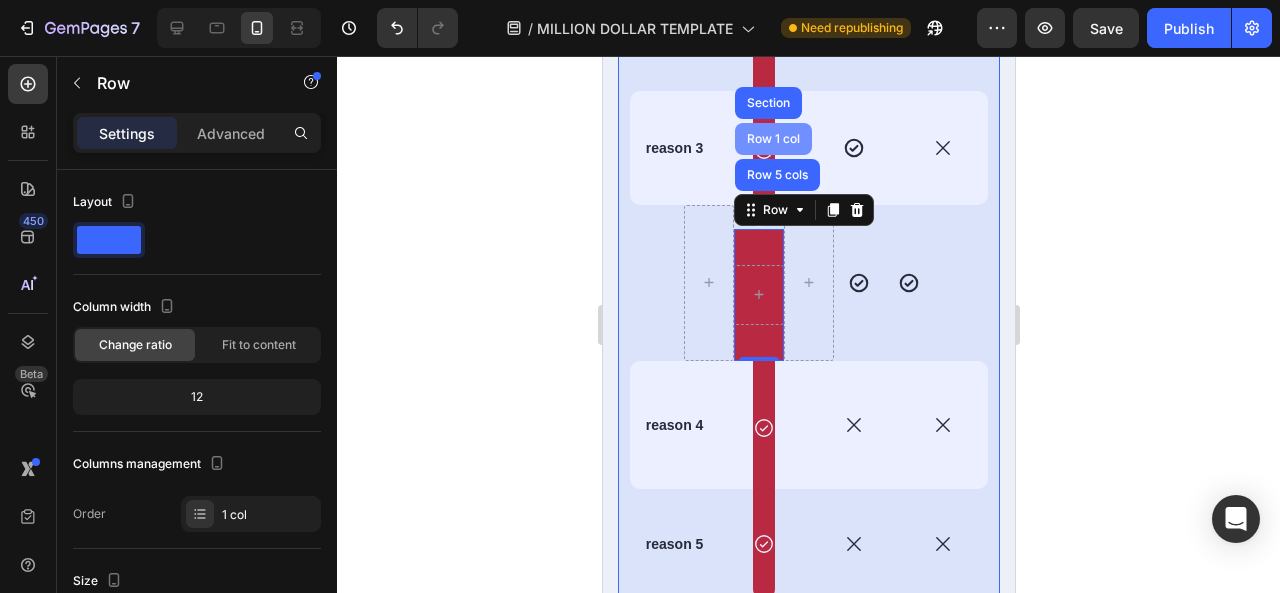 click on "Row 1 col" at bounding box center (772, 139) 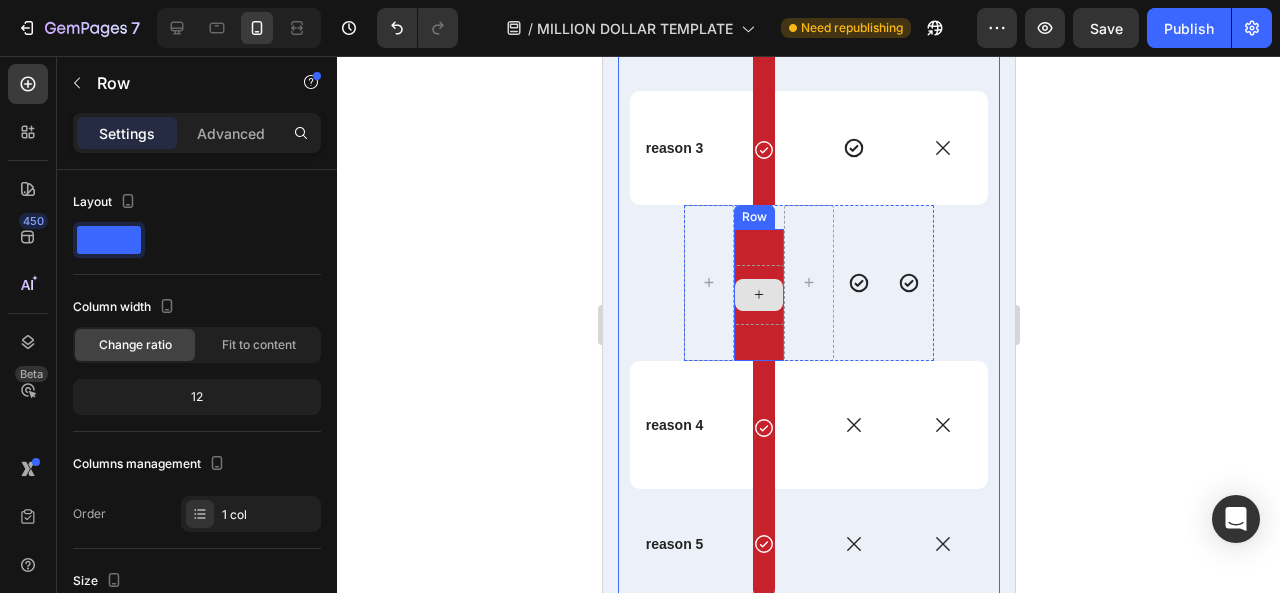click 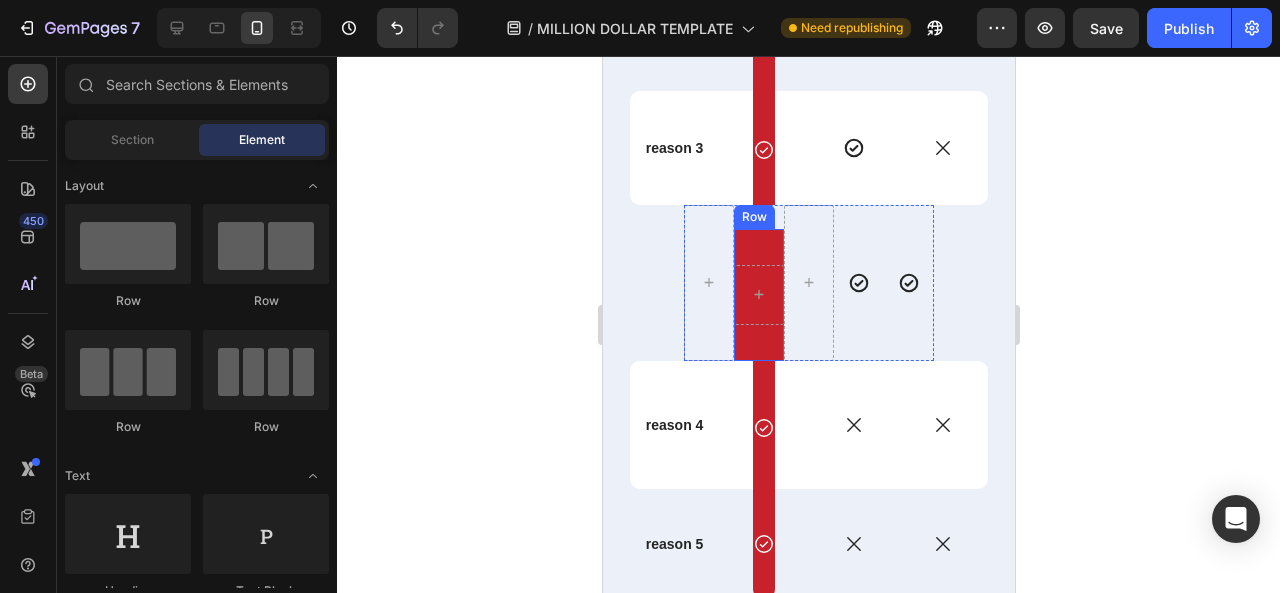 click on "Row" at bounding box center (758, 295) 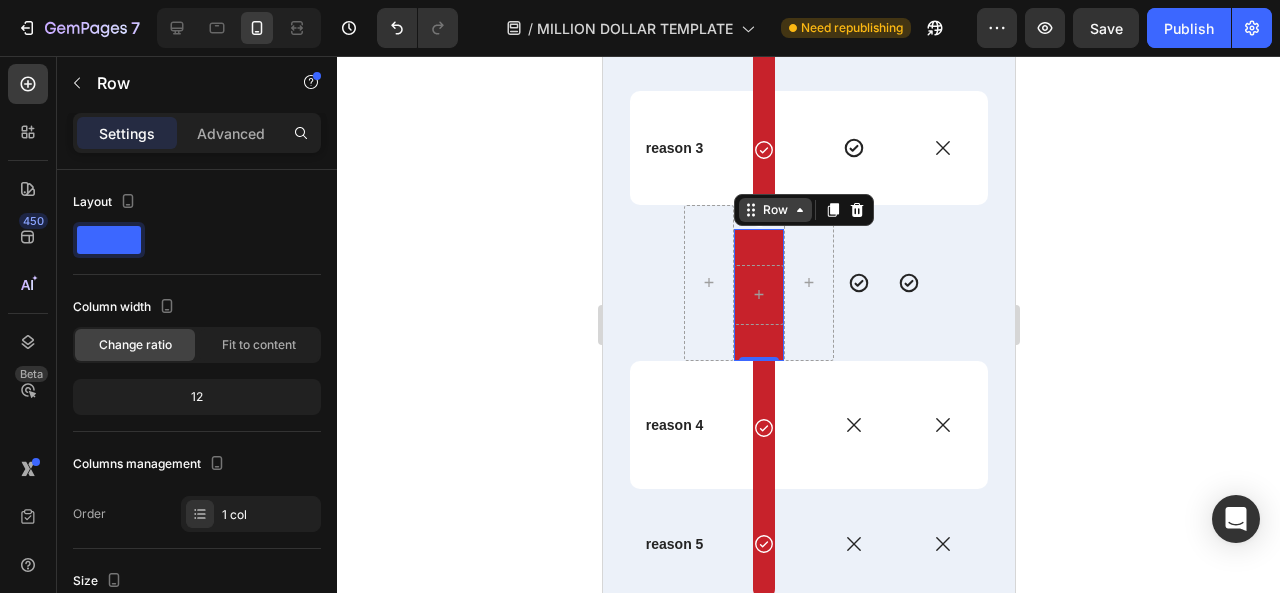 click on "Row" at bounding box center [774, 210] 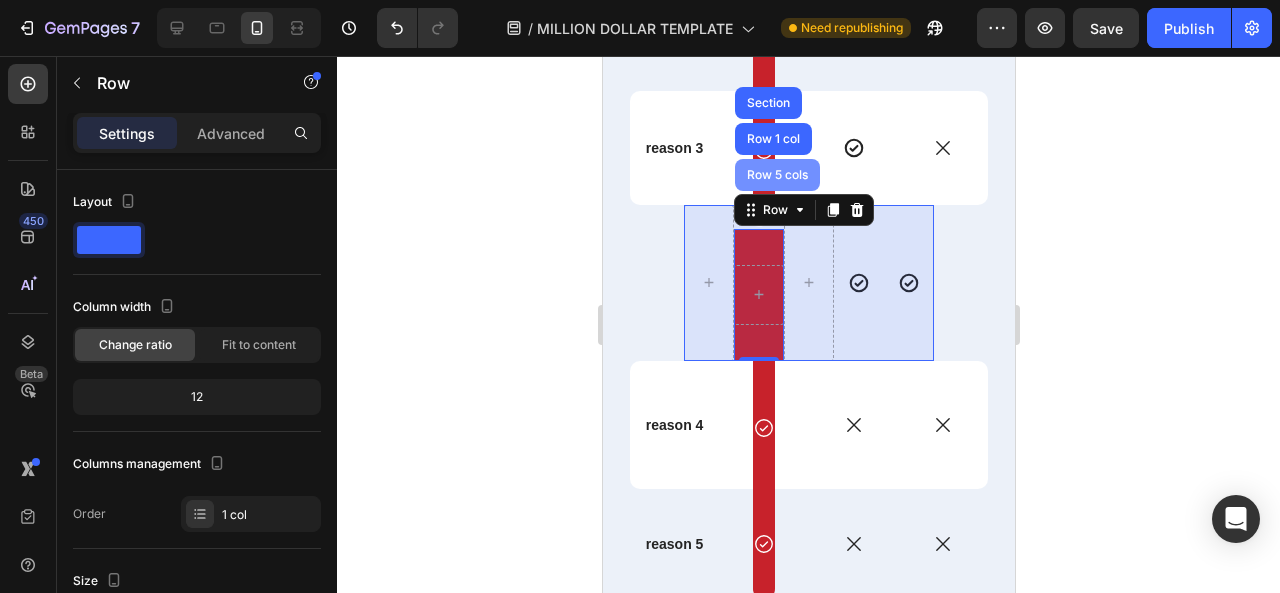 click on "Row 5 cols" at bounding box center (776, 175) 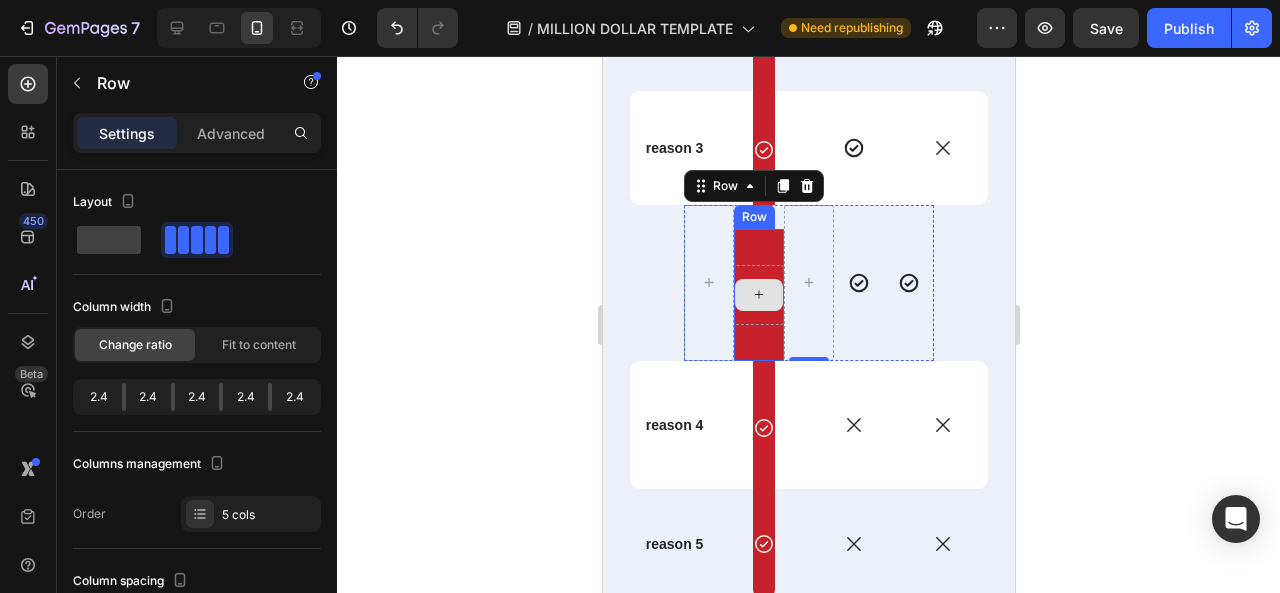 click at bounding box center [758, 295] 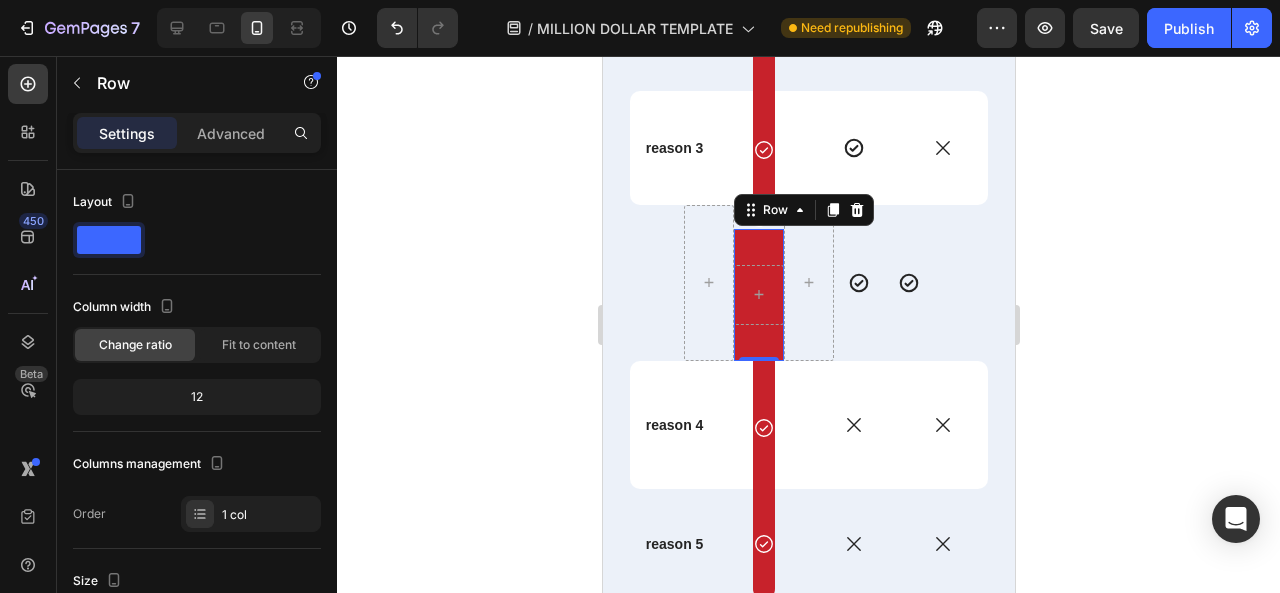 click on "Row   0" at bounding box center (758, 295) 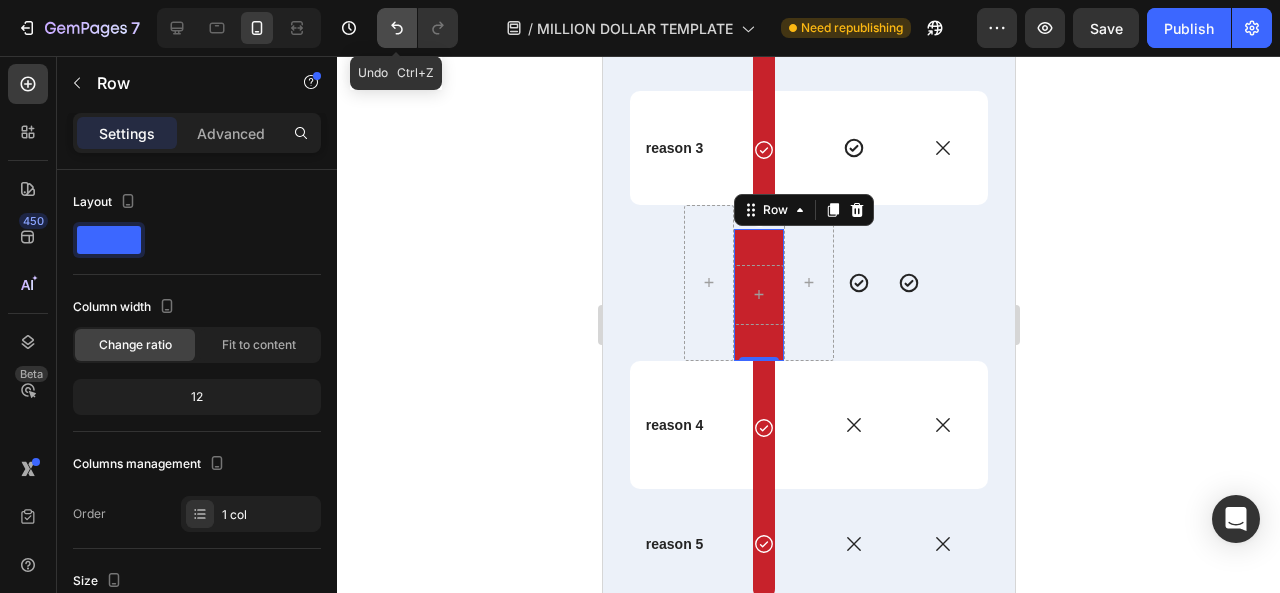 click 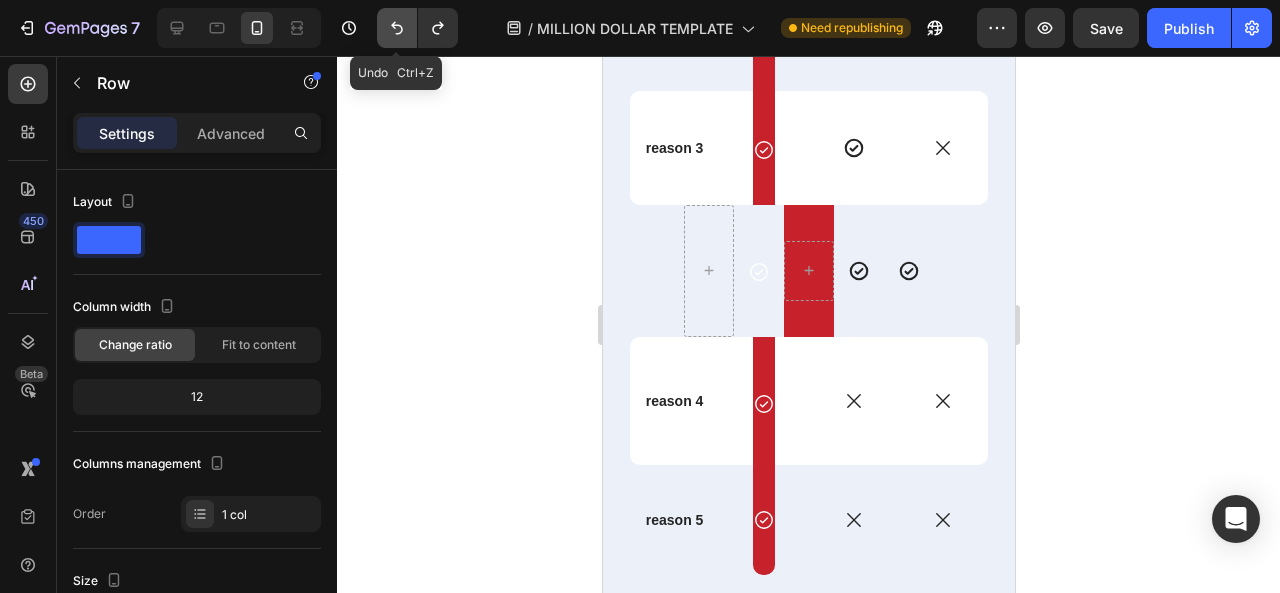 click 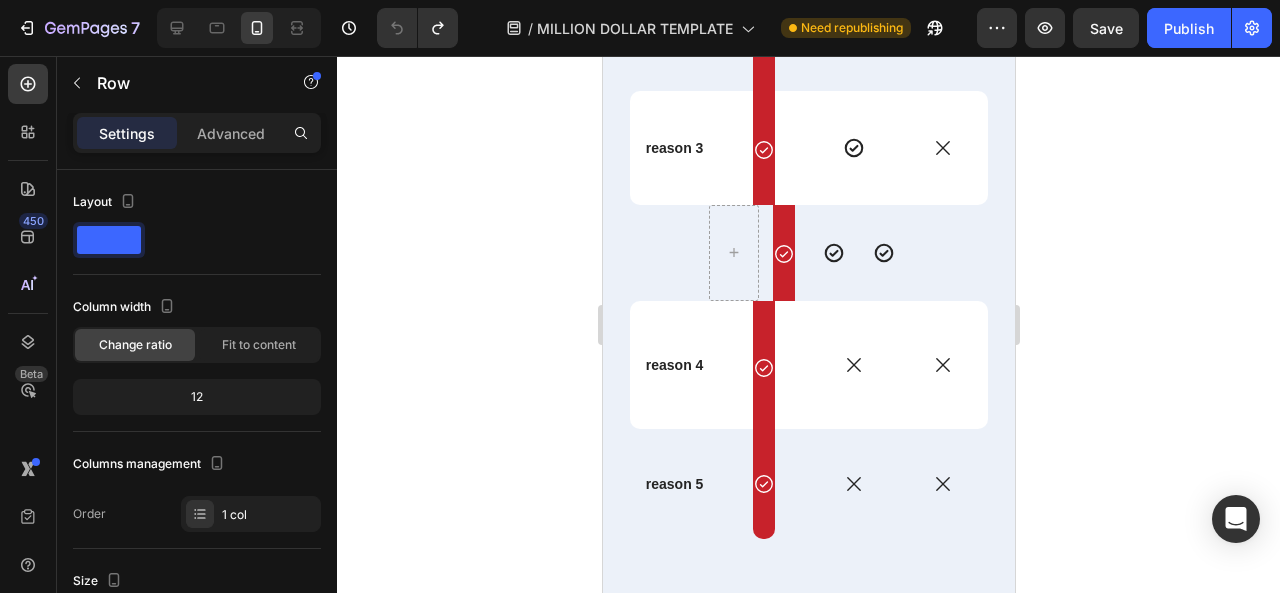 click on "Icon Row" at bounding box center (783, 253) 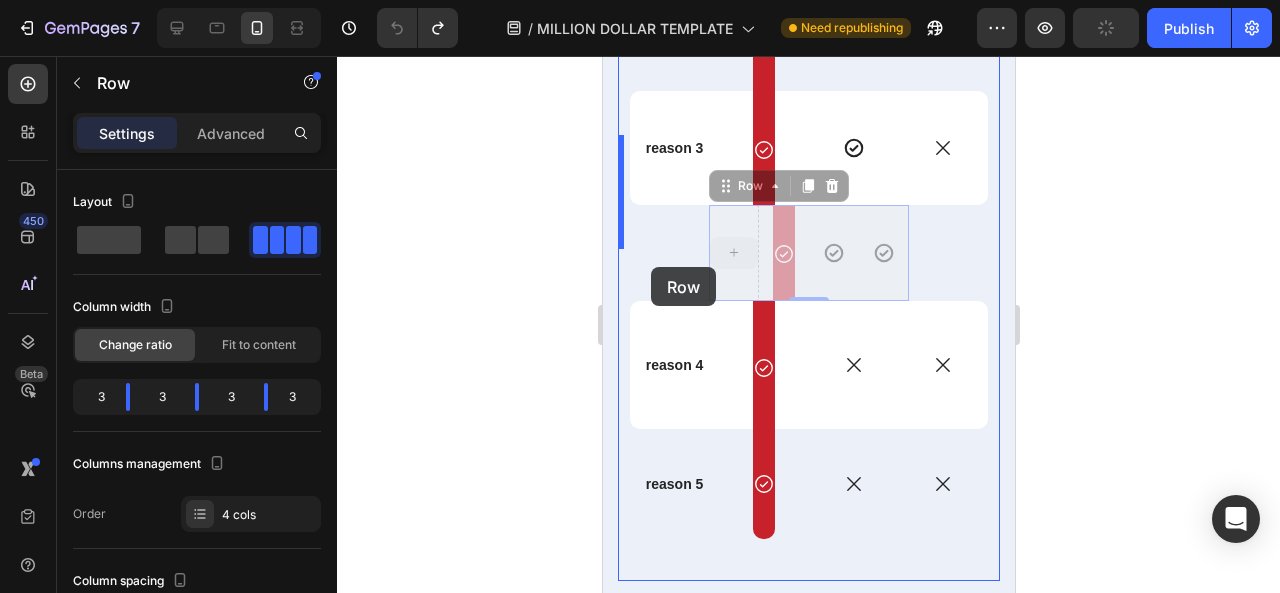 drag, startPoint x: 722, startPoint y: 260, endPoint x: 650, endPoint y: 267, distance: 72.33948 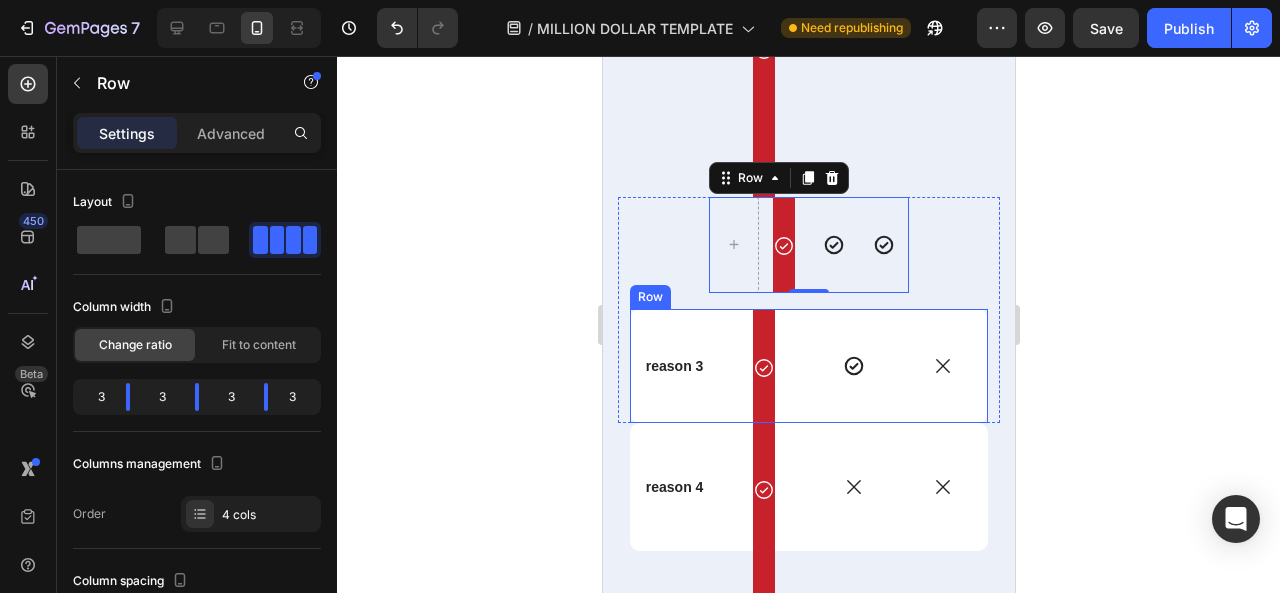 scroll, scrollTop: 8336, scrollLeft: 0, axis: vertical 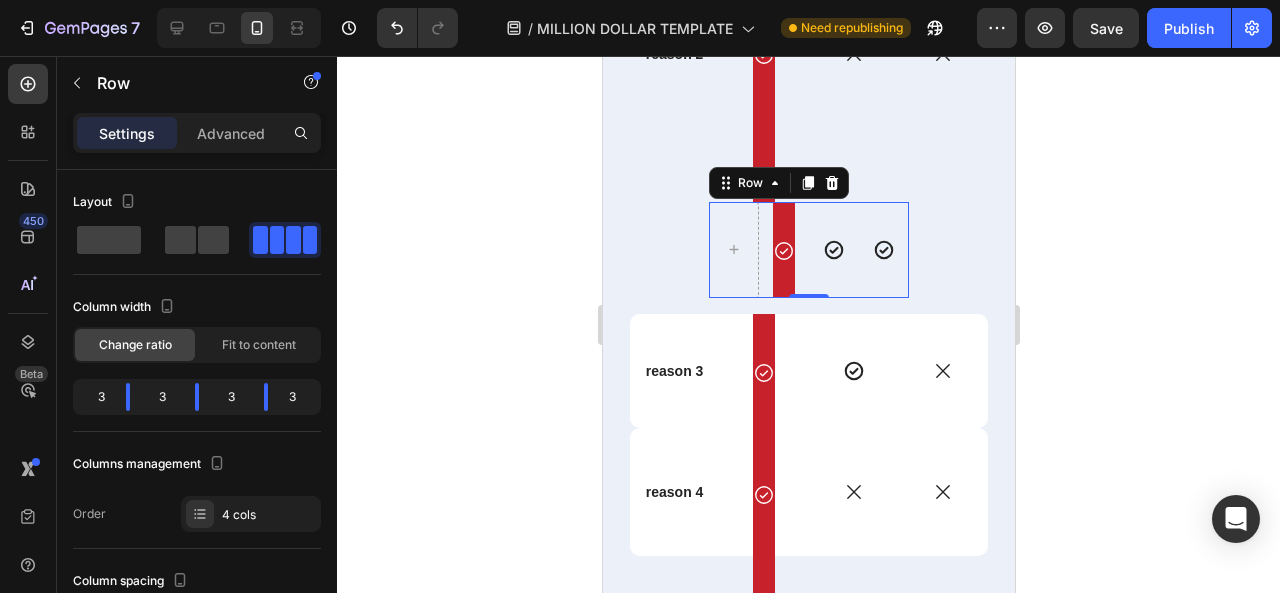 click on "Icon" at bounding box center (833, 250) 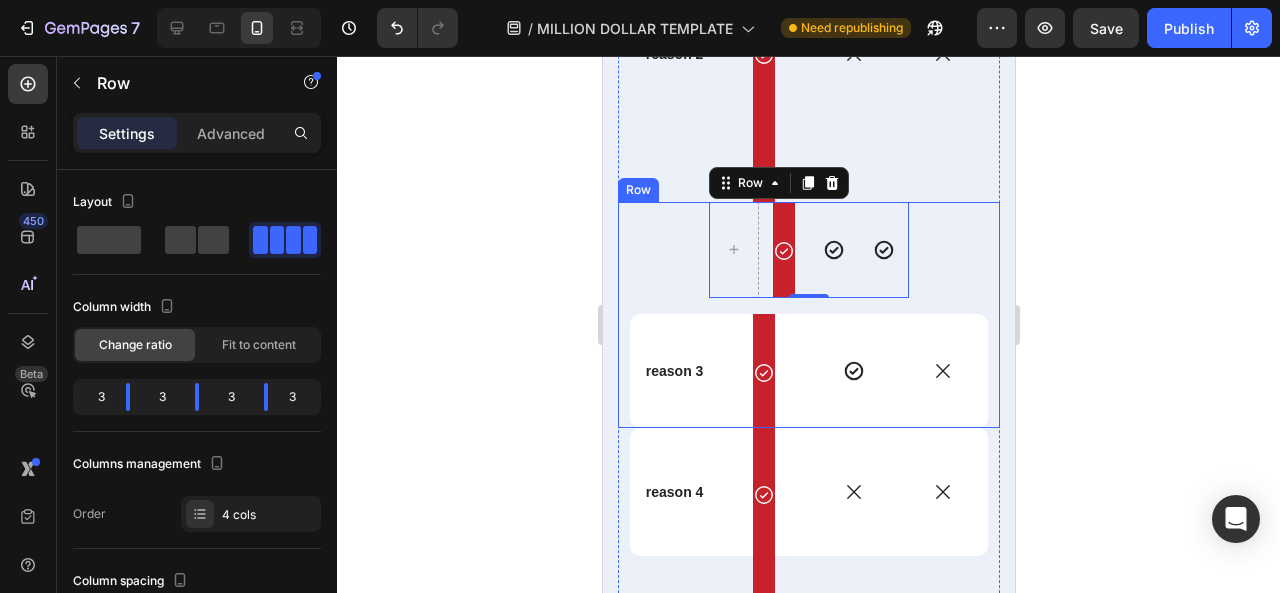 click on "Icon Row
Icon
Icon Row   0" at bounding box center [808, 250] 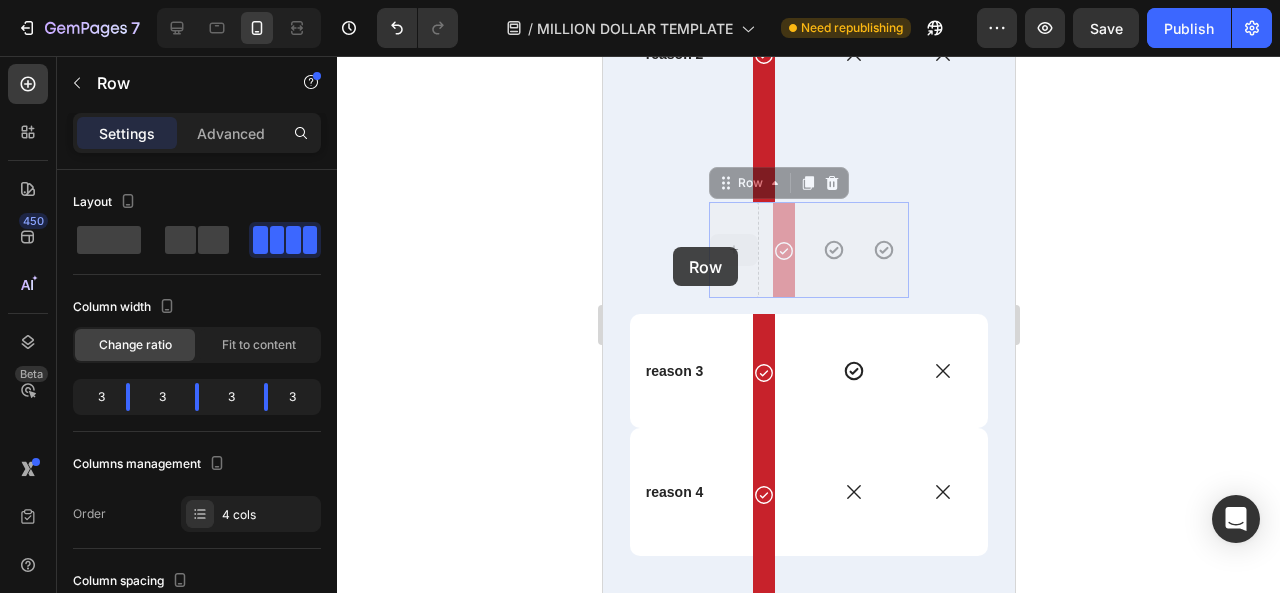 drag, startPoint x: 722, startPoint y: 249, endPoint x: 672, endPoint y: 247, distance: 50.039986 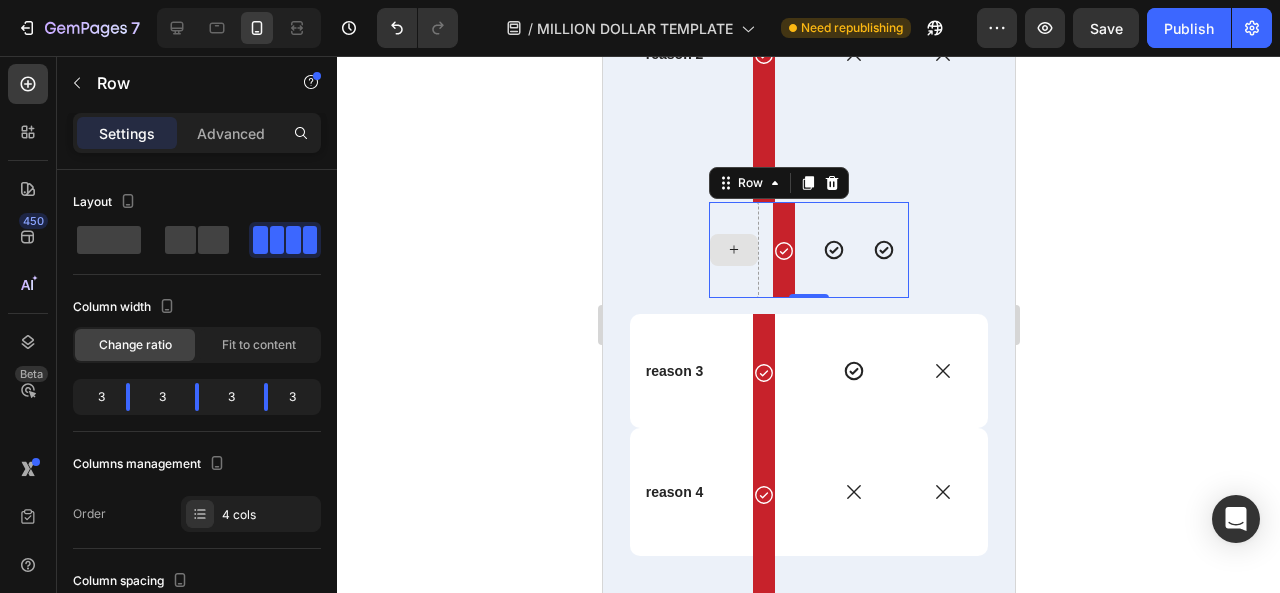 drag, startPoint x: 737, startPoint y: 260, endPoint x: 643, endPoint y: 279, distance: 95.90099 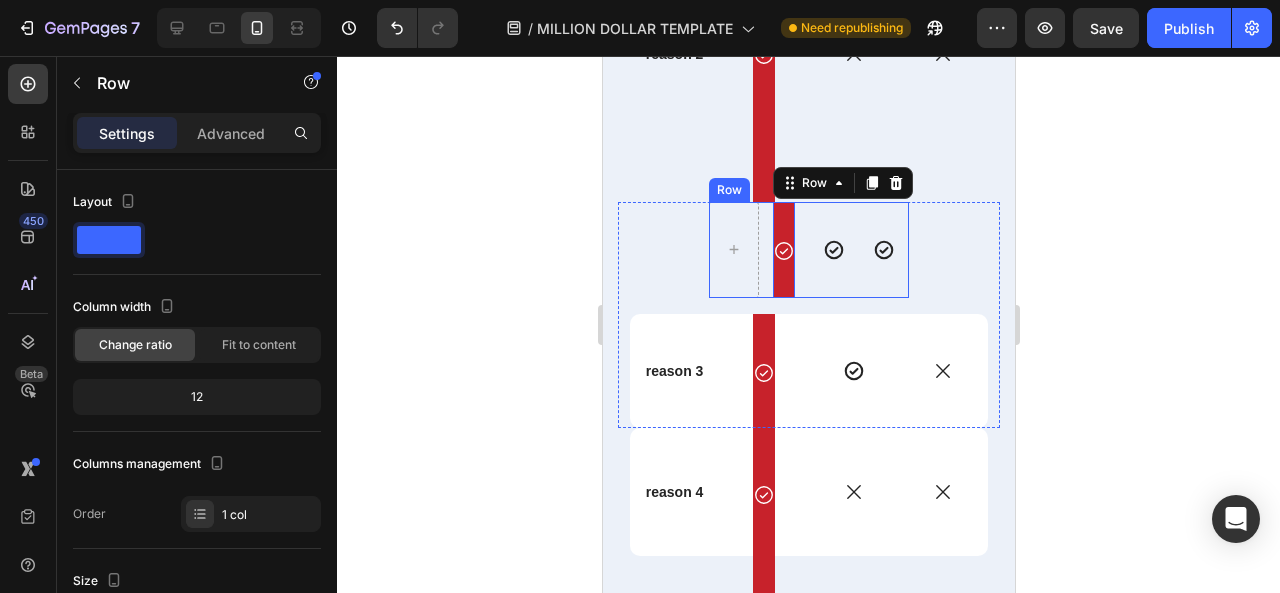 drag, startPoint x: 750, startPoint y: 265, endPoint x: 694, endPoint y: 265, distance: 56 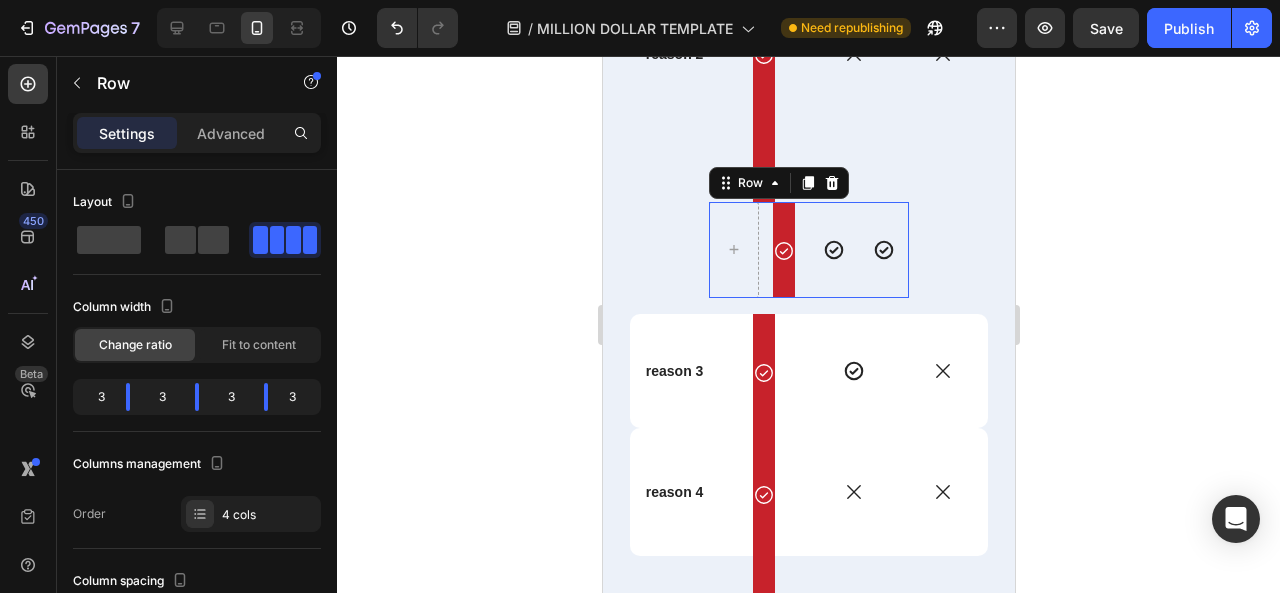 drag, startPoint x: 792, startPoint y: 262, endPoint x: 694, endPoint y: 269, distance: 98.24968 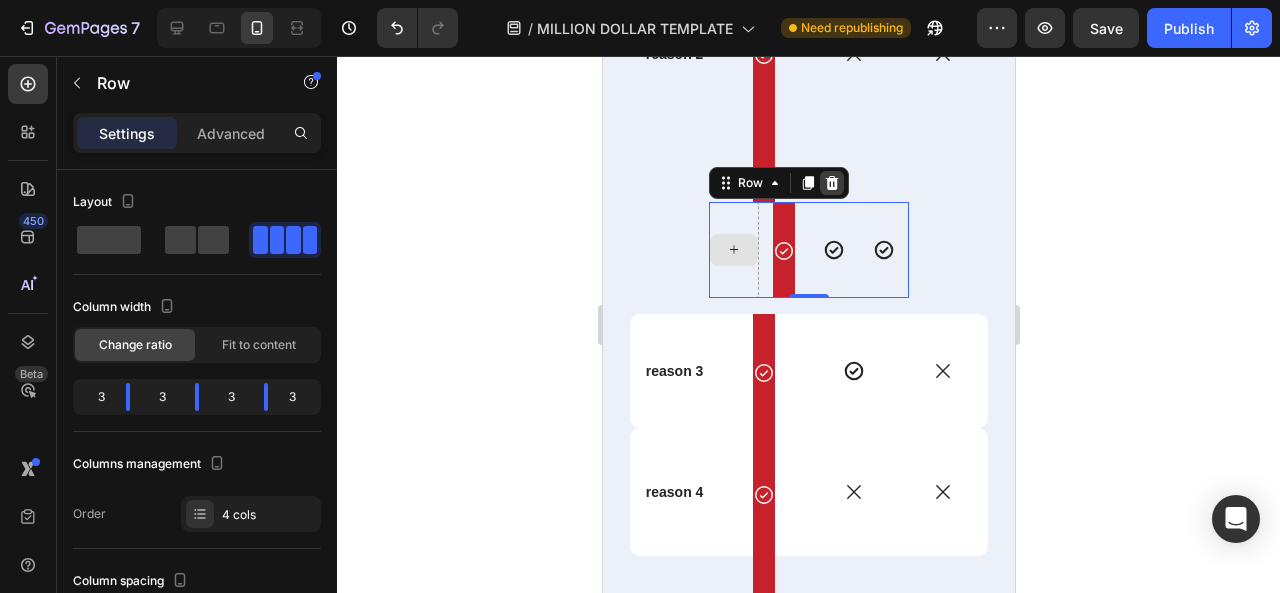 click at bounding box center [831, 183] 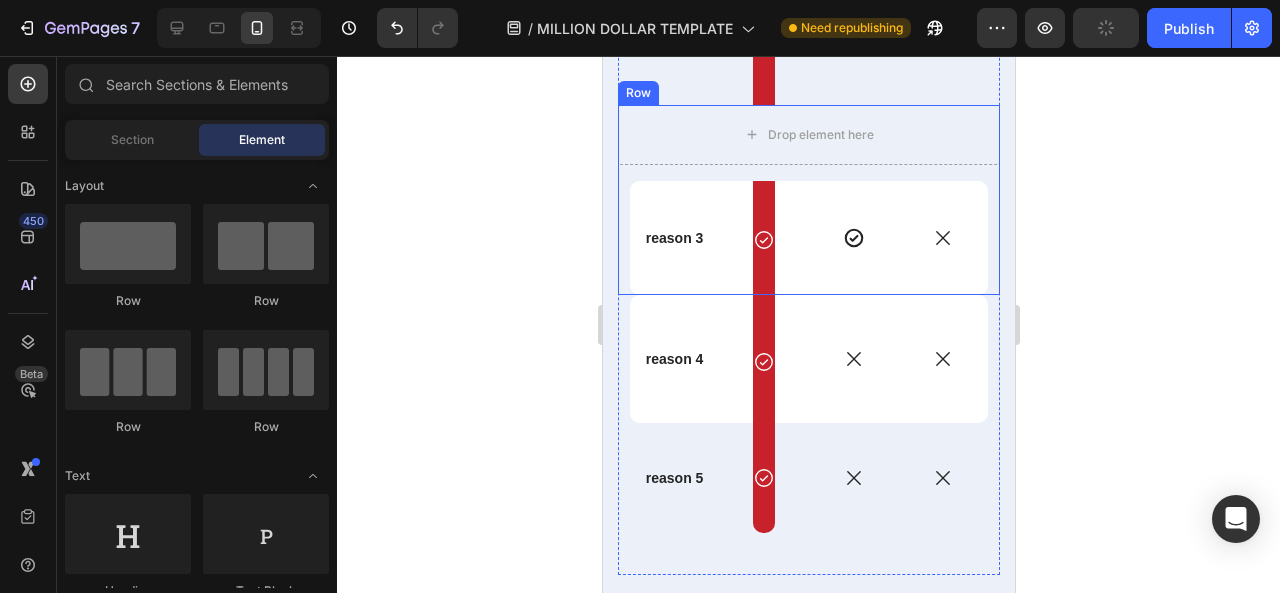 scroll, scrollTop: 8473, scrollLeft: 0, axis: vertical 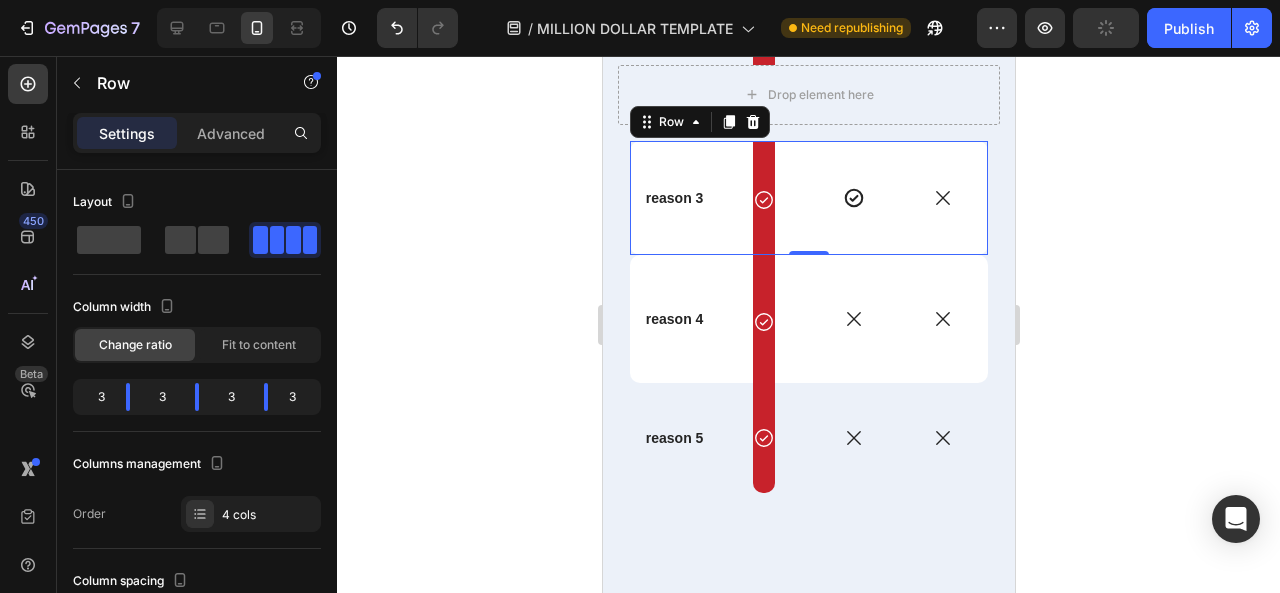 click on "Icon" at bounding box center [853, 198] 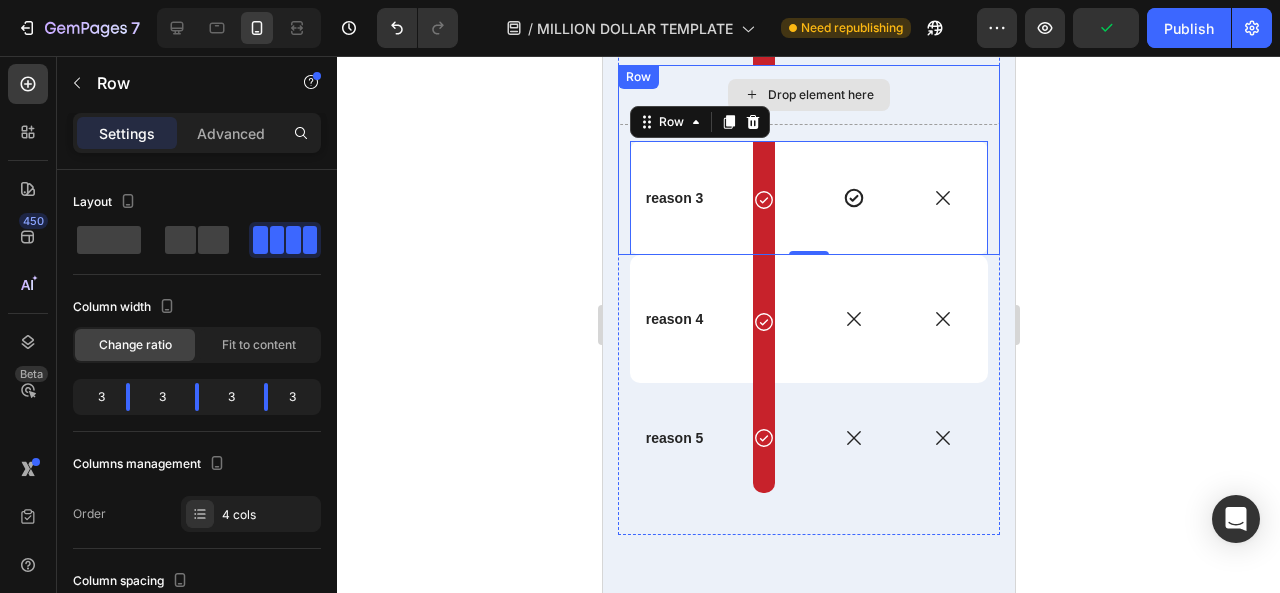 click on "Drop element here" at bounding box center (808, 95) 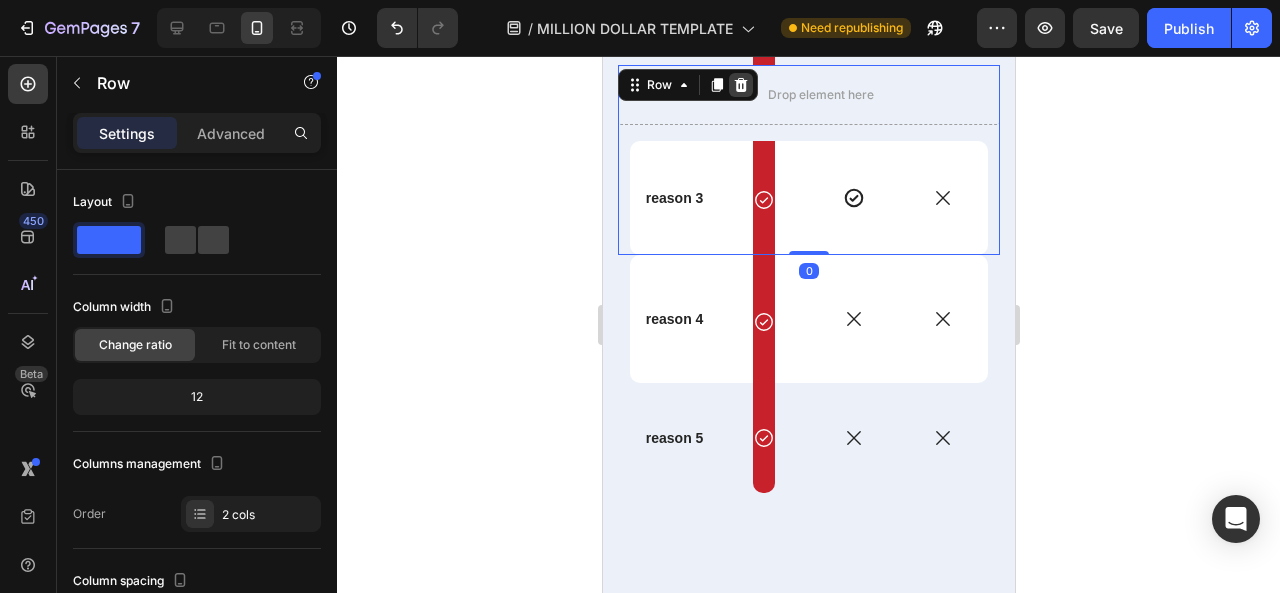 click 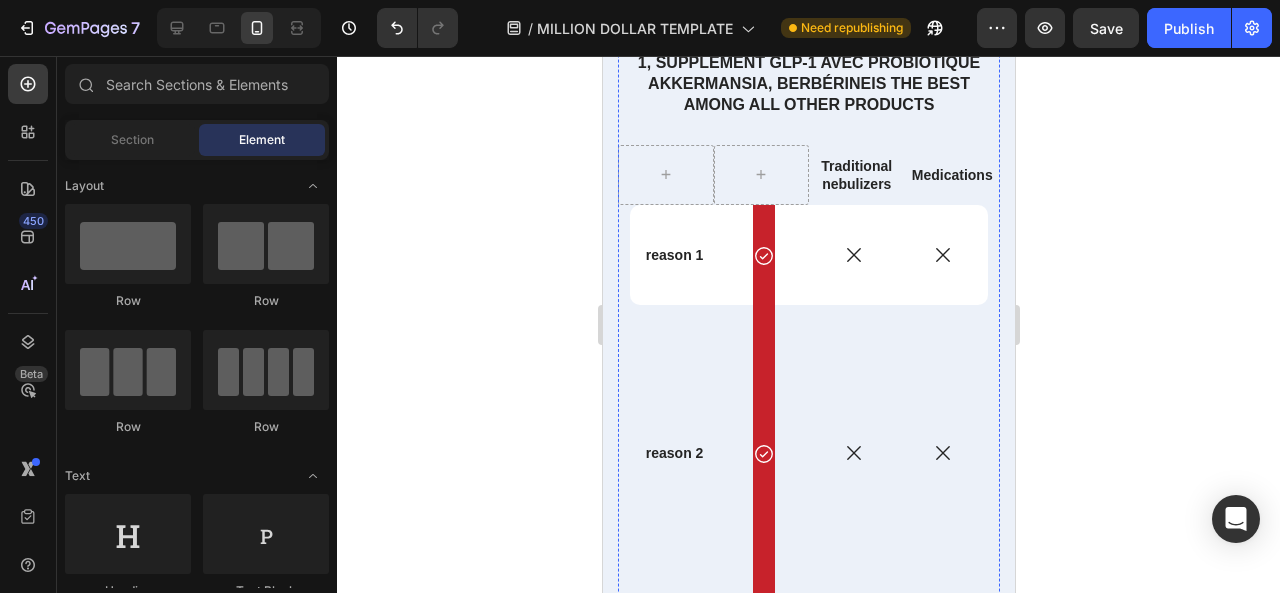 scroll, scrollTop: 7948, scrollLeft: 0, axis: vertical 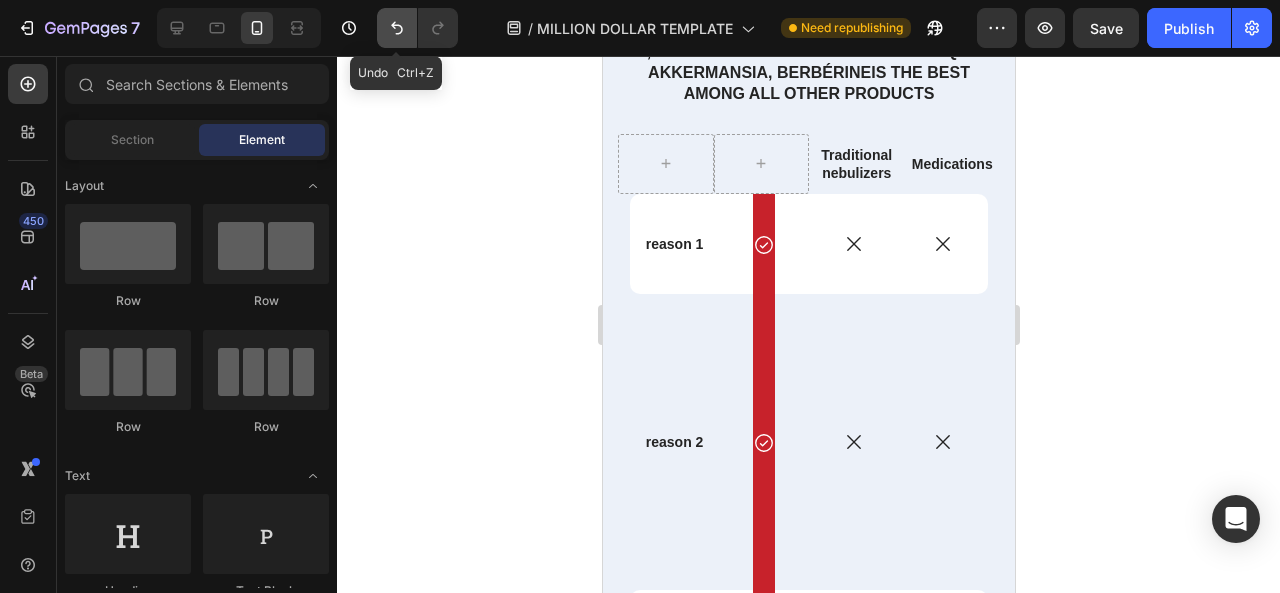 click 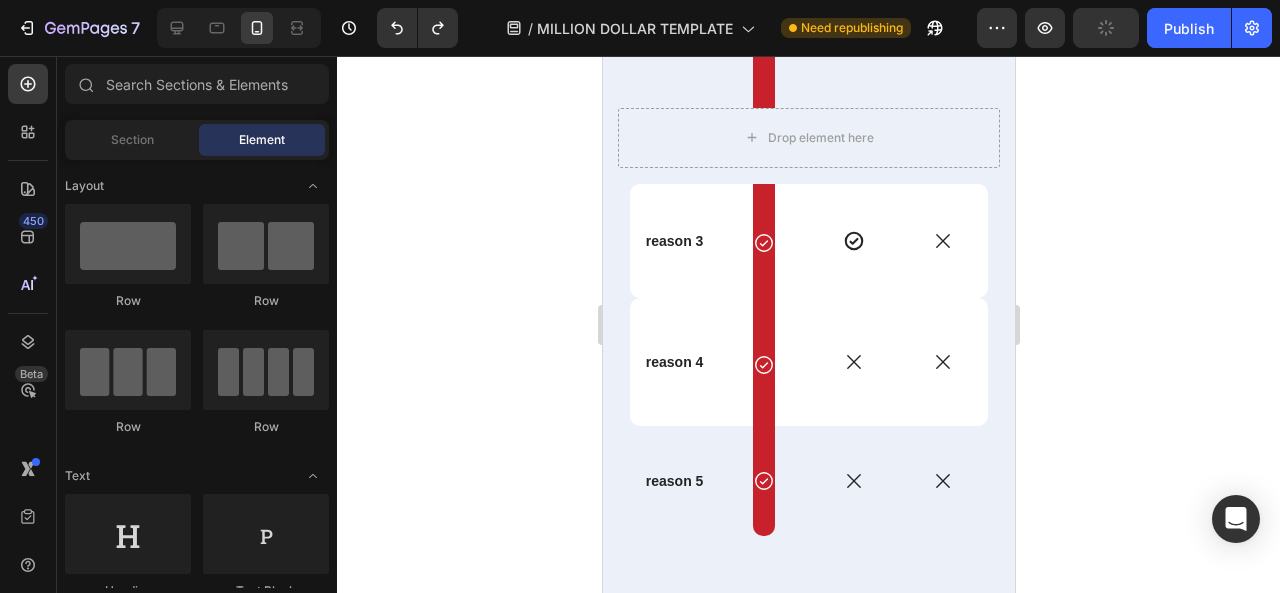 scroll, scrollTop: 8431, scrollLeft: 0, axis: vertical 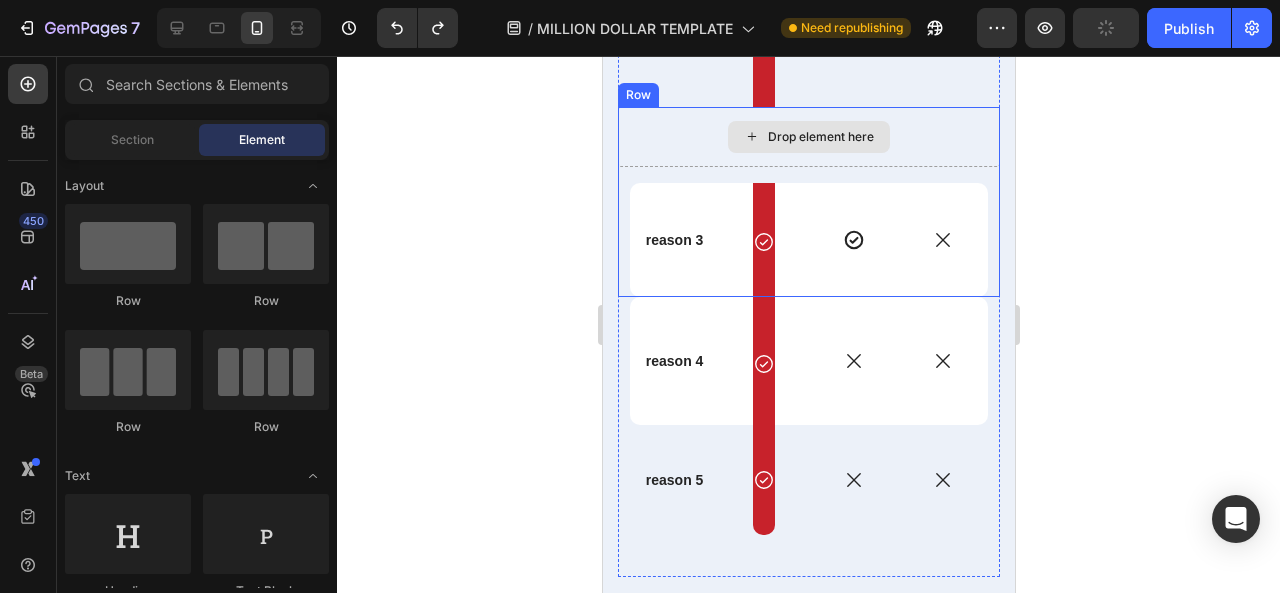 click on "Drop element here" at bounding box center (808, 137) 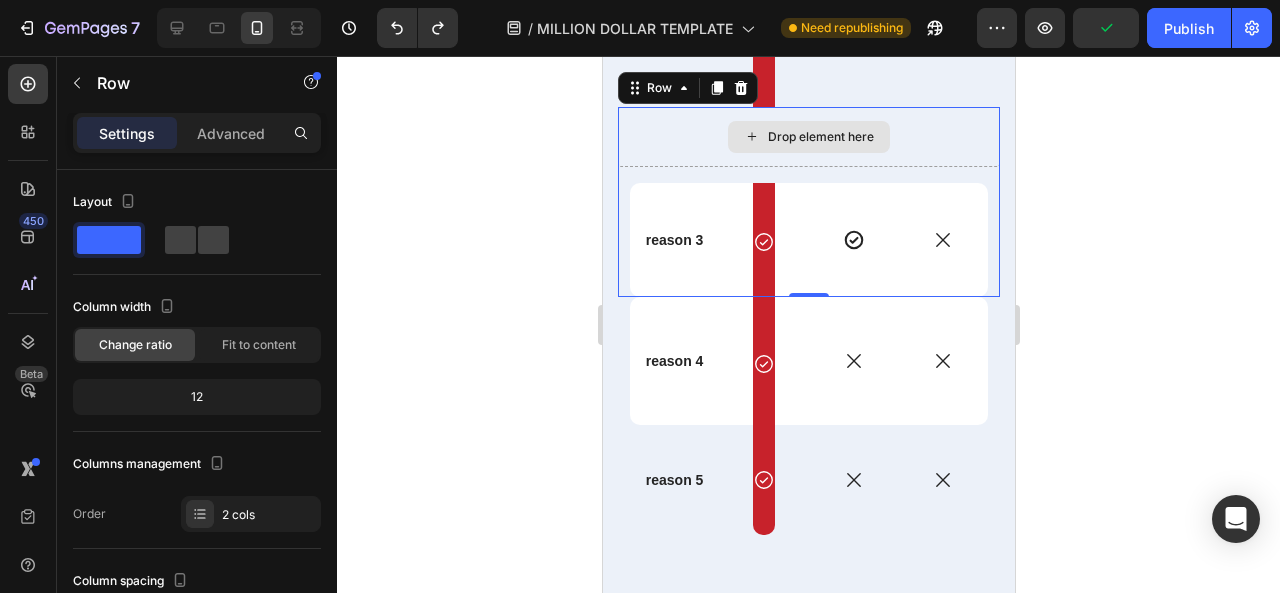 click on "Drop element here" at bounding box center [808, 137] 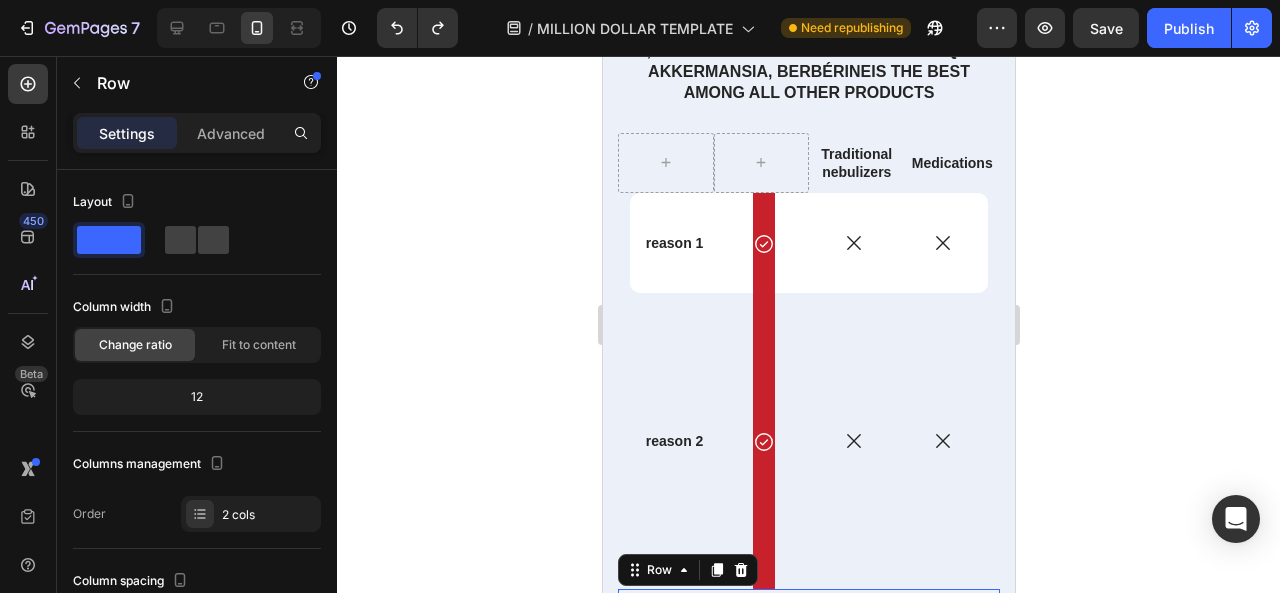 scroll, scrollTop: 7921, scrollLeft: 0, axis: vertical 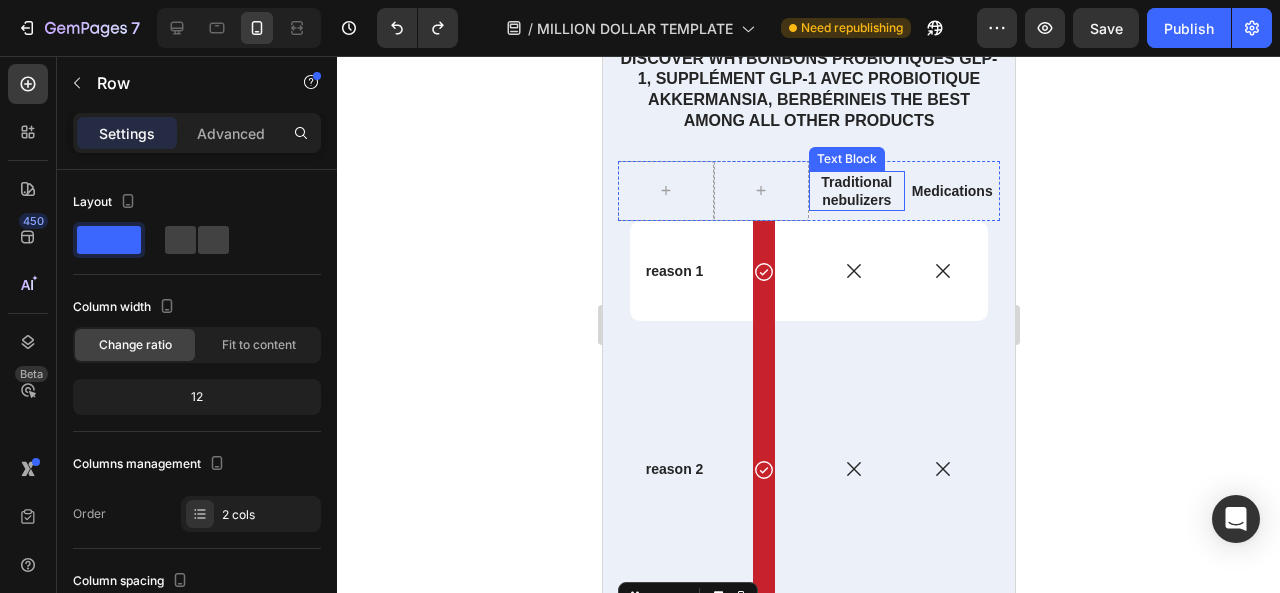 click on "Traditional nebulizers" at bounding box center [856, 191] 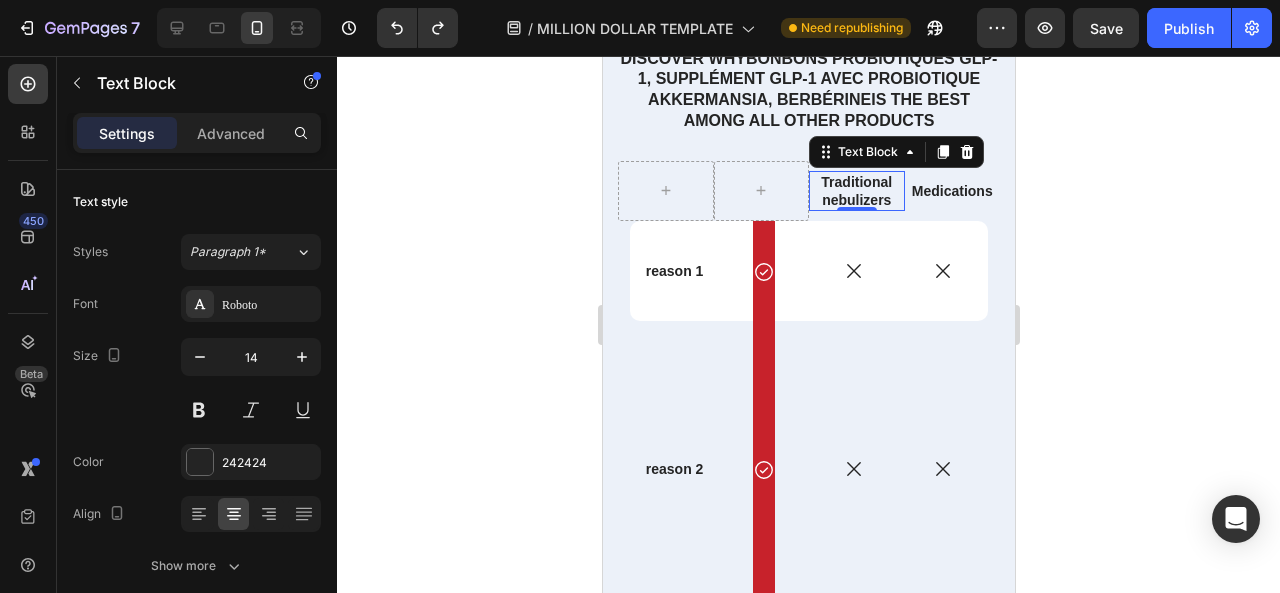 click on "Traditional nebulizers" at bounding box center (856, 191) 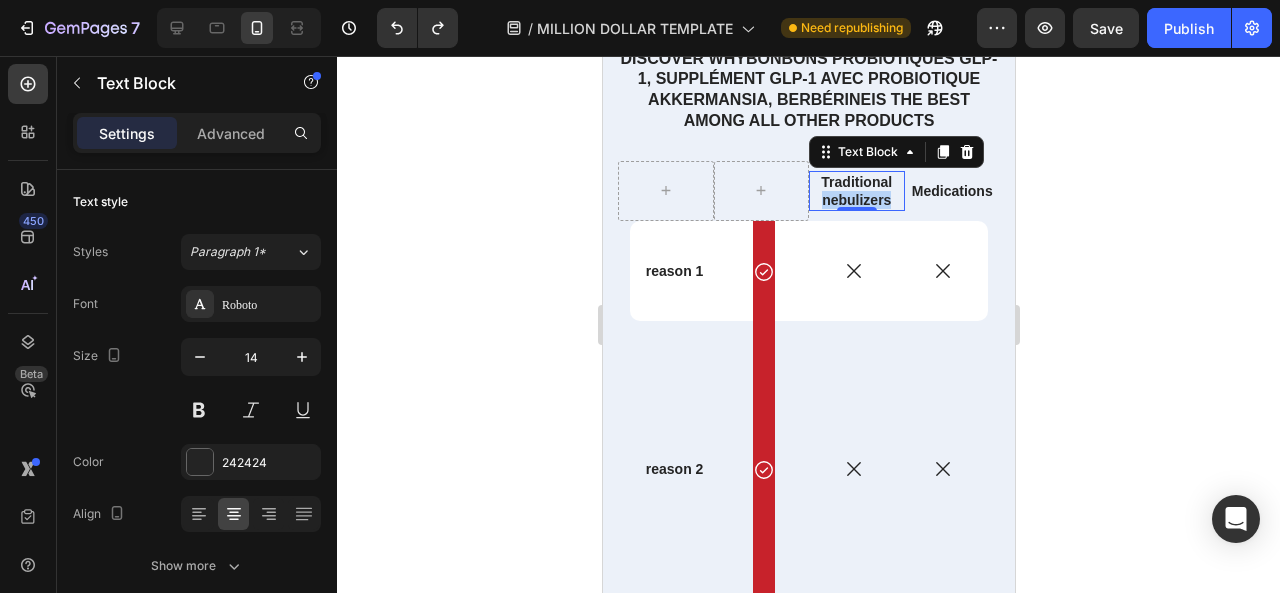 click on "Traditional nebulizers" at bounding box center [856, 191] 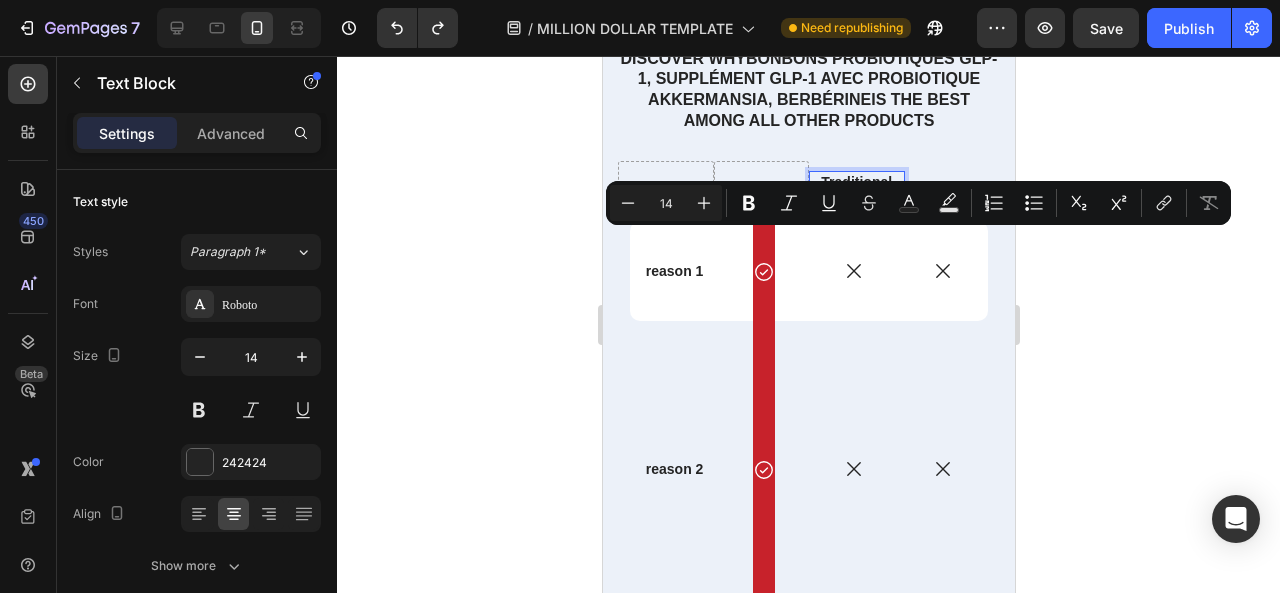 click 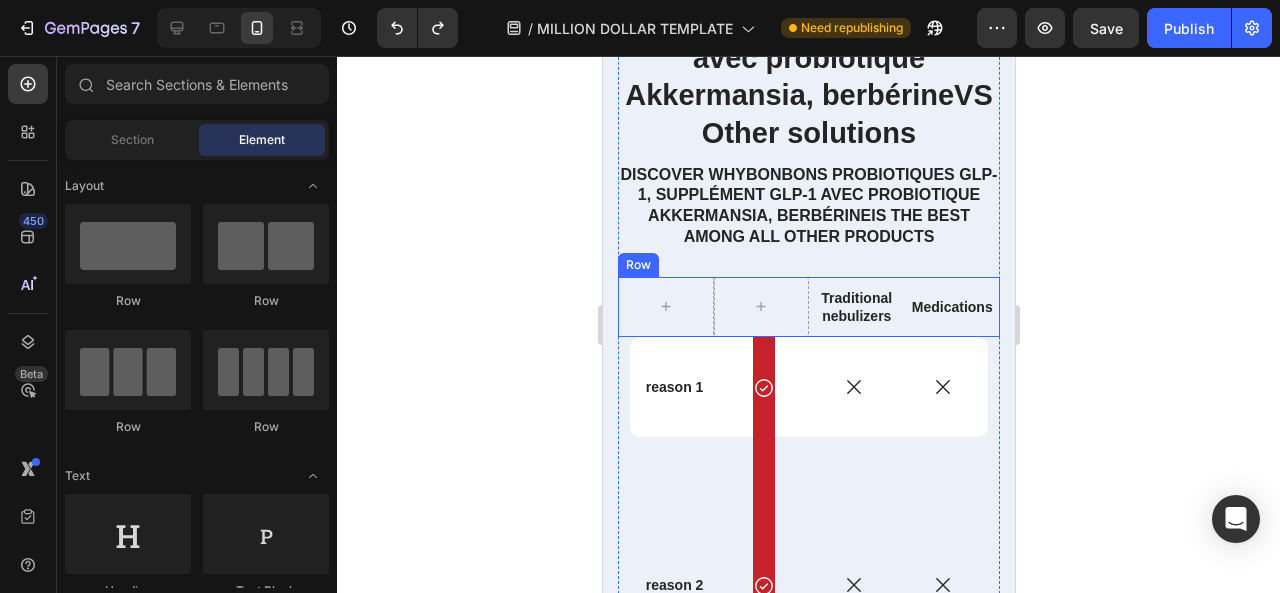 scroll, scrollTop: 7853, scrollLeft: 0, axis: vertical 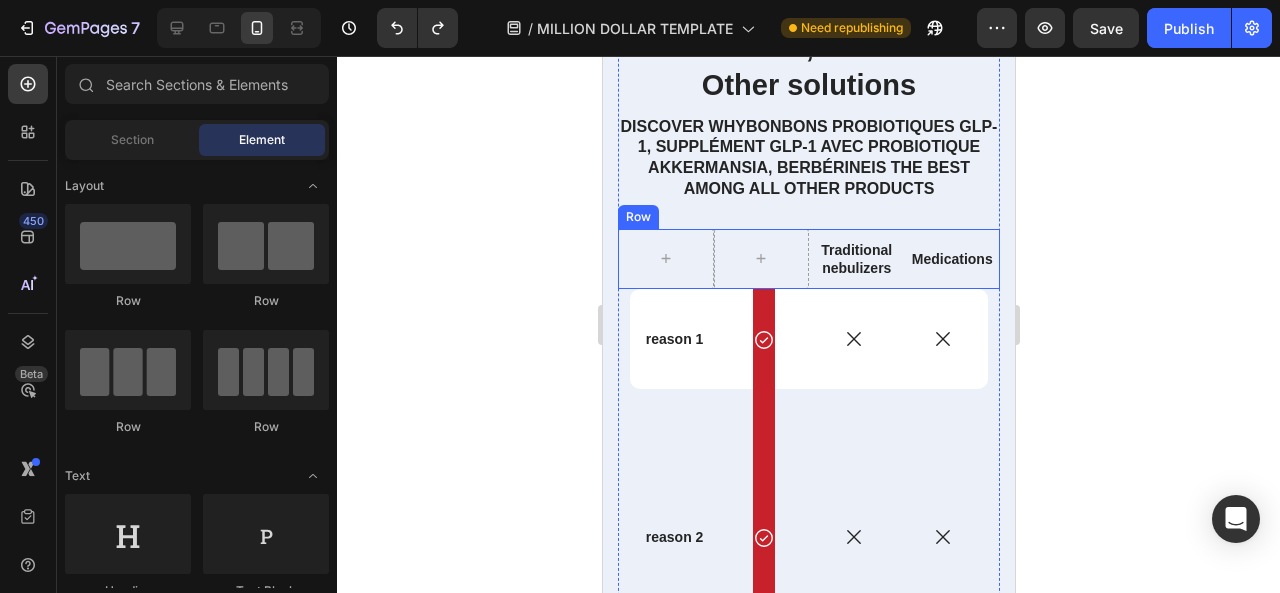 click on "Discover why   Bonbons probiotiques GLP-1, supplément GLP-1 avec probiotique Akkermansia, berbérine is the best among all other PRODUCTS" at bounding box center [808, 158] 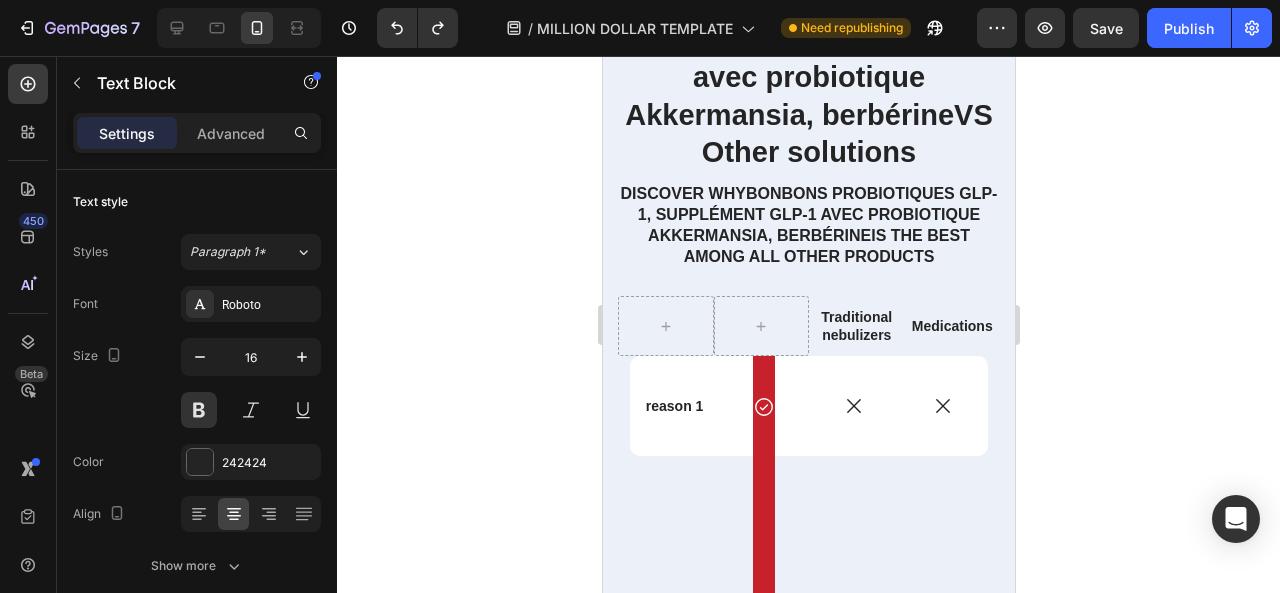 scroll, scrollTop: 7678, scrollLeft: 0, axis: vertical 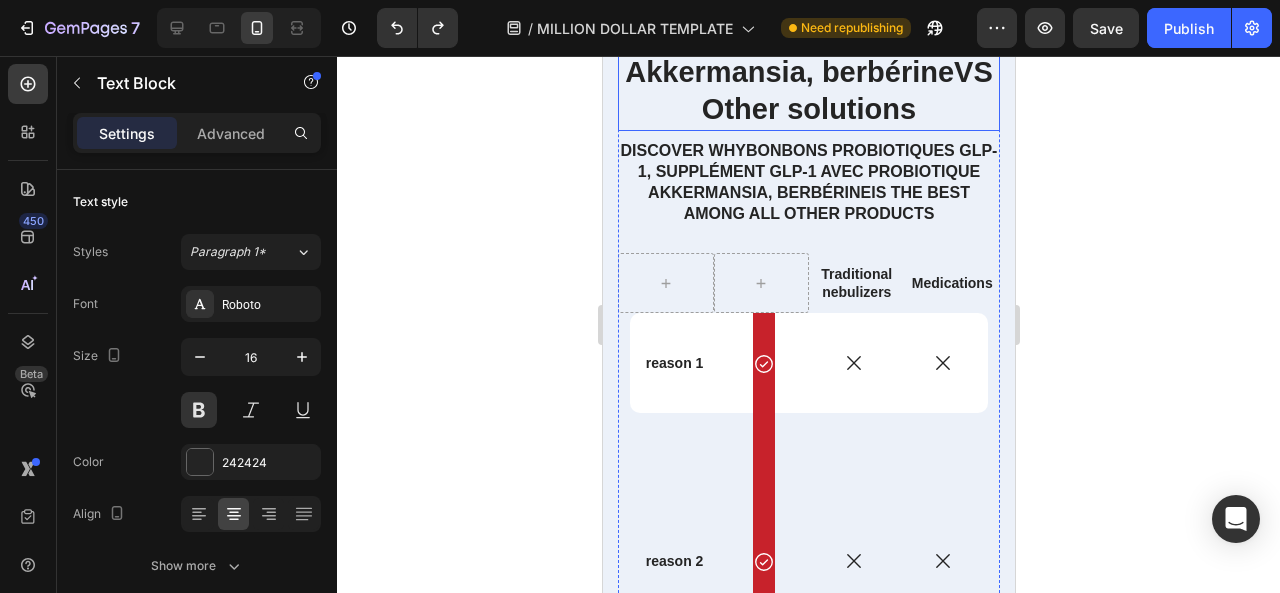click on "Bonbons probiotiques GLP-1, supplément GLP-1 avec probiotique Akkermansia, berbérine" at bounding box center [805, 15] 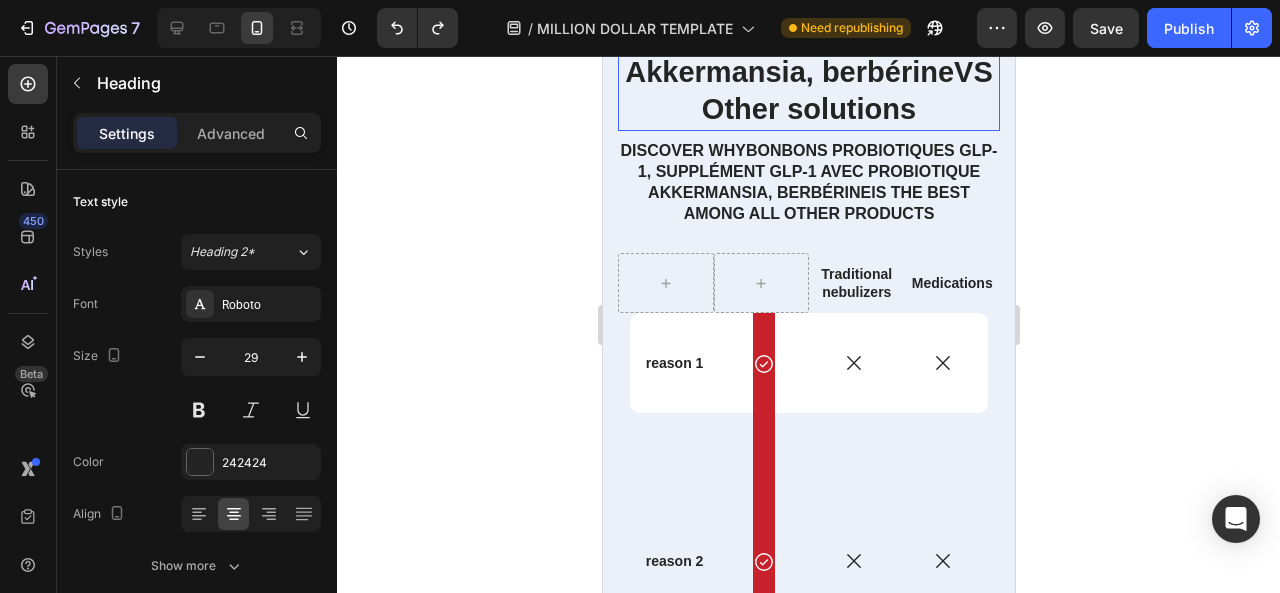 click on "Bonbons probiotiques GLP-1, supplément GLP-1 avec probiotique Akkermansia, berbérine" at bounding box center [805, 15] 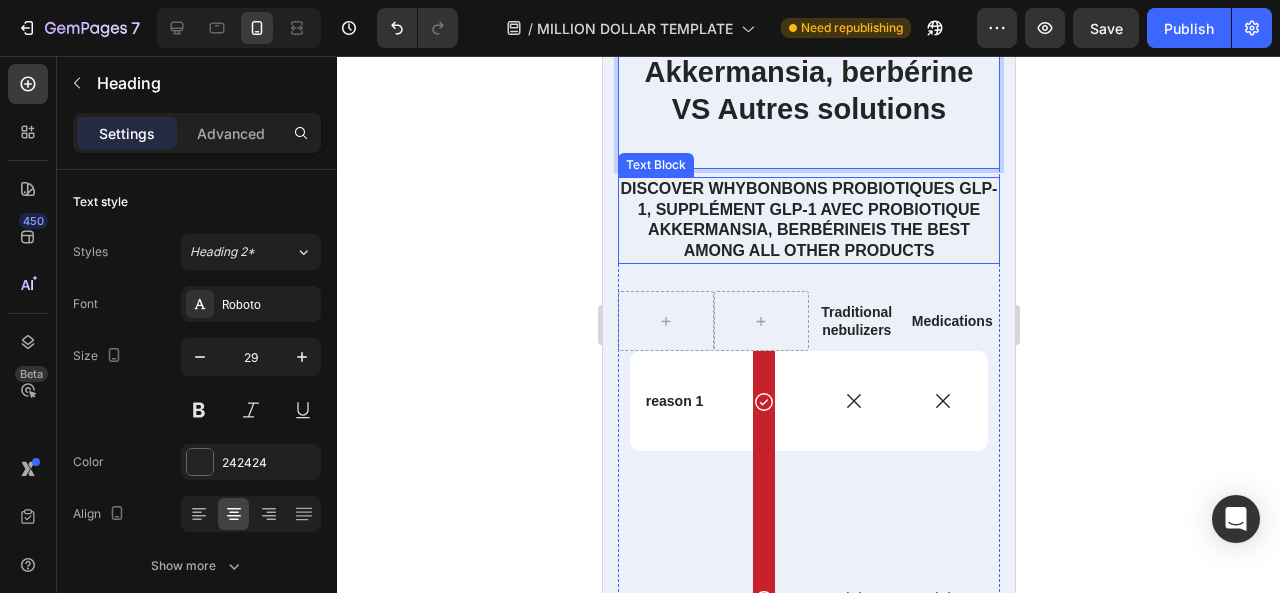 click on "Bonbons probiotiques GLP-1, supplément GLP-1 avec probiotique Akkermansia, berbérine" at bounding box center [817, 209] 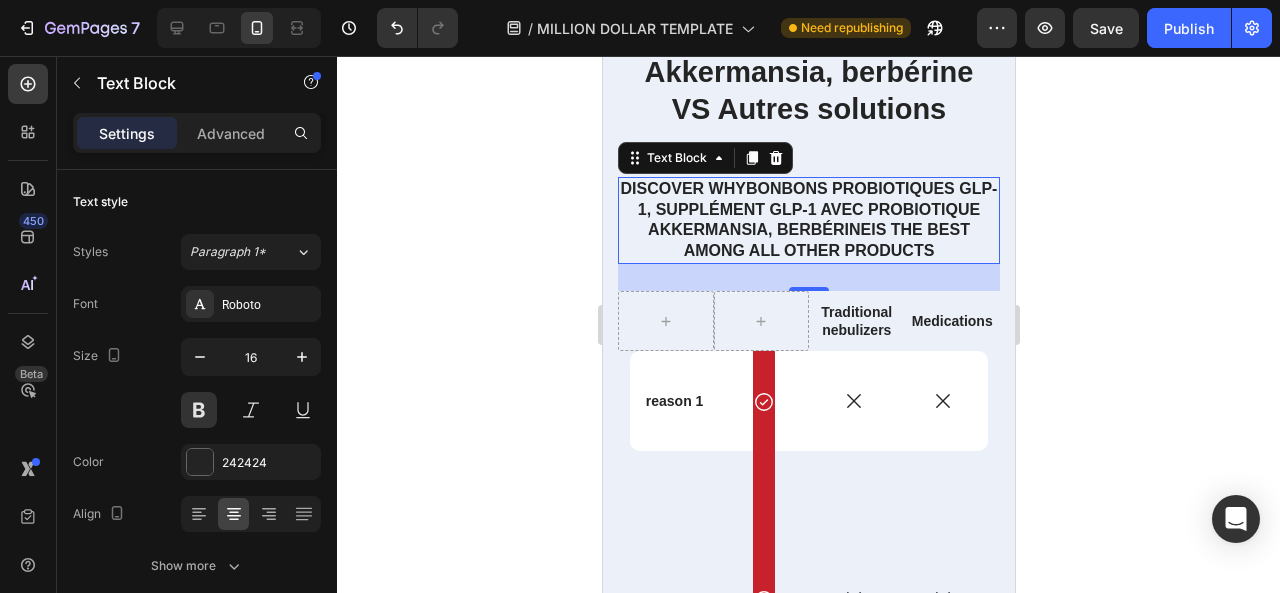 click on "Discover why   Bonbons probiotiques GLP-1, supplément GLP-1 avec probiotique Akkermansia, berbérine is the best among all other PRODUCTS" at bounding box center (808, 220) 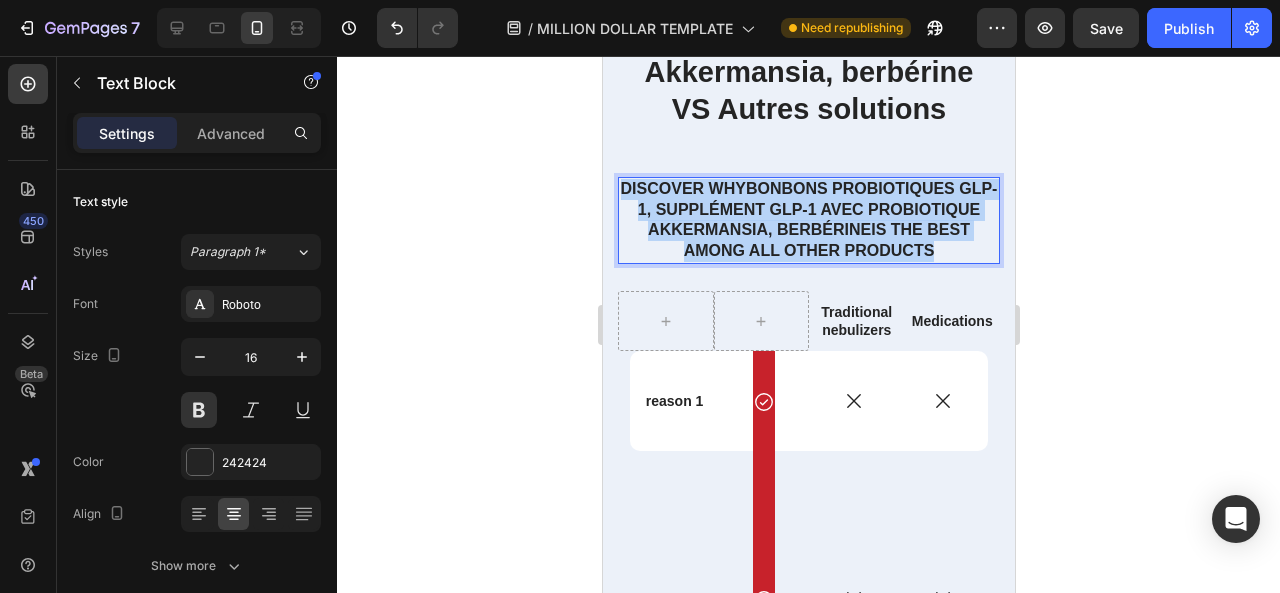 click on "Discover why   Bonbons probiotiques GLP-1, supplément GLP-1 avec probiotique Akkermansia, berbérine is the best among all other PRODUCTS" at bounding box center [808, 220] 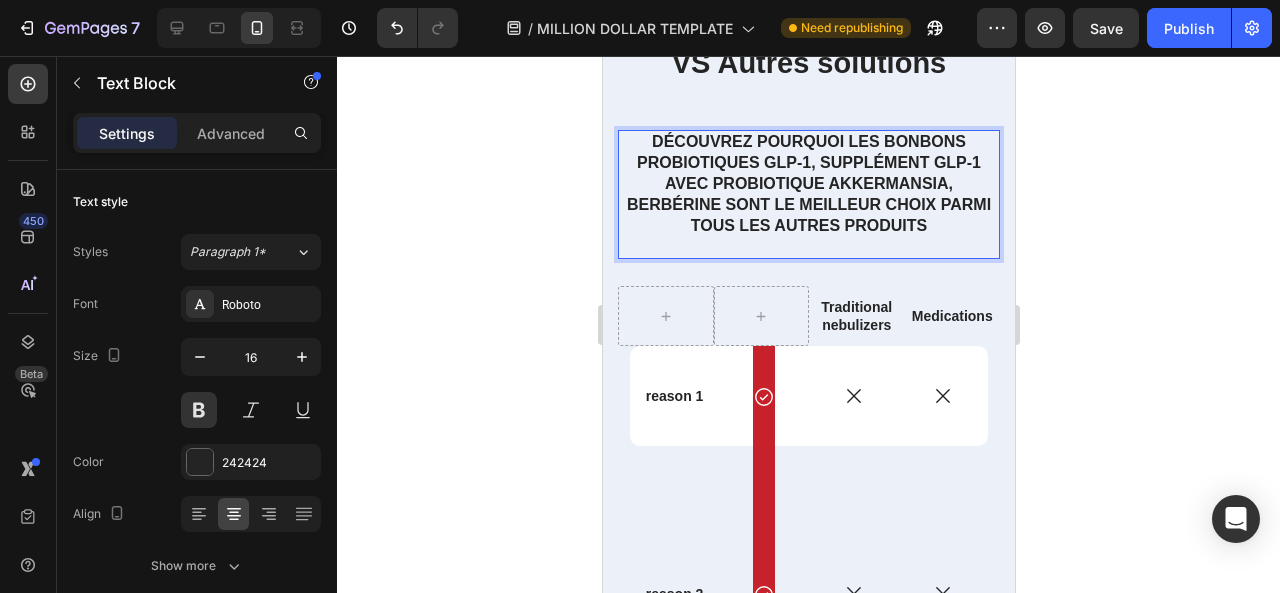 scroll, scrollTop: 7876, scrollLeft: 0, axis: vertical 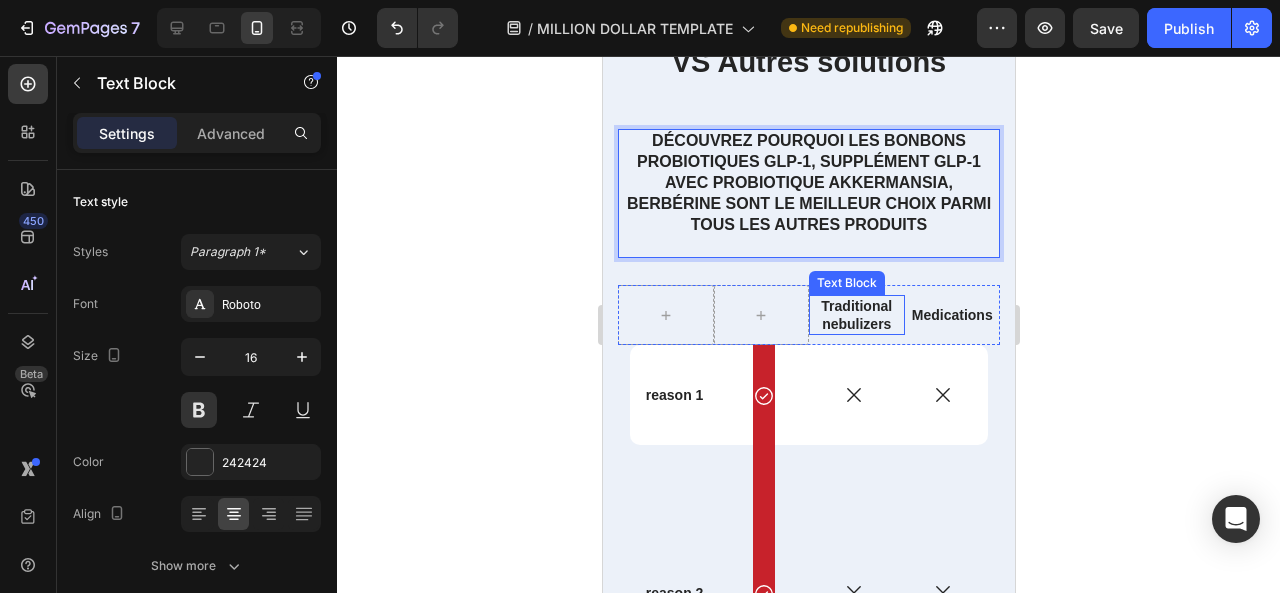 click on "Traditional nebulizers" at bounding box center (856, 315) 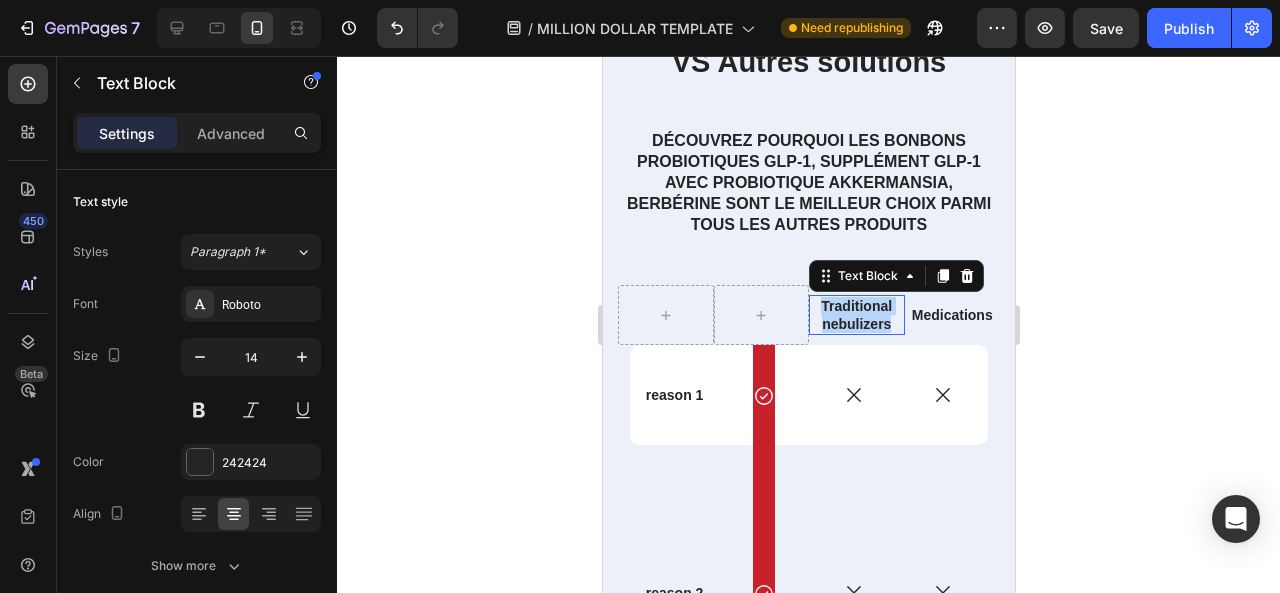 click on "Traditional nebulizers" at bounding box center [856, 315] 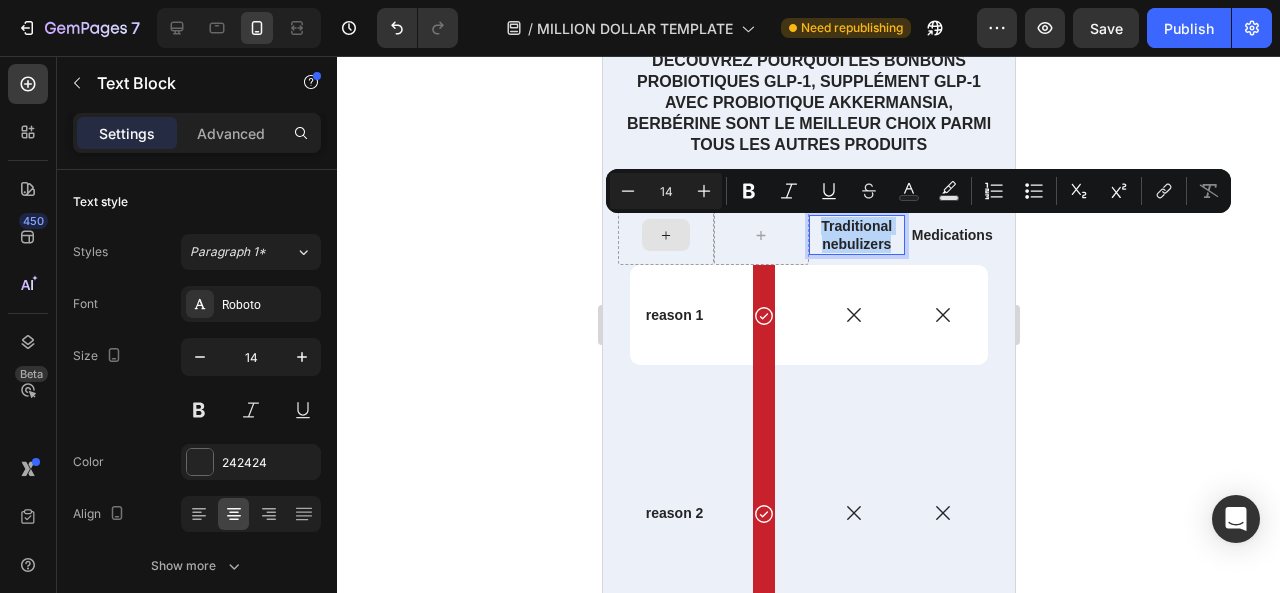 scroll, scrollTop: 7955, scrollLeft: 0, axis: vertical 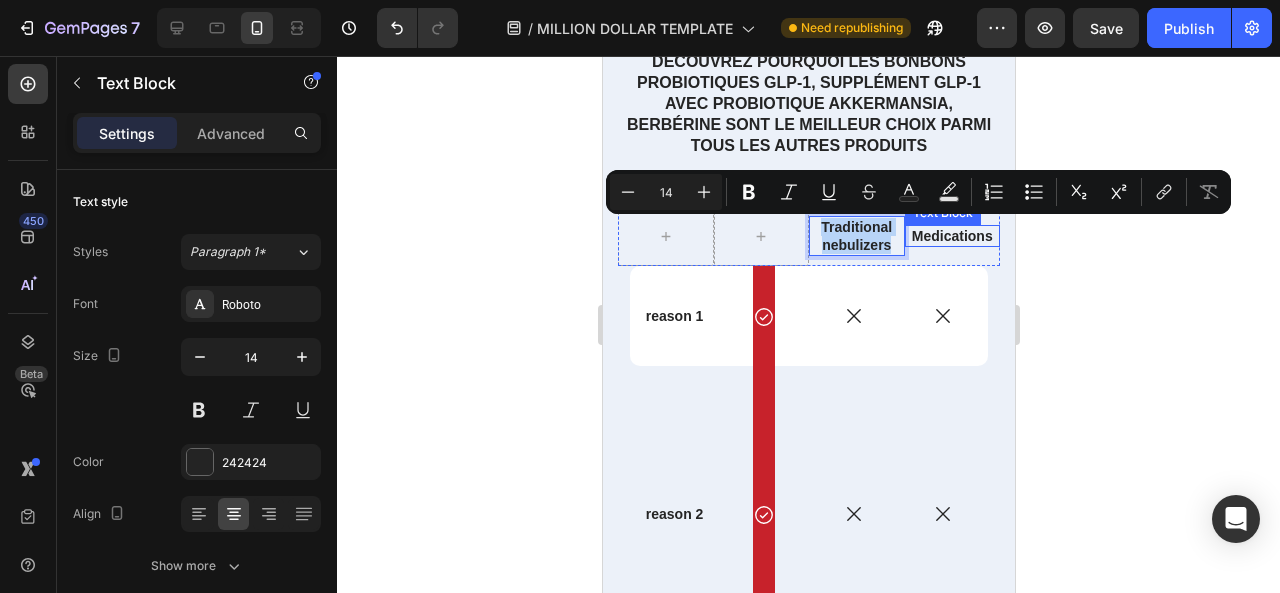 click on "Medications" at bounding box center (952, 236) 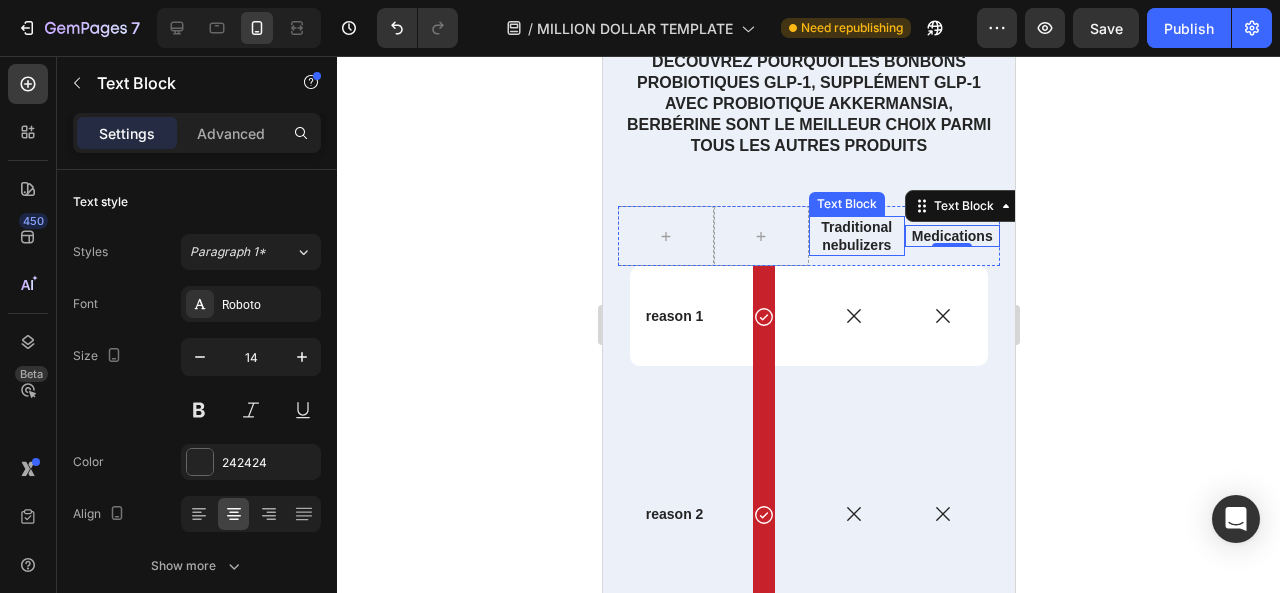 click on "Traditional nebulizers" at bounding box center [856, 236] 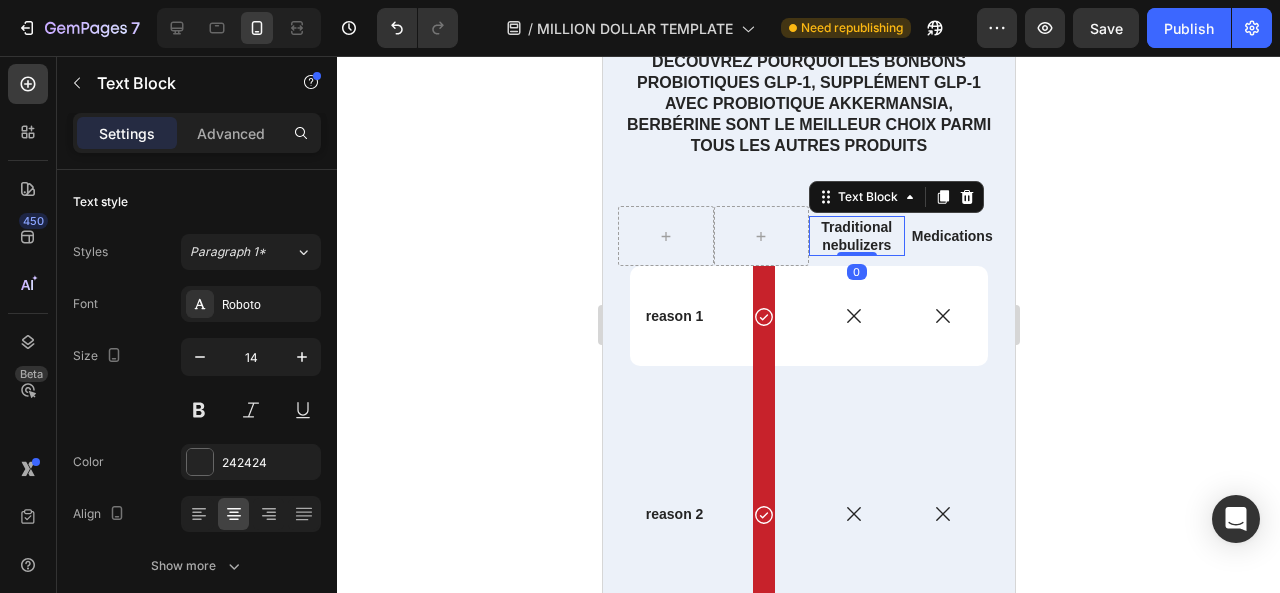 click on "Traditional nebulizers" at bounding box center (856, 236) 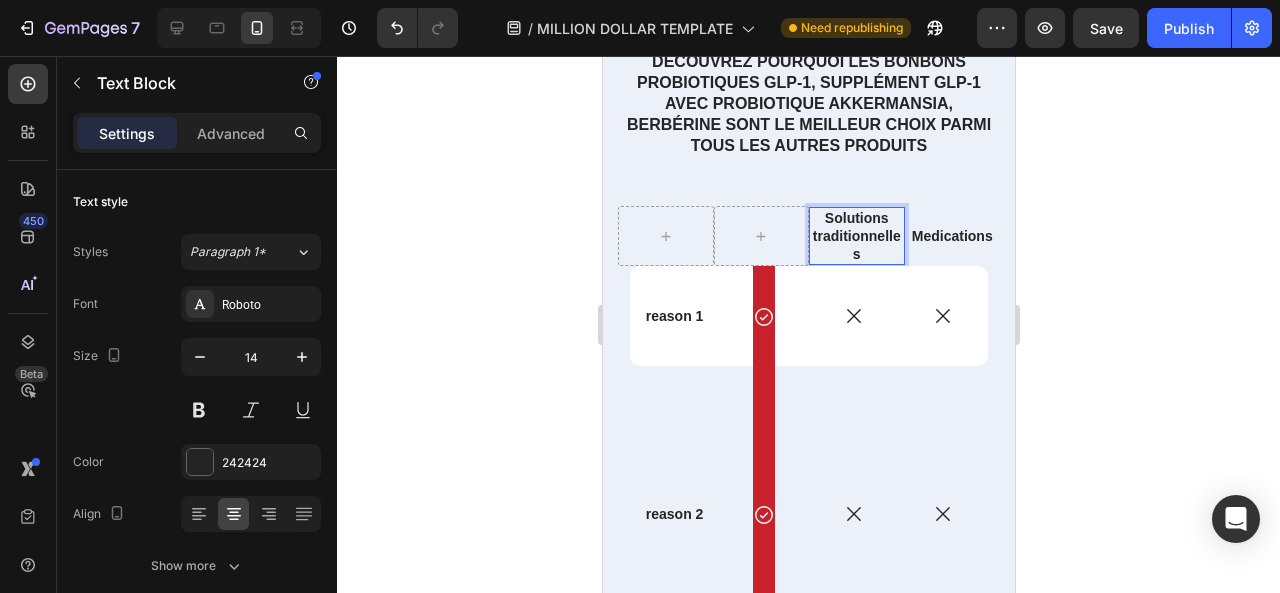 scroll, scrollTop: 7946, scrollLeft: 0, axis: vertical 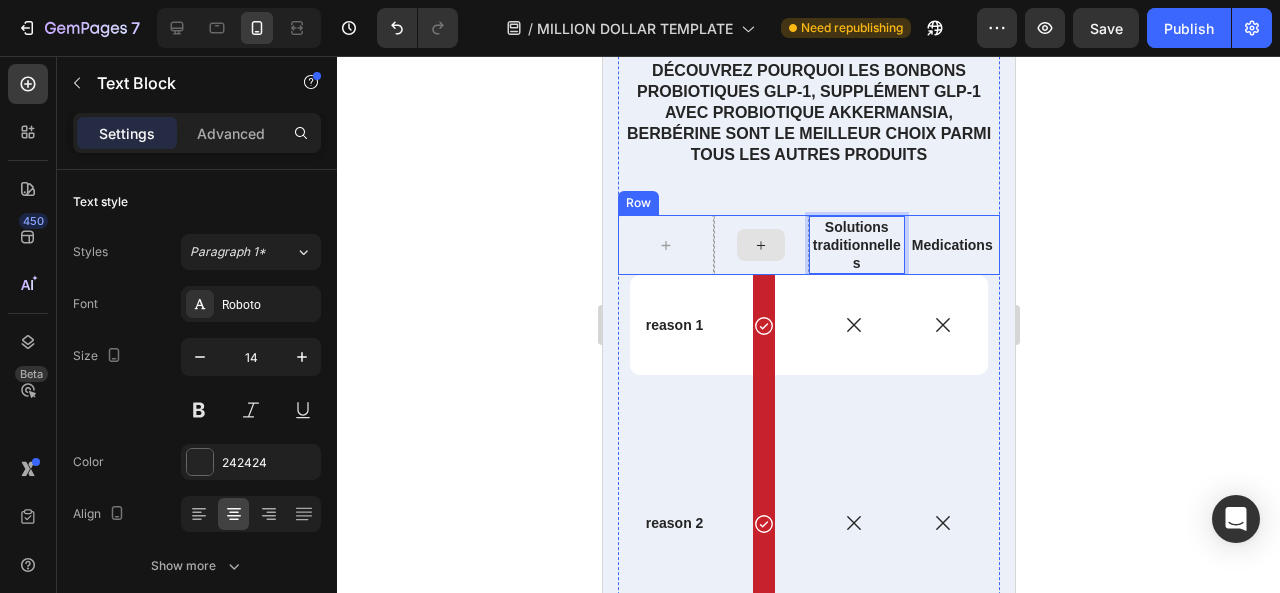 click at bounding box center [760, 245] 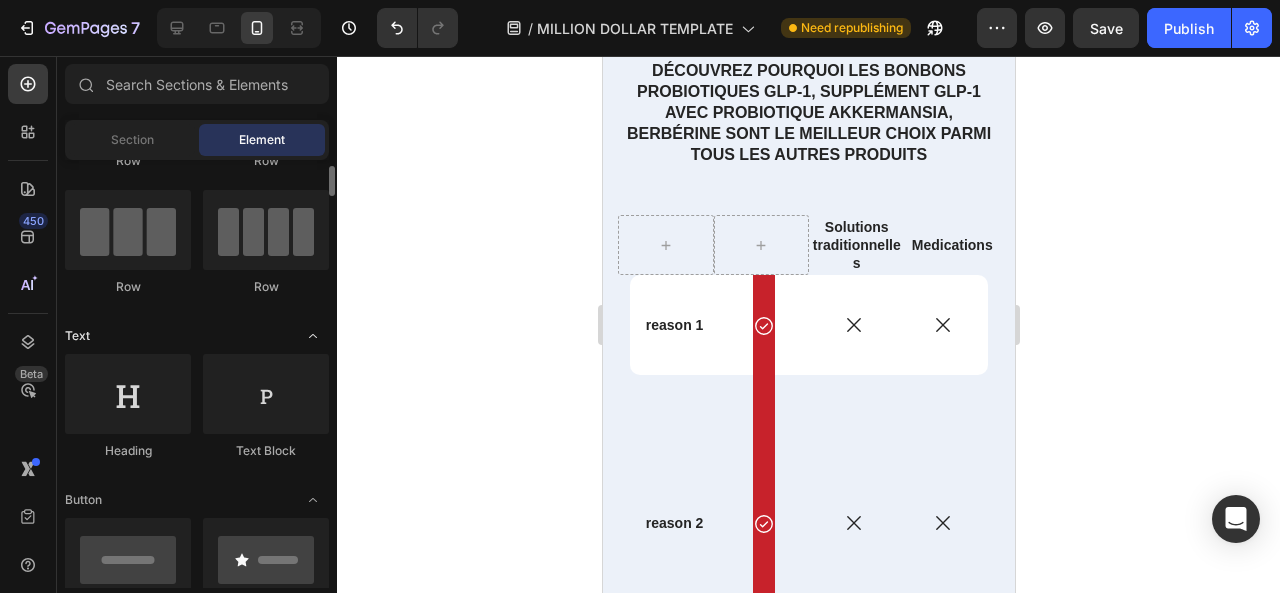 scroll, scrollTop: 136, scrollLeft: 0, axis: vertical 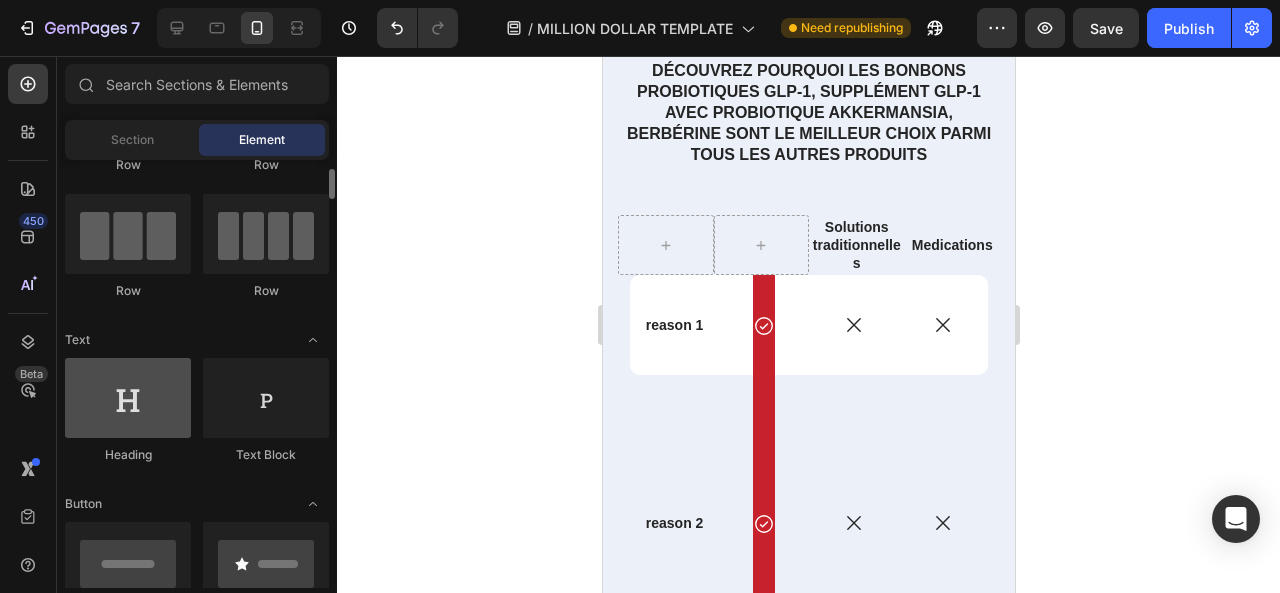 click at bounding box center (128, 398) 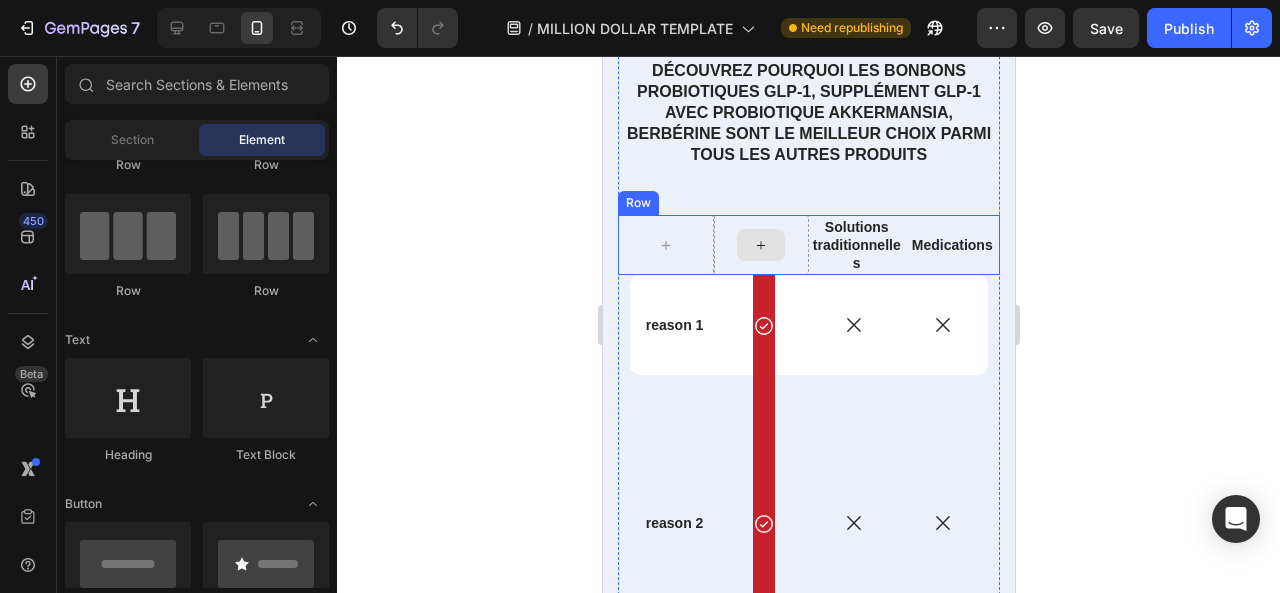 click at bounding box center [760, 245] 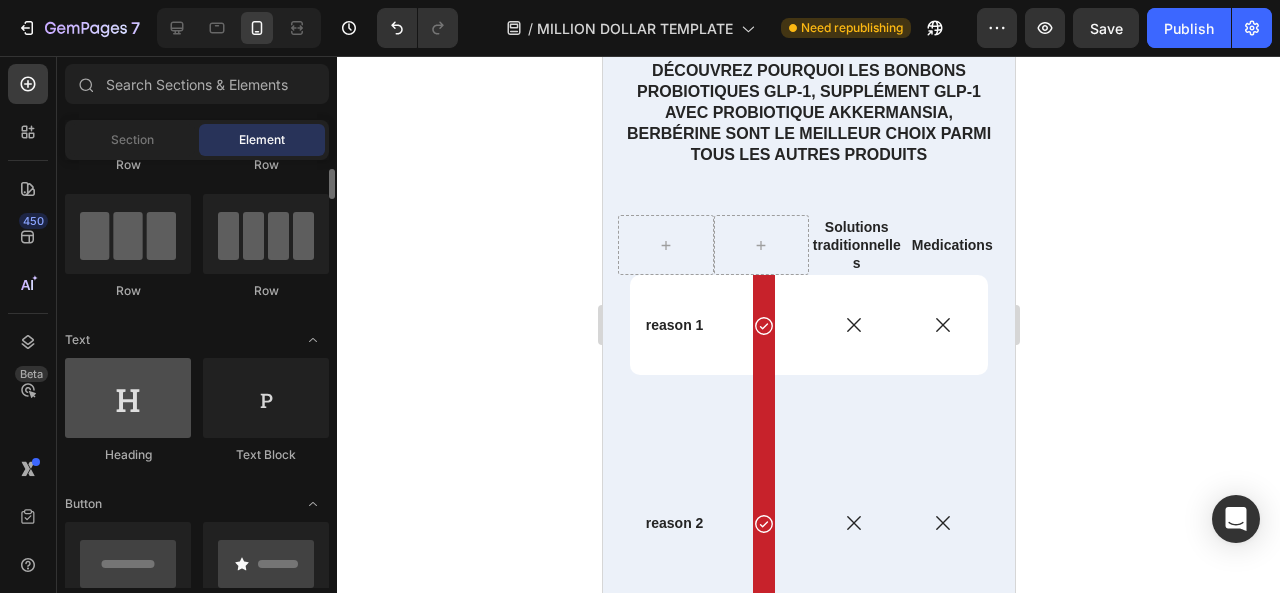click at bounding box center [128, 398] 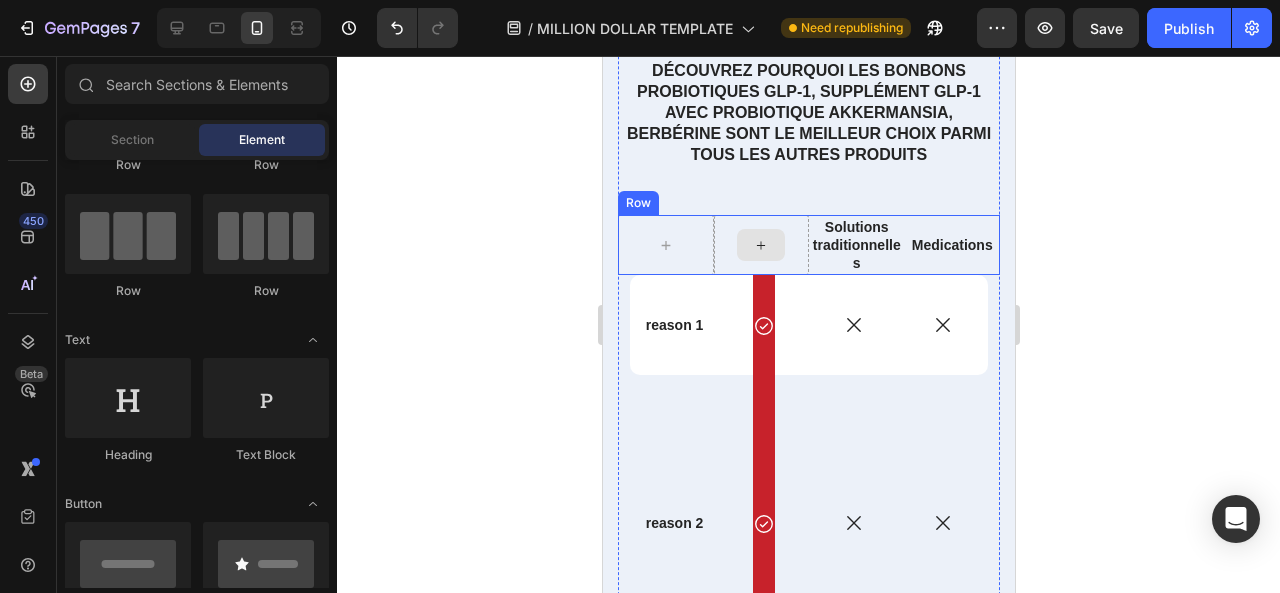 click 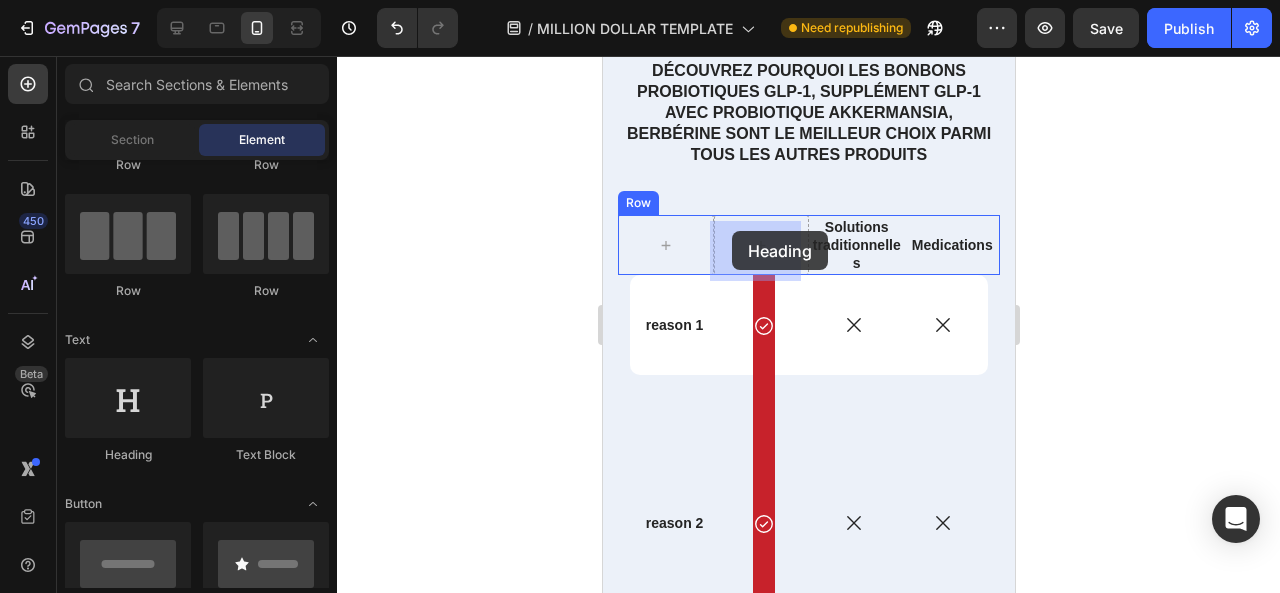 drag, startPoint x: 890, startPoint y: 407, endPoint x: 730, endPoint y: 232, distance: 237.11812 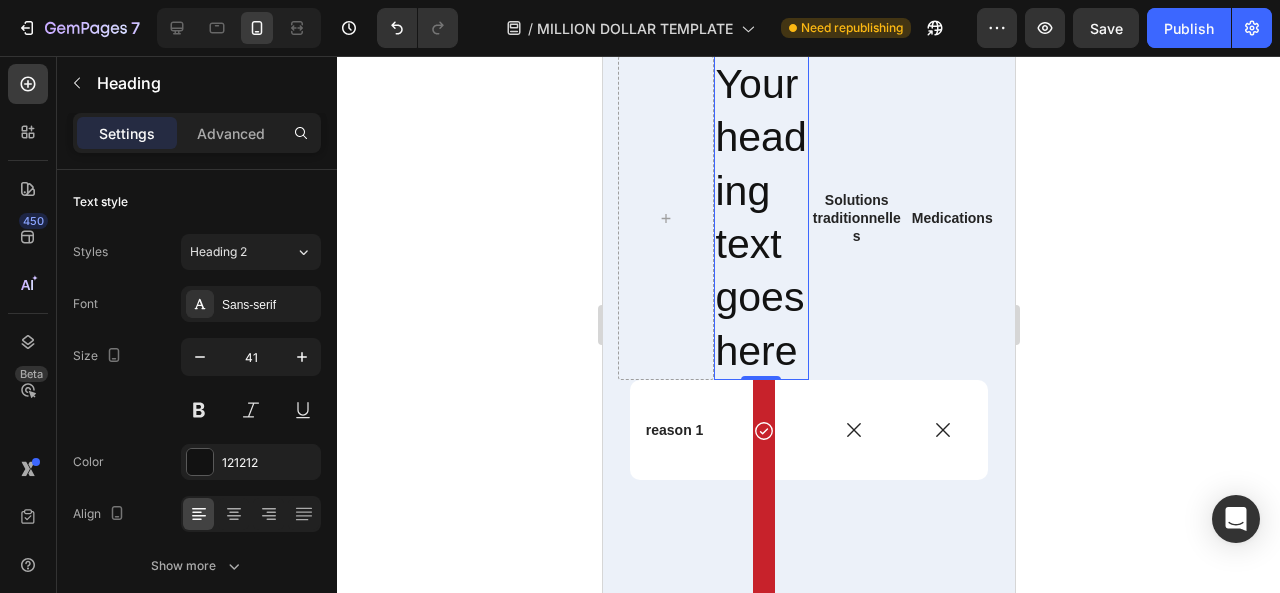 scroll, scrollTop: 8106, scrollLeft: 0, axis: vertical 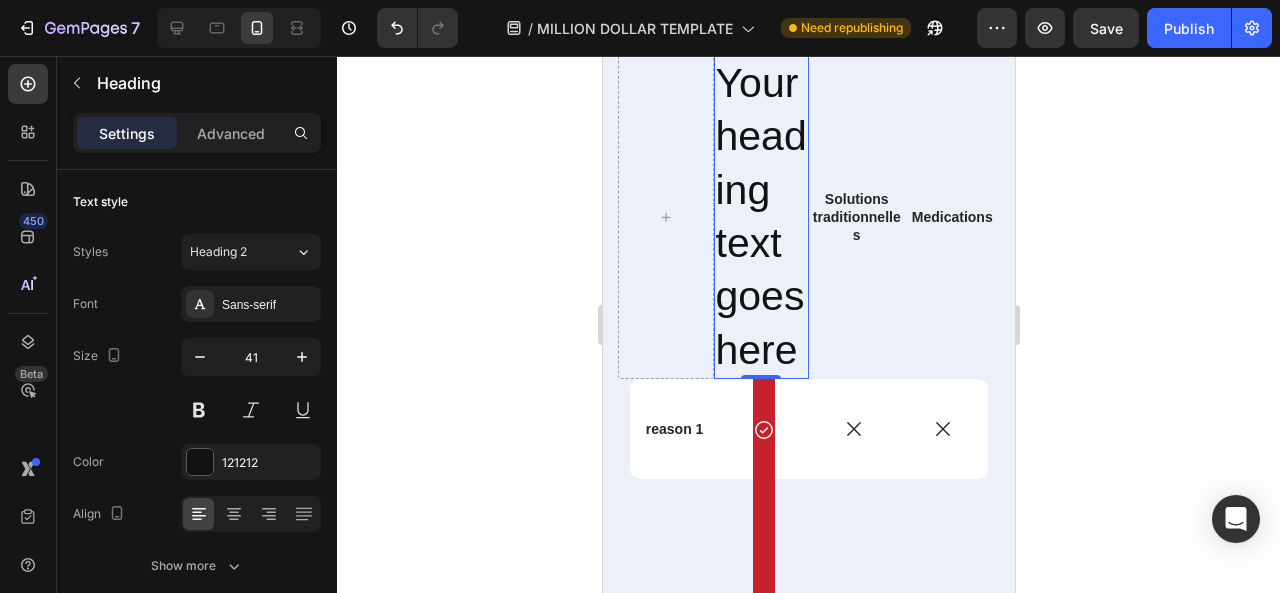 click on "Your heading text goes here" at bounding box center (761, 217) 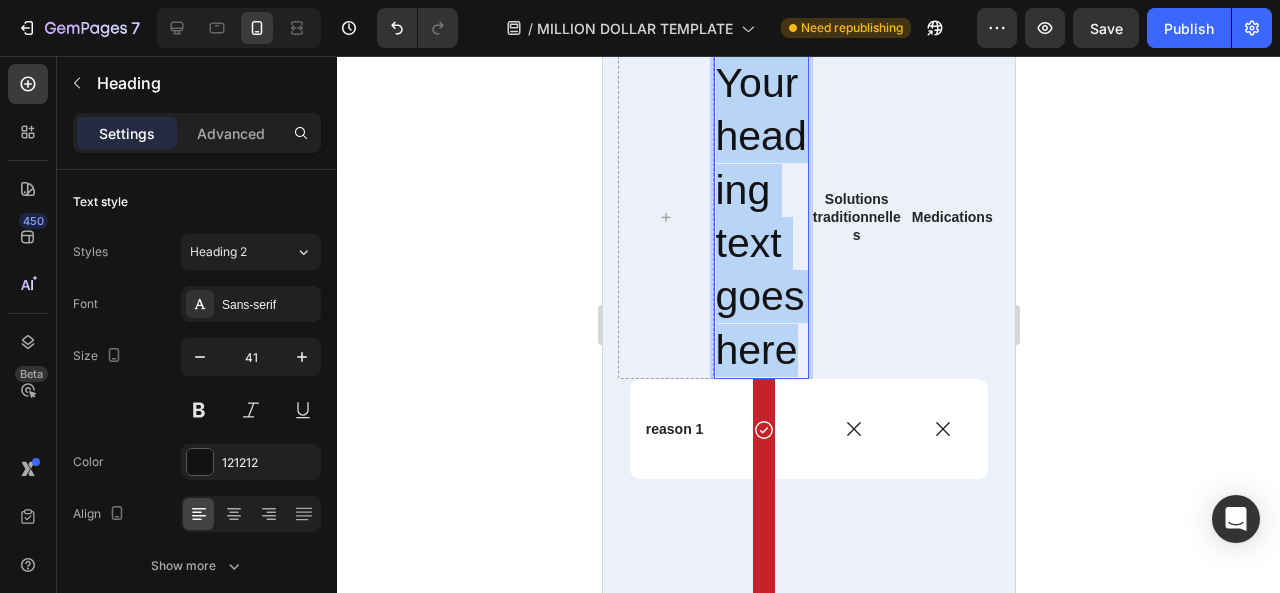 click on "Your heading text goes here" at bounding box center [761, 217] 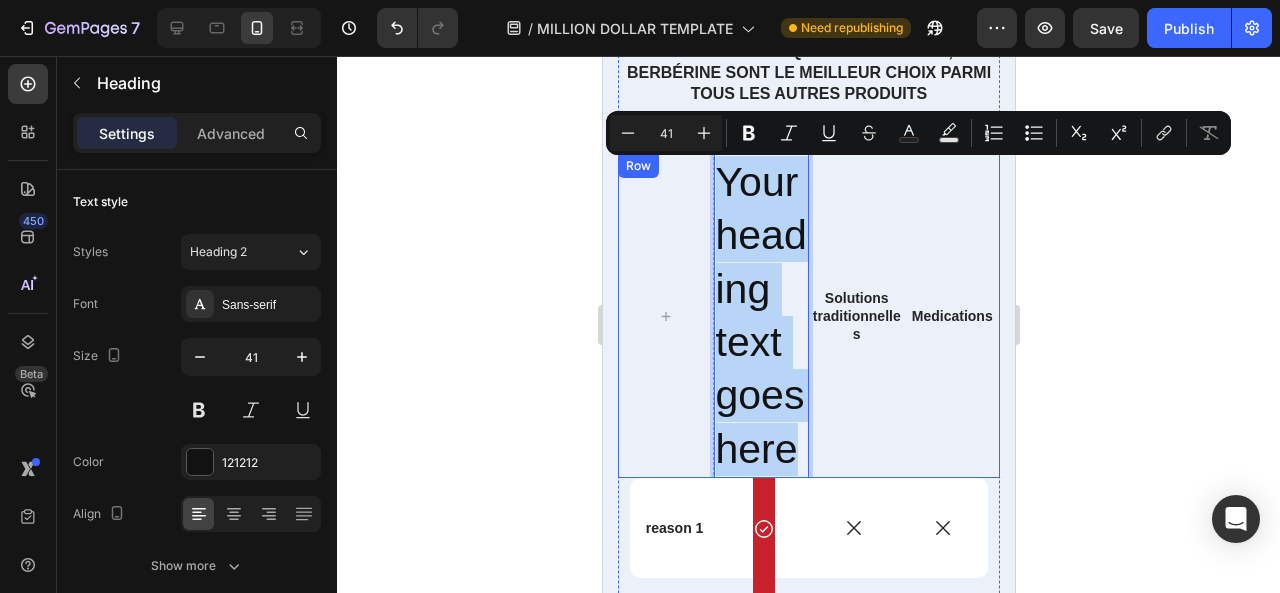 scroll, scrollTop: 8006, scrollLeft: 0, axis: vertical 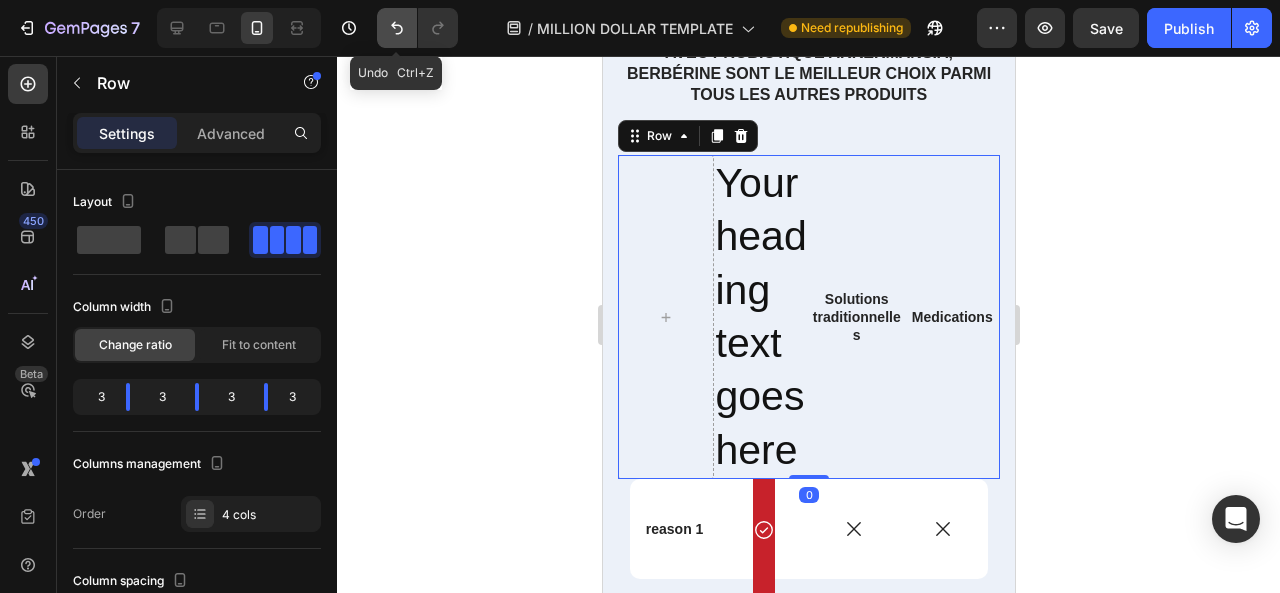 click 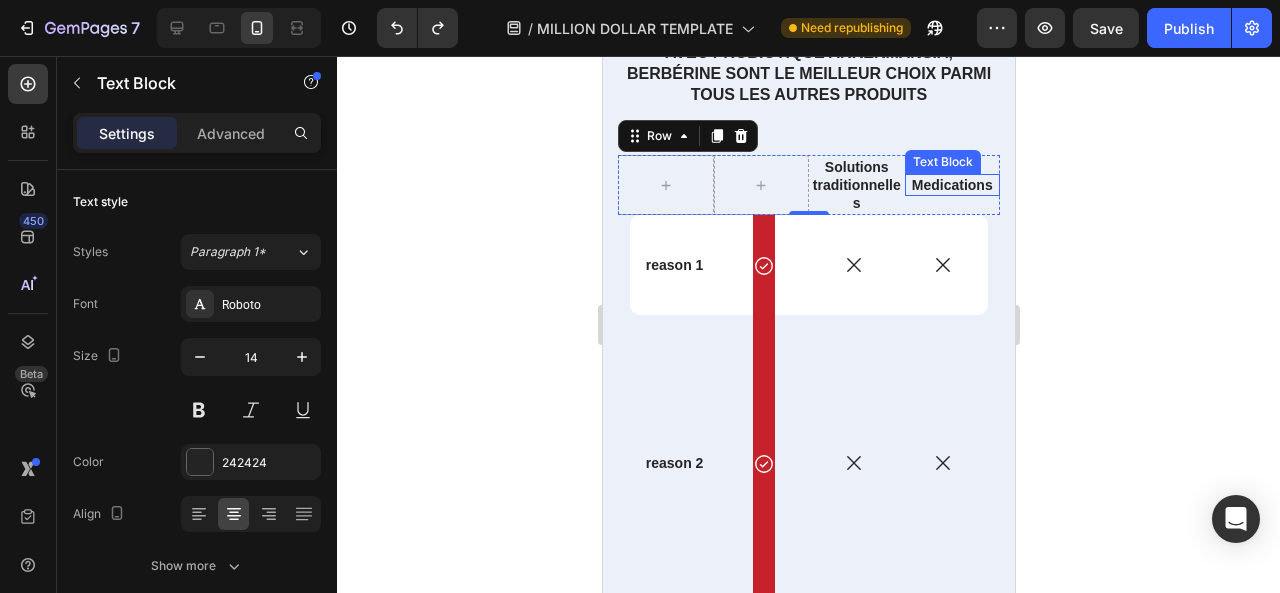 click on "Medications" at bounding box center (952, 185) 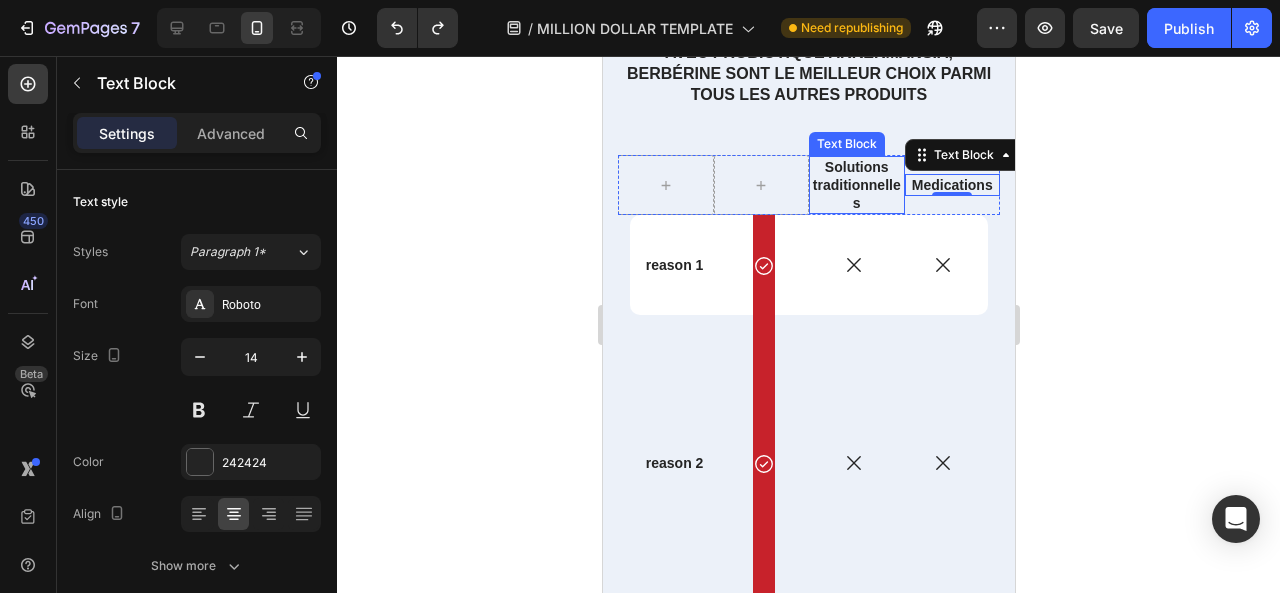 click on "Solutions traditionnelles" at bounding box center (856, 185) 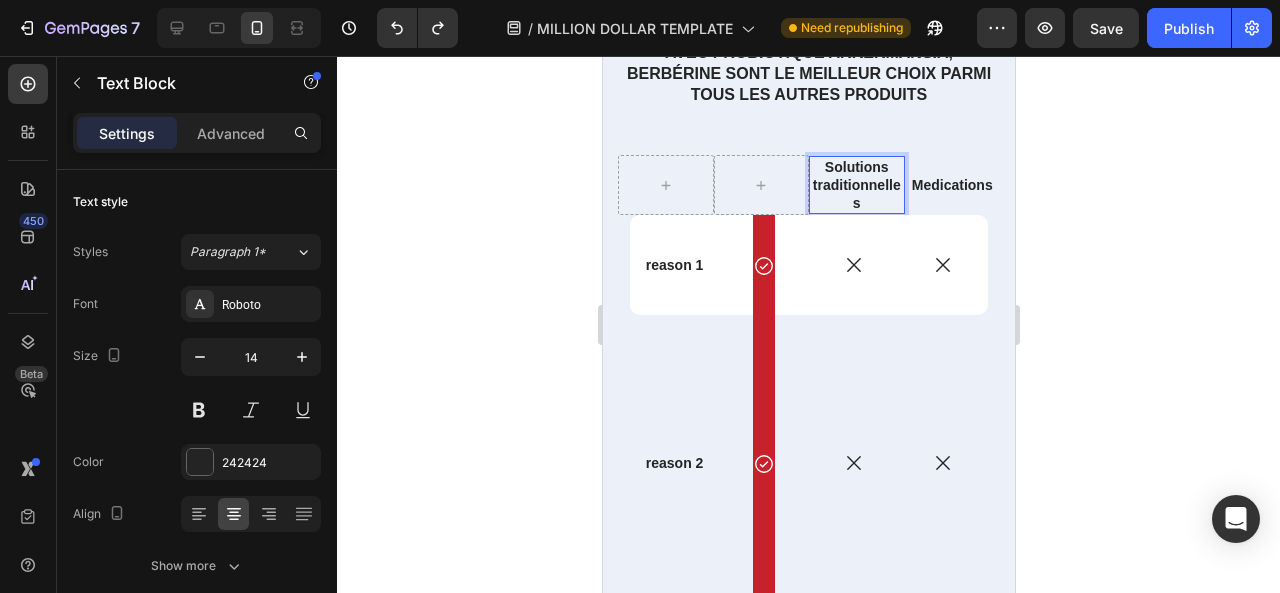 click on "Solutions traditionnelles" at bounding box center [856, 185] 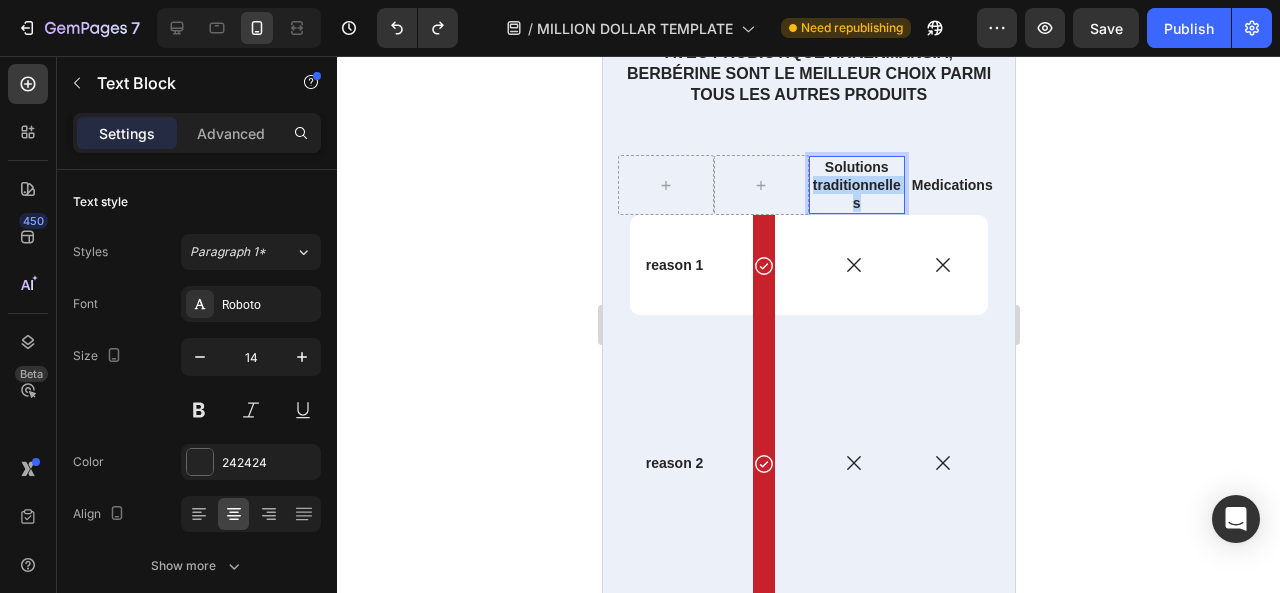 click on "Solutions traditionnelles" at bounding box center [856, 185] 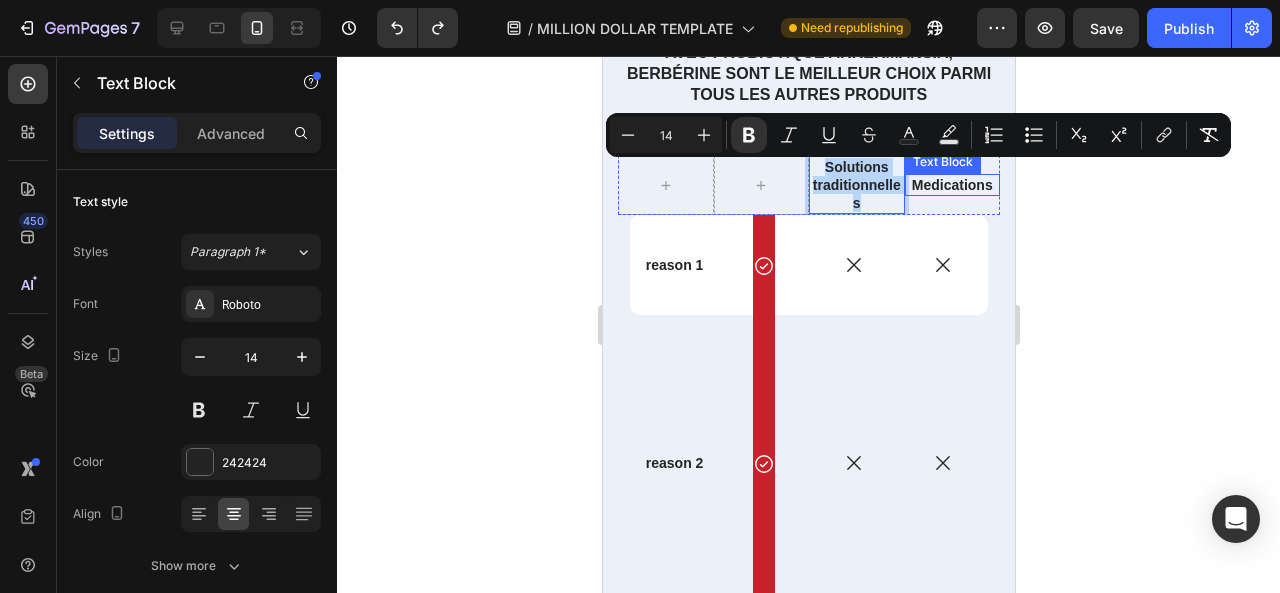 click on "Medications" at bounding box center [952, 185] 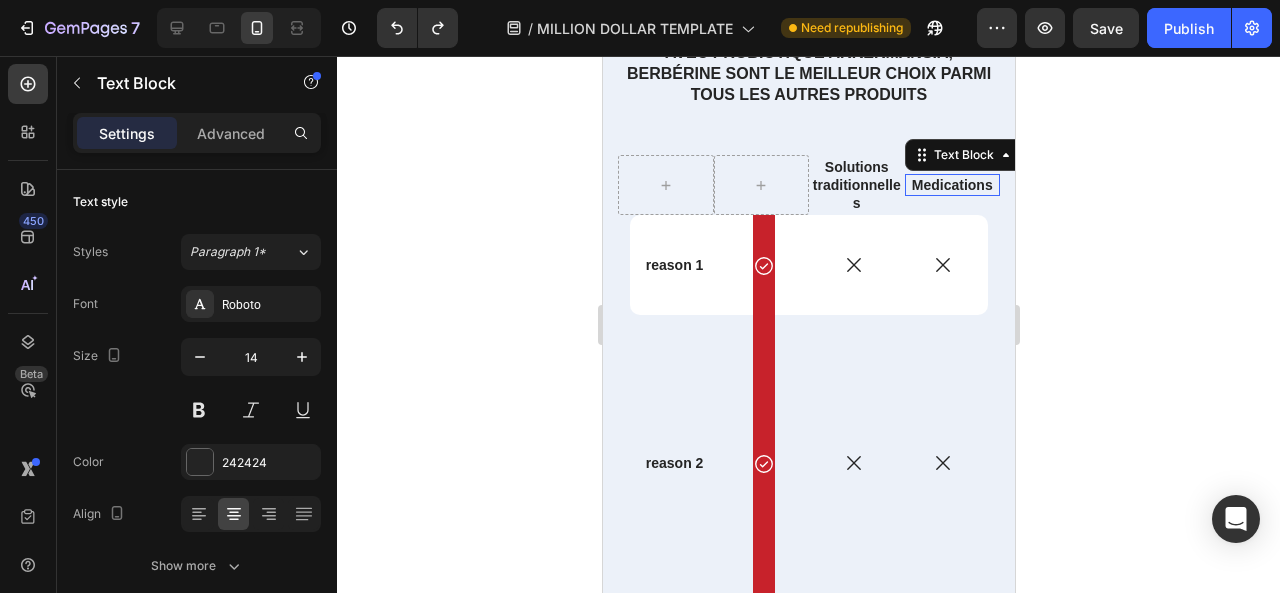 click on "Medications" at bounding box center [952, 185] 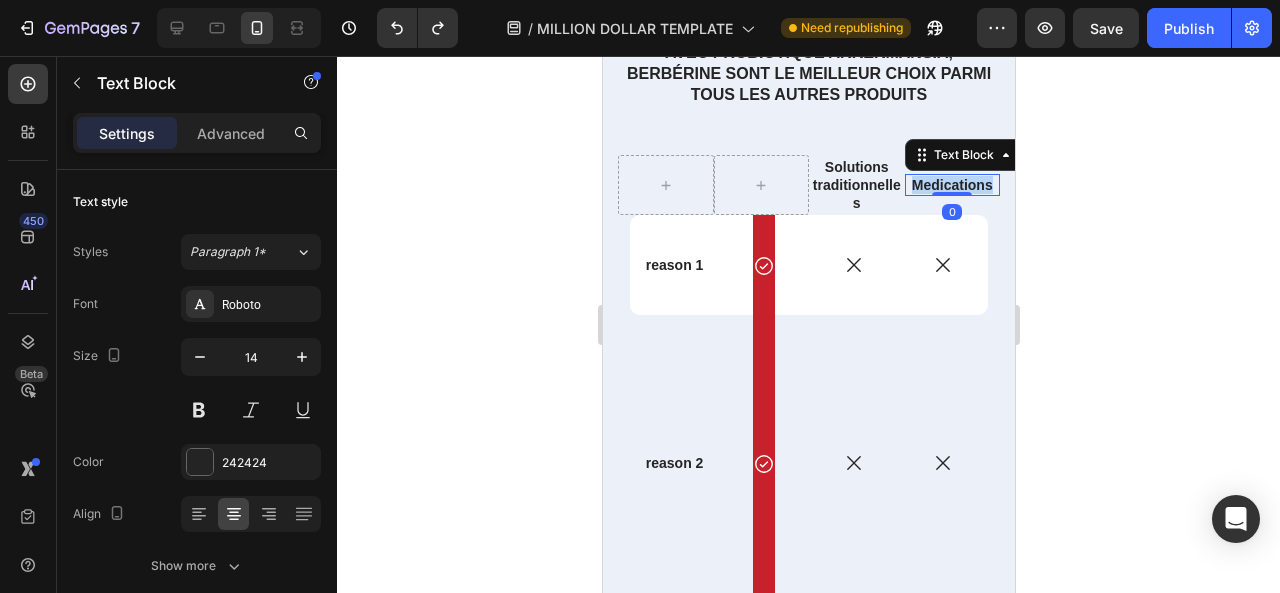 click on "Medications" at bounding box center (952, 185) 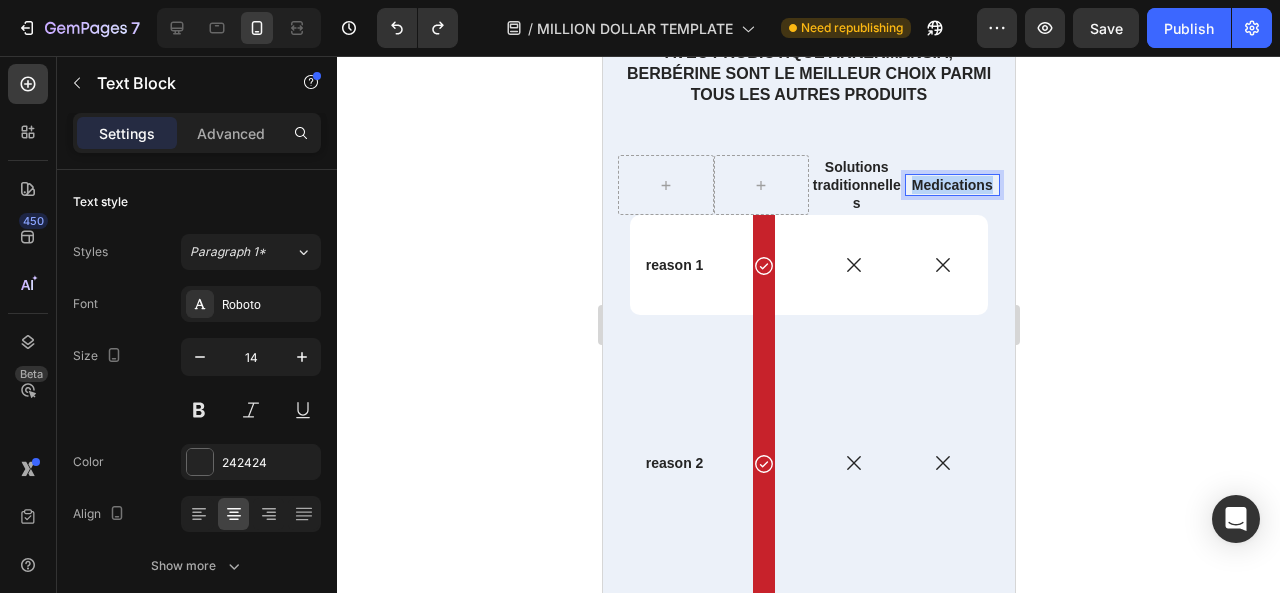 scroll, scrollTop: 7996, scrollLeft: 0, axis: vertical 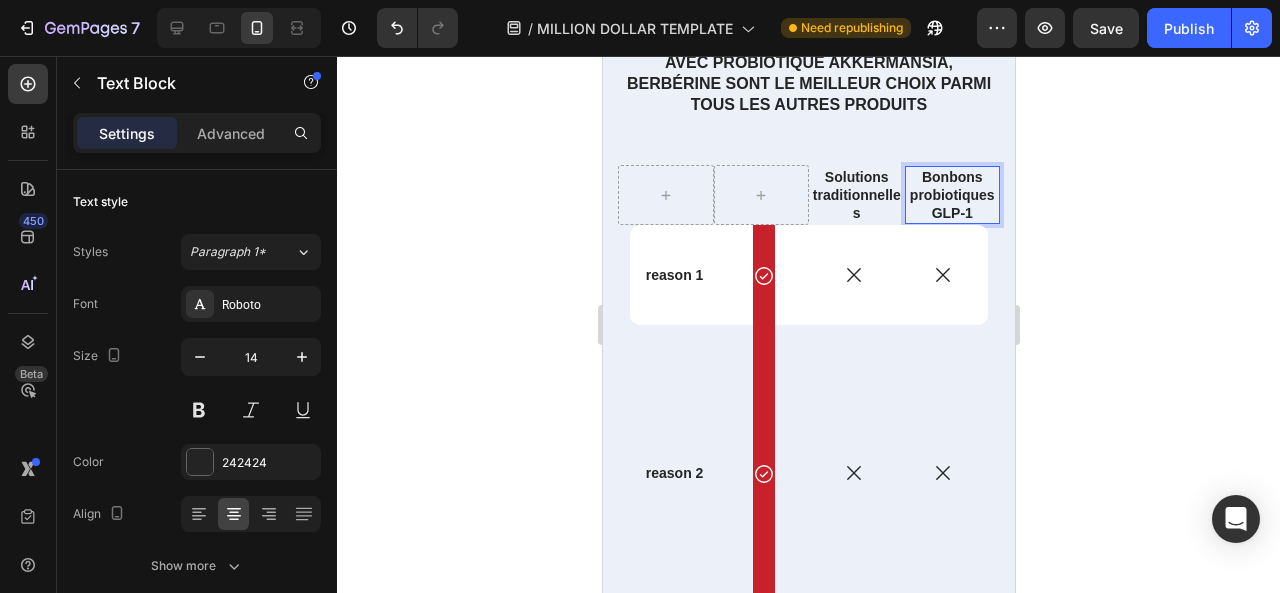 click on "Bonbons probiotiques GLP-1" at bounding box center (951, 195) 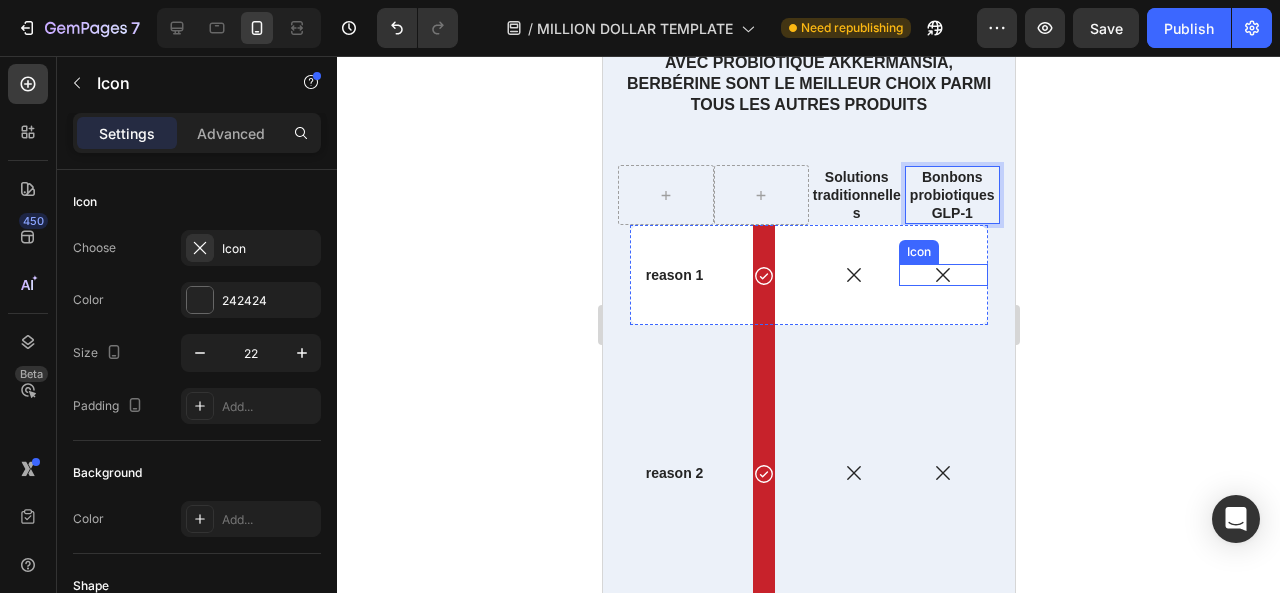 click 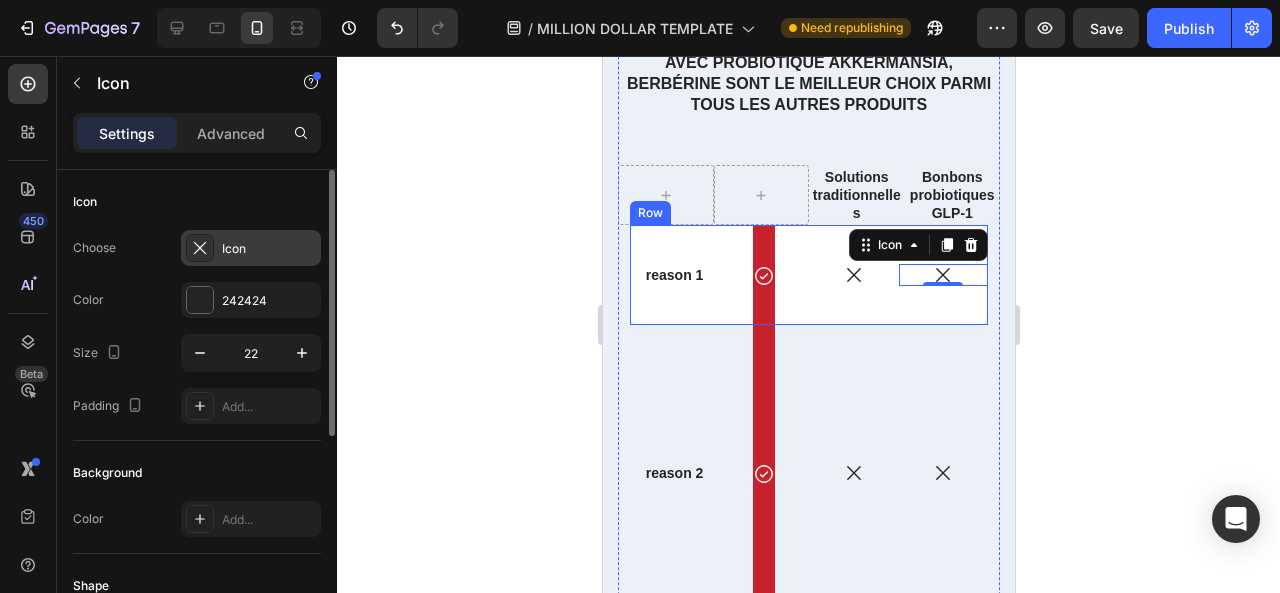 click on "Icon" at bounding box center [269, 249] 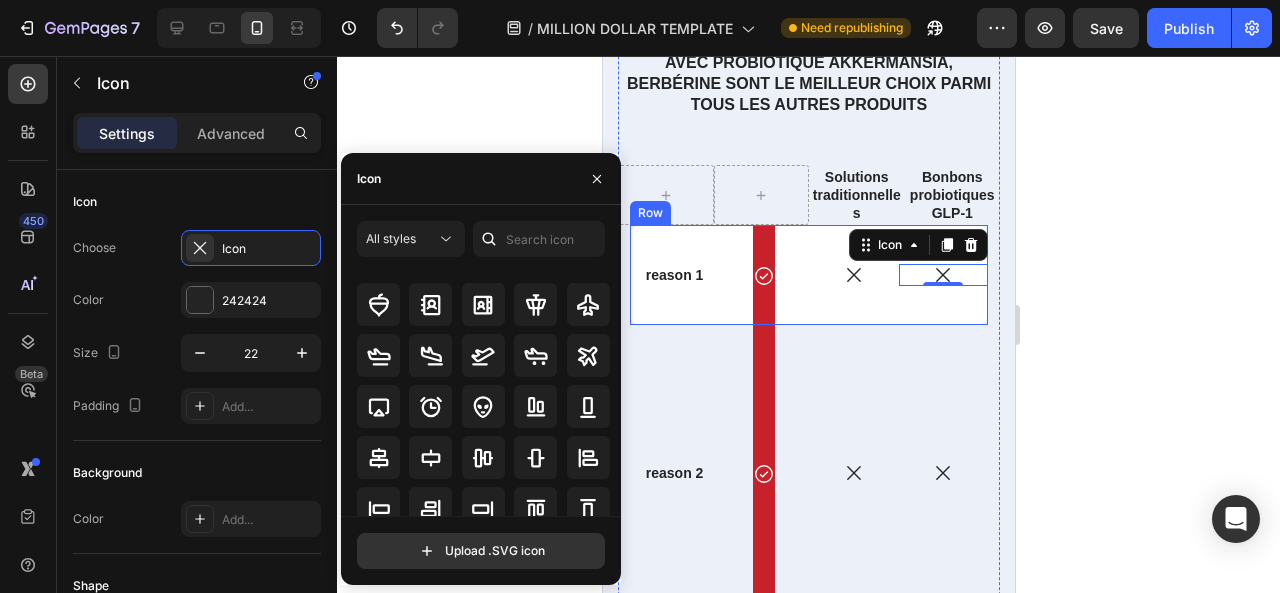 scroll, scrollTop: 0, scrollLeft: 0, axis: both 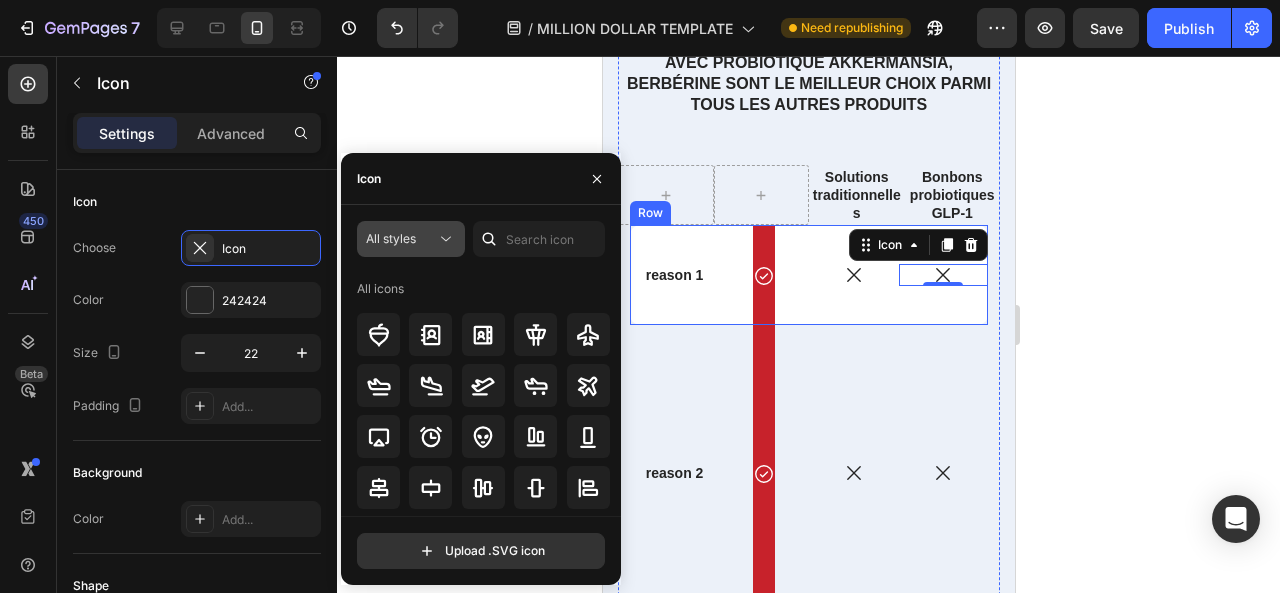 click on "All styles" at bounding box center [401, 239] 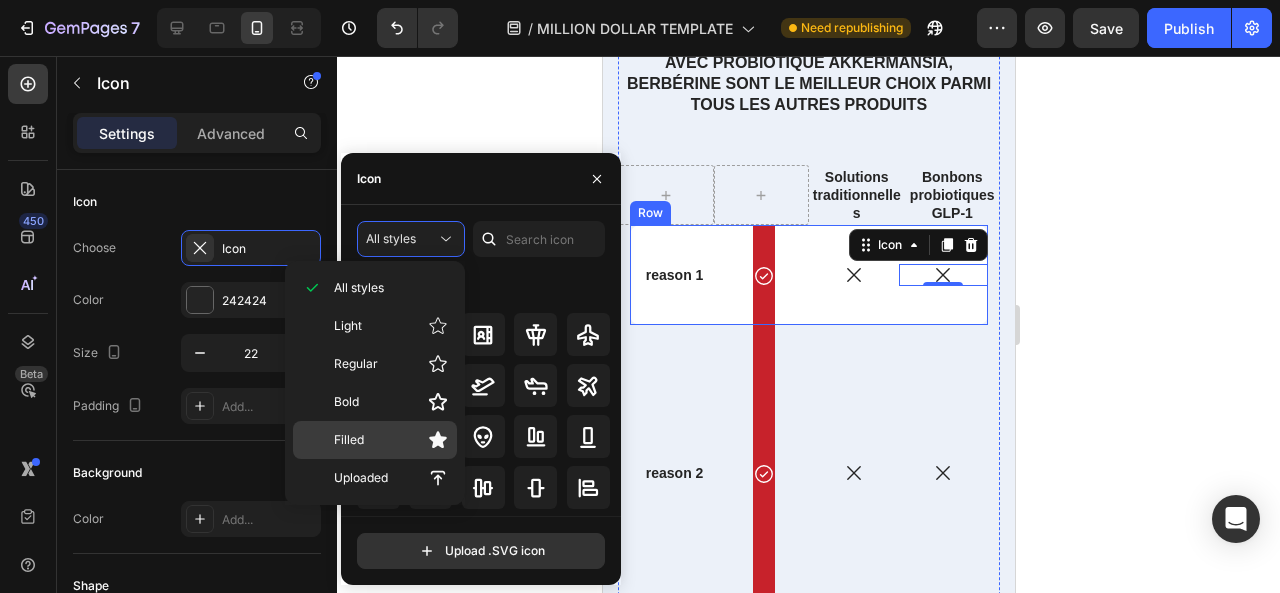 click on "Filled" at bounding box center [391, 440] 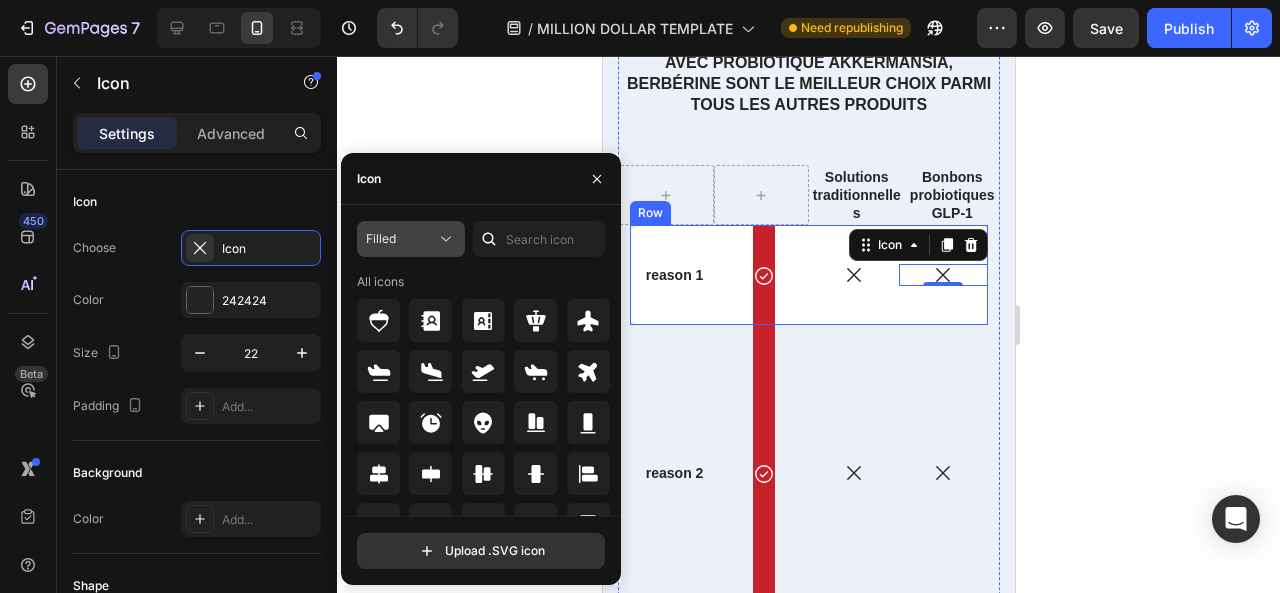 click 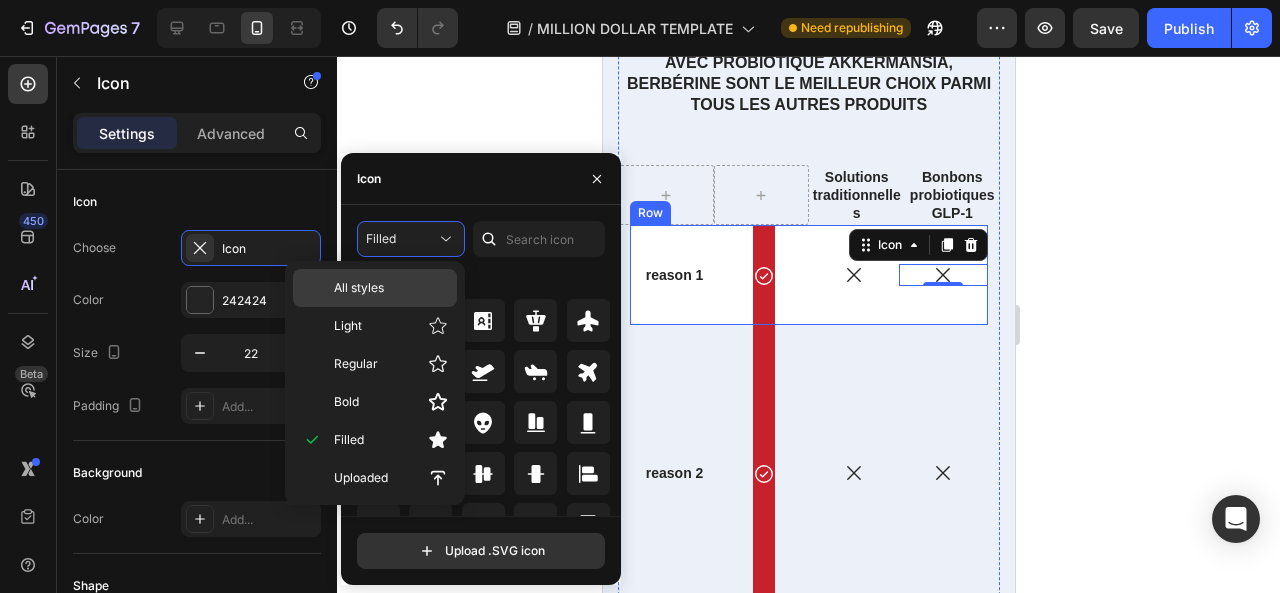 click on "All styles" at bounding box center (391, 288) 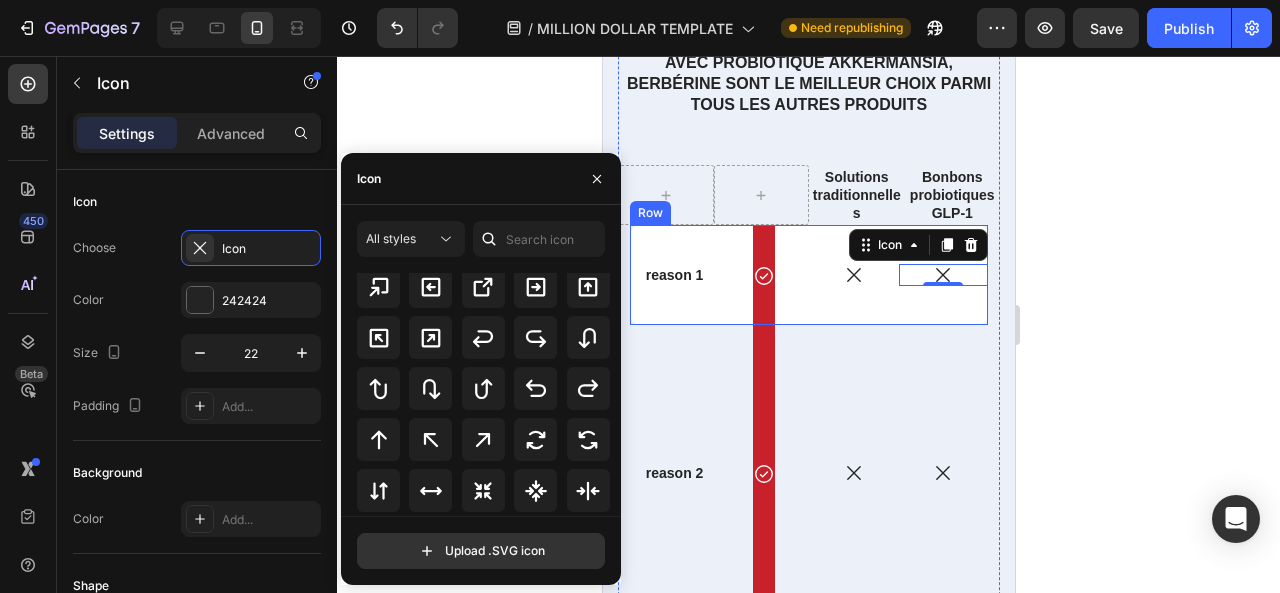 scroll, scrollTop: 919, scrollLeft: 0, axis: vertical 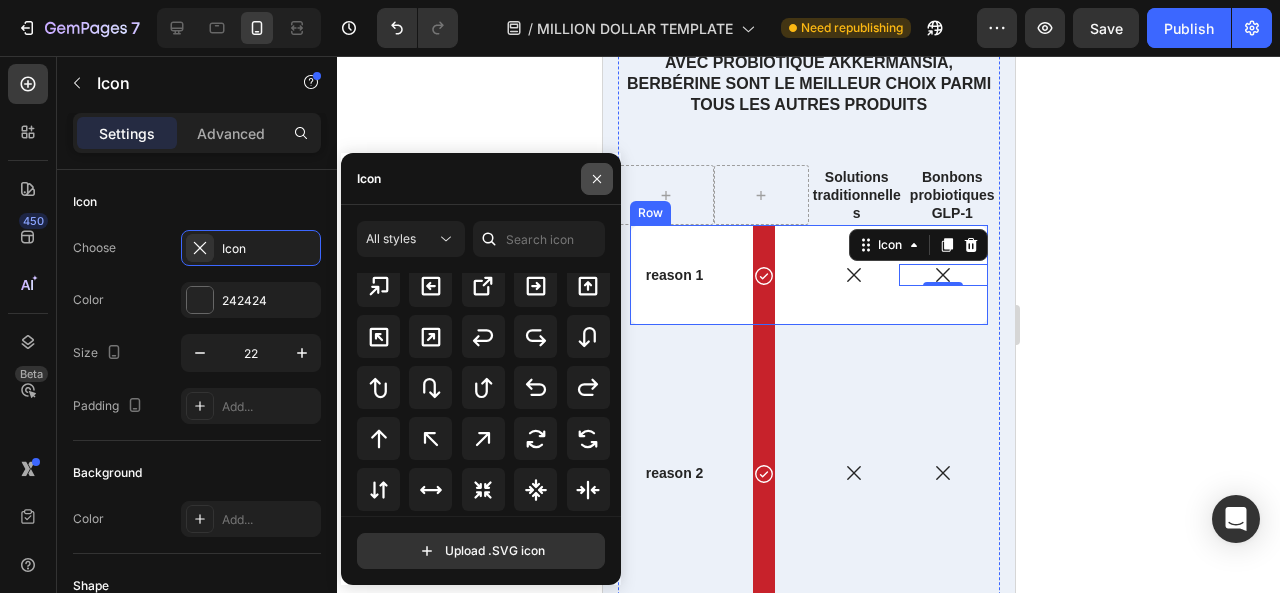 click at bounding box center [597, 179] 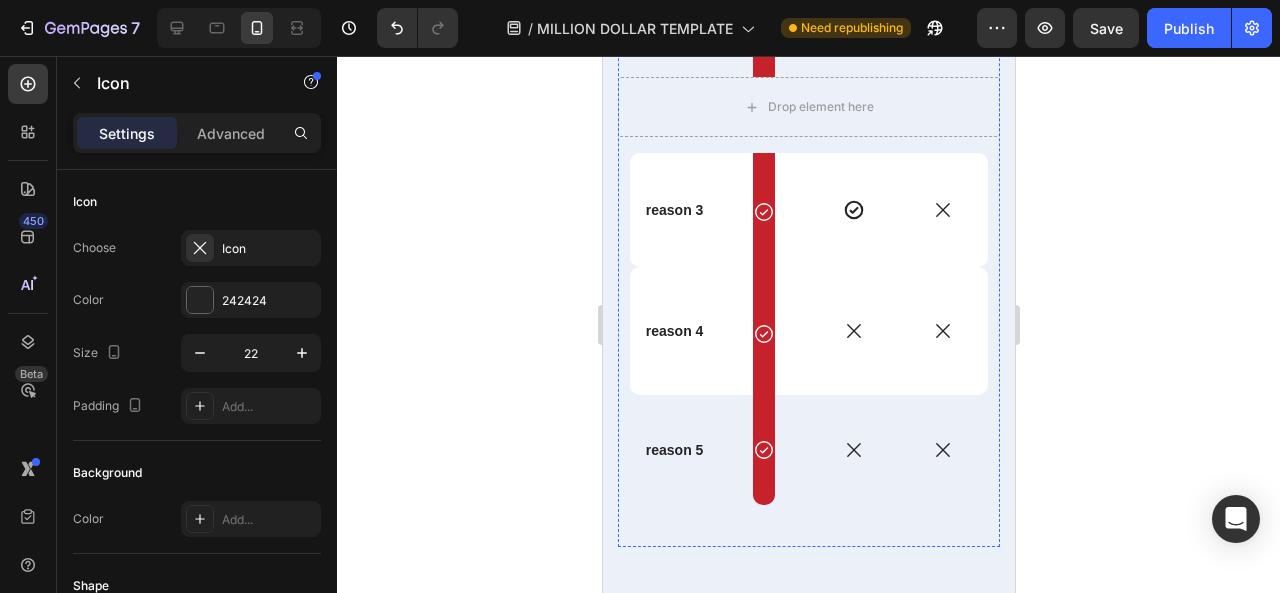 scroll, scrollTop: 8540, scrollLeft: 0, axis: vertical 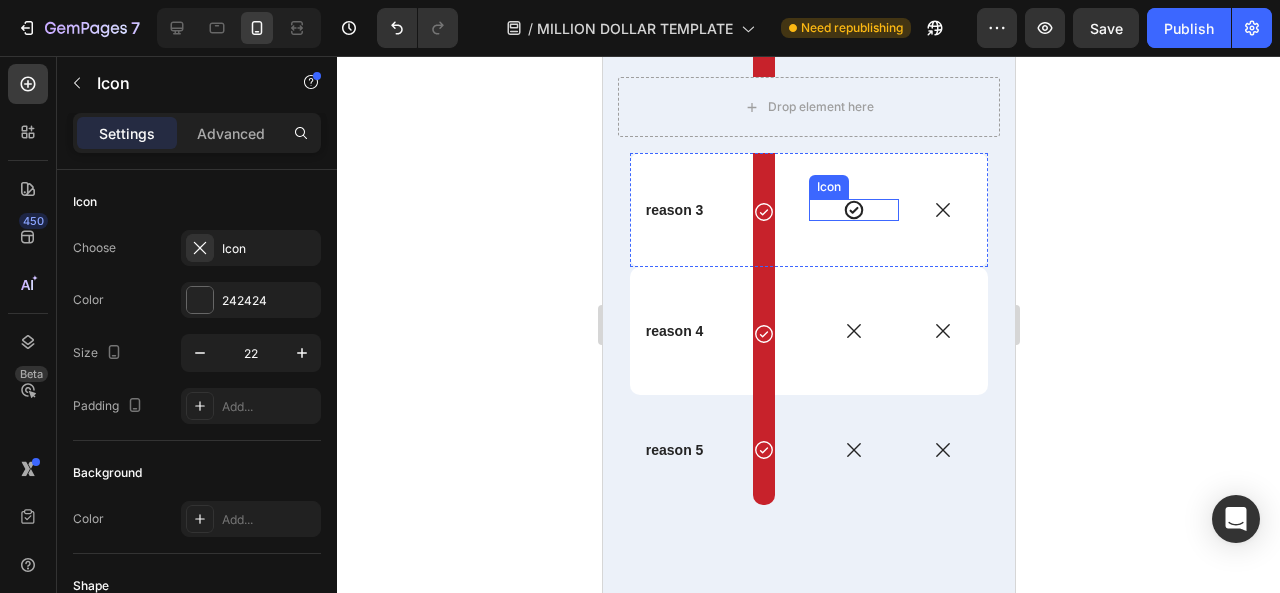 click 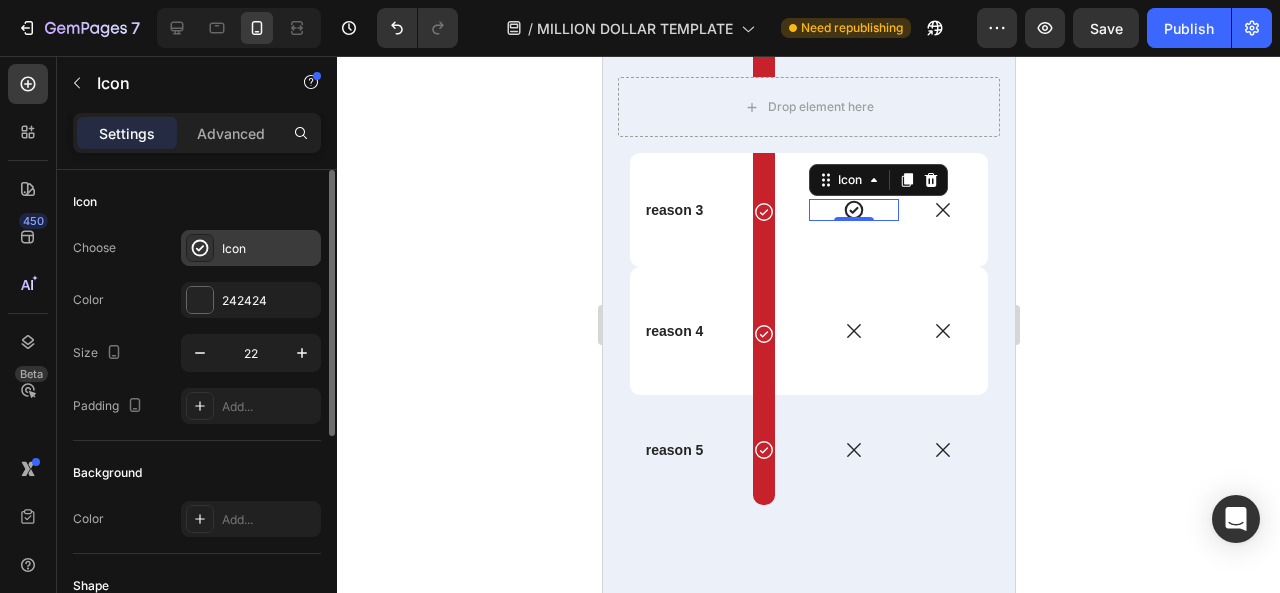 click on "Icon" at bounding box center (269, 249) 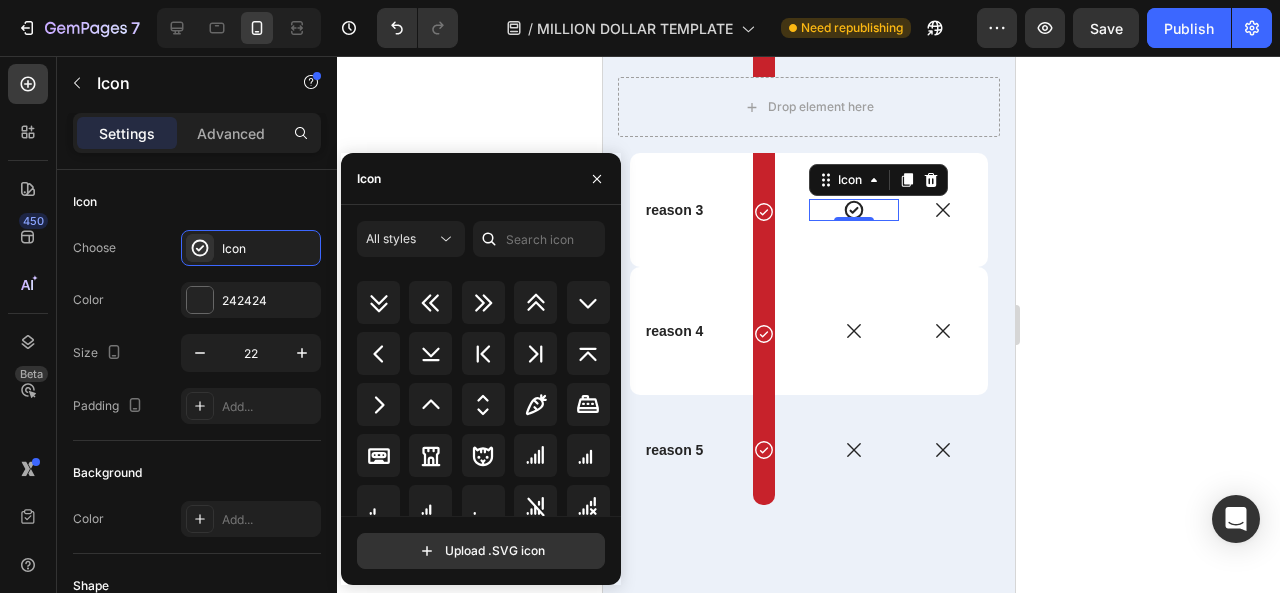 scroll, scrollTop: 2544, scrollLeft: 0, axis: vertical 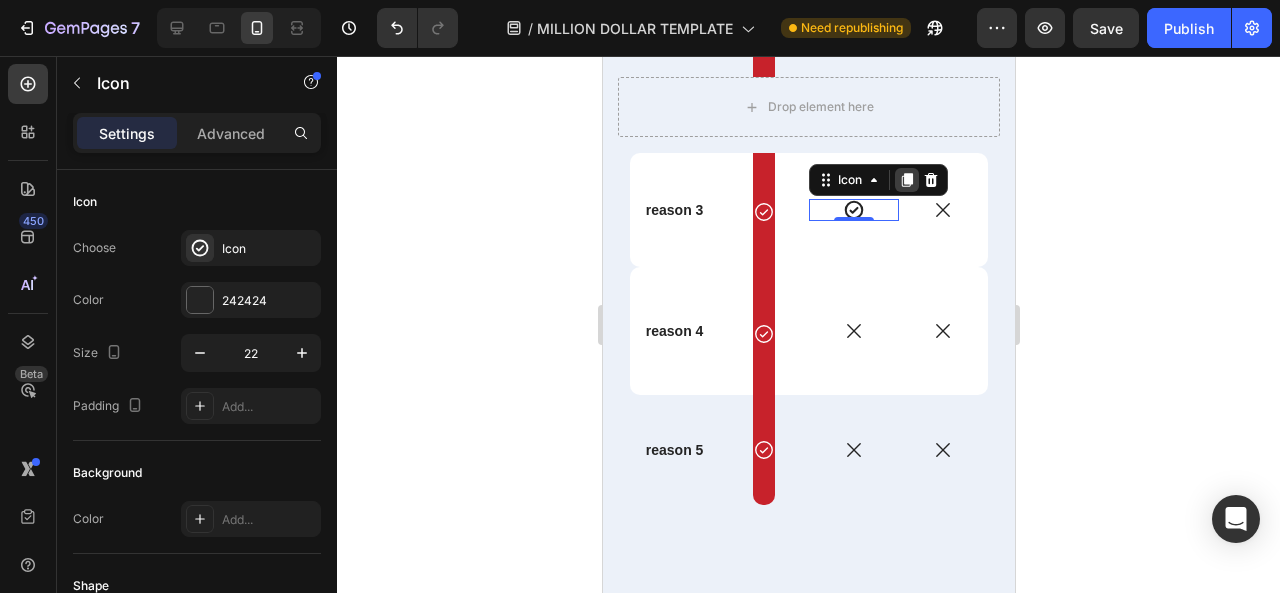 click 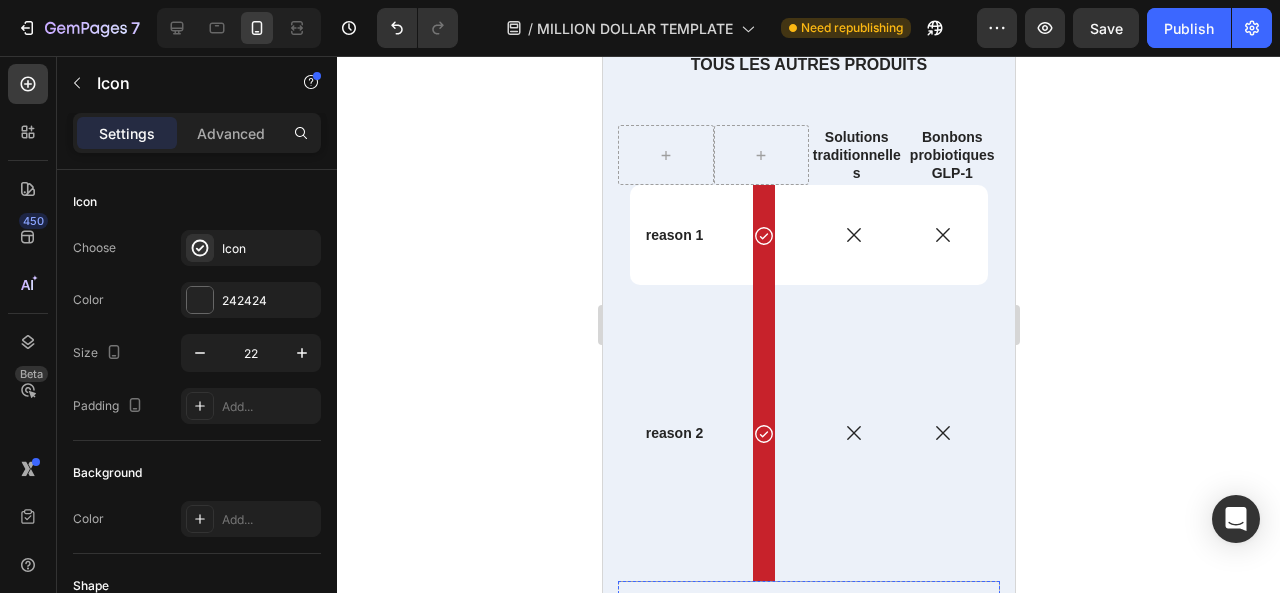 scroll, scrollTop: 8114, scrollLeft: 0, axis: vertical 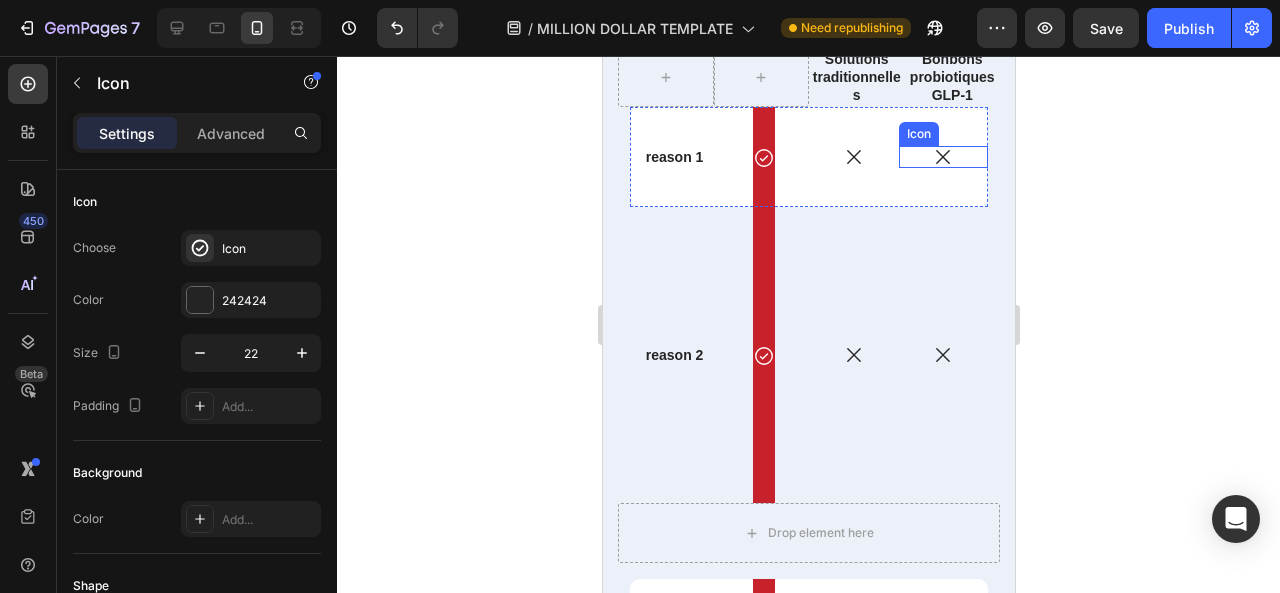 click 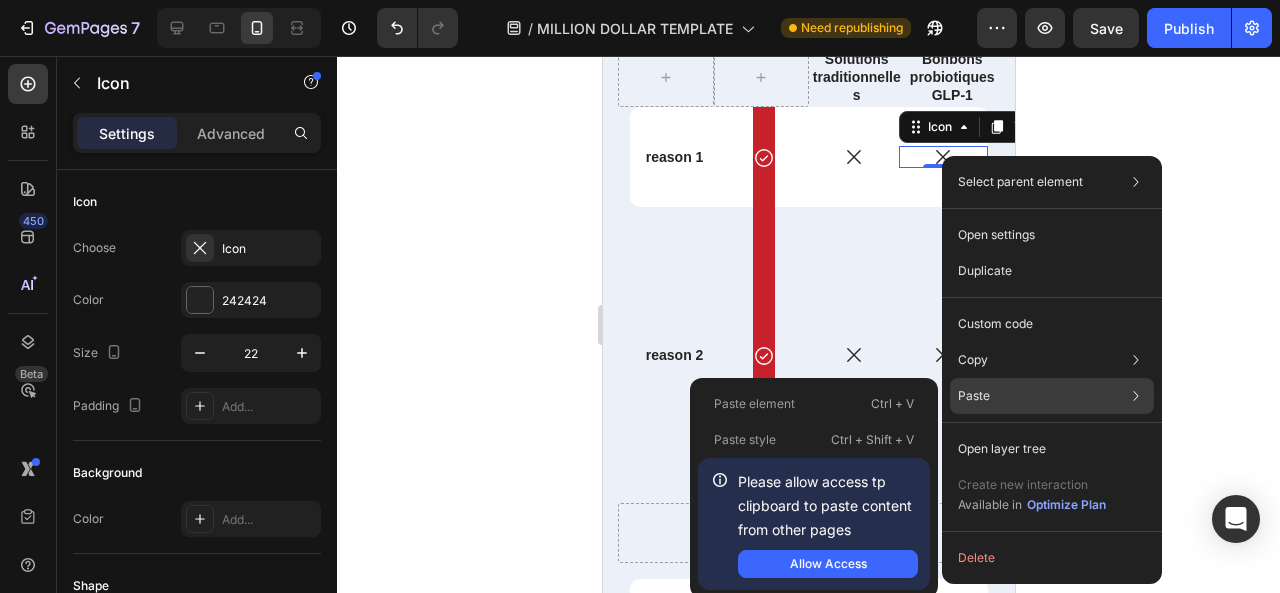 click on "Paste Paste element  Ctrl + V Paste style  Ctrl + Shift + V  Please allow access tp clipboard to paste content from other pages  Allow Access" 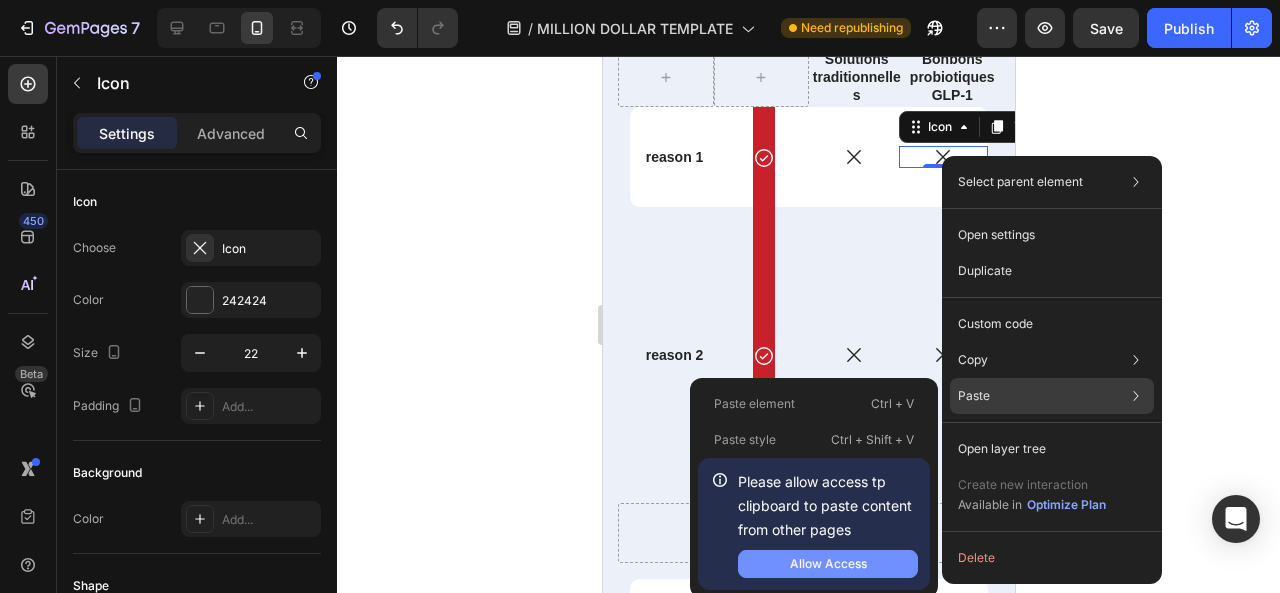 click on "Allow Access" at bounding box center [828, 564] 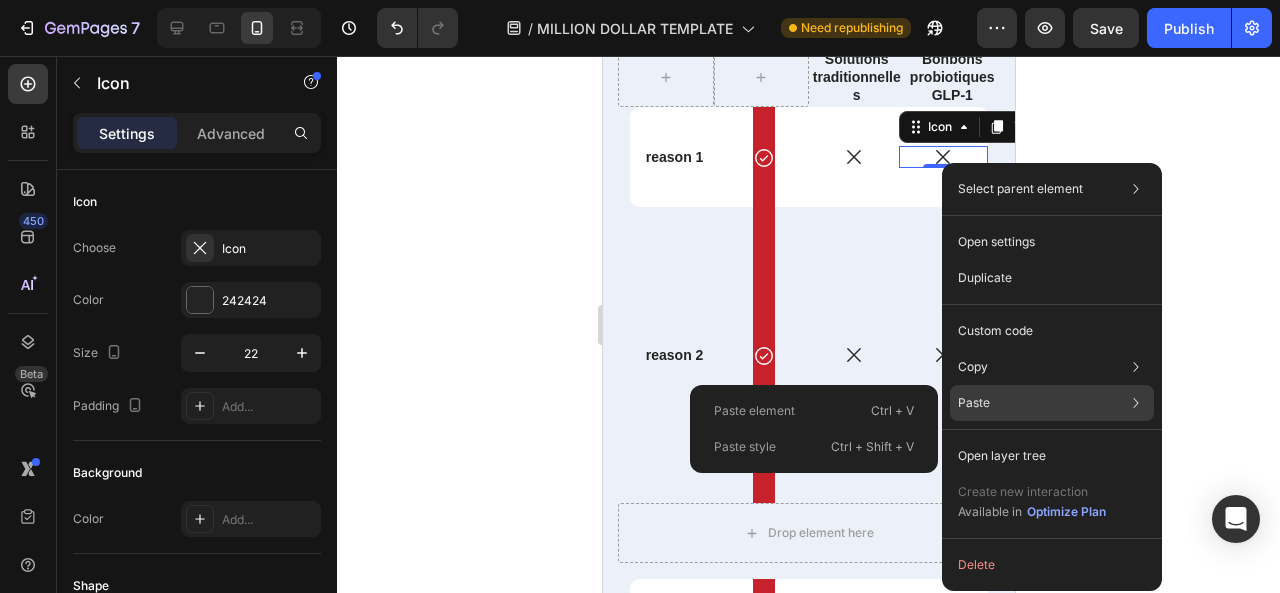 click on "Paste Paste element  Ctrl + V Paste style  Ctrl + Shift + V" 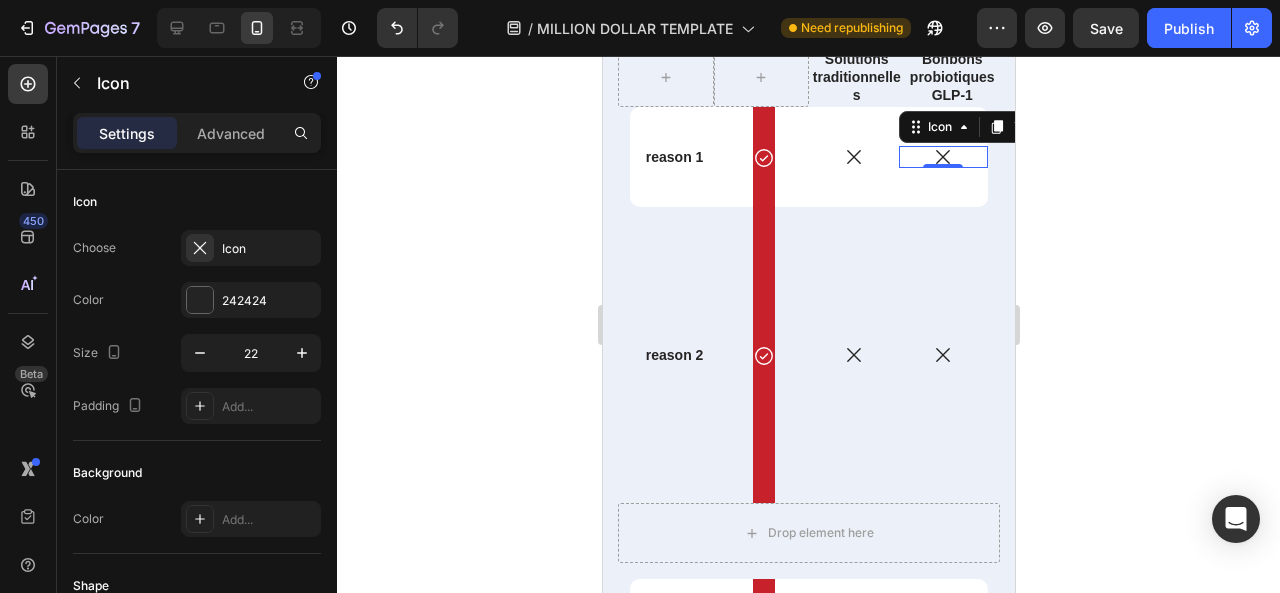click 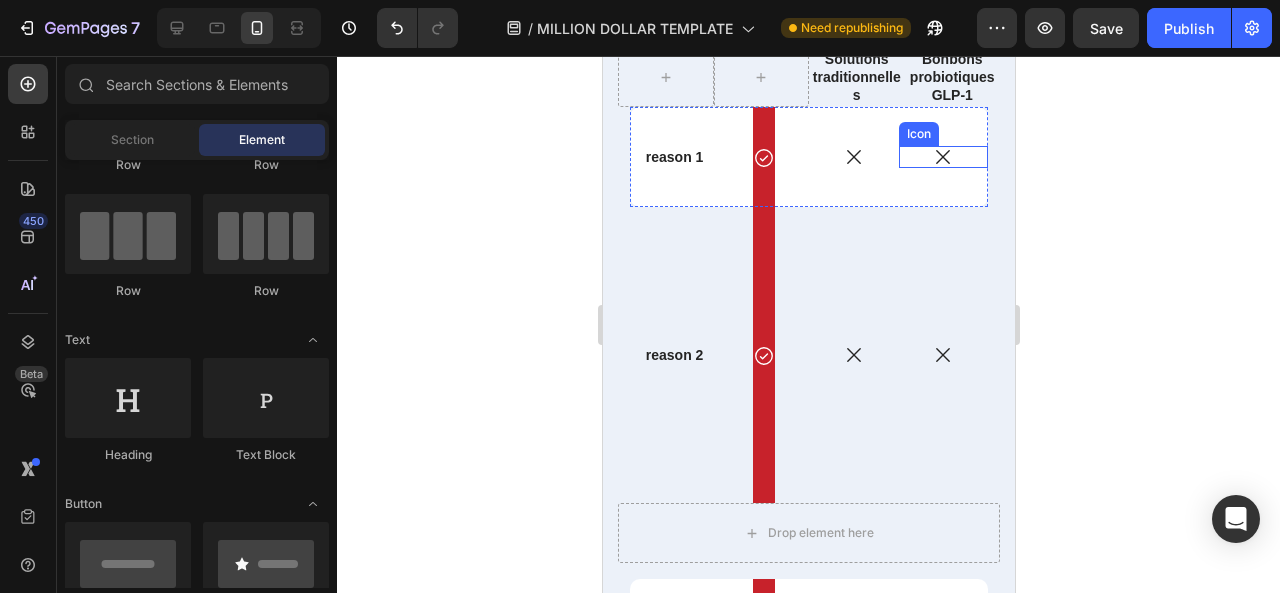 click 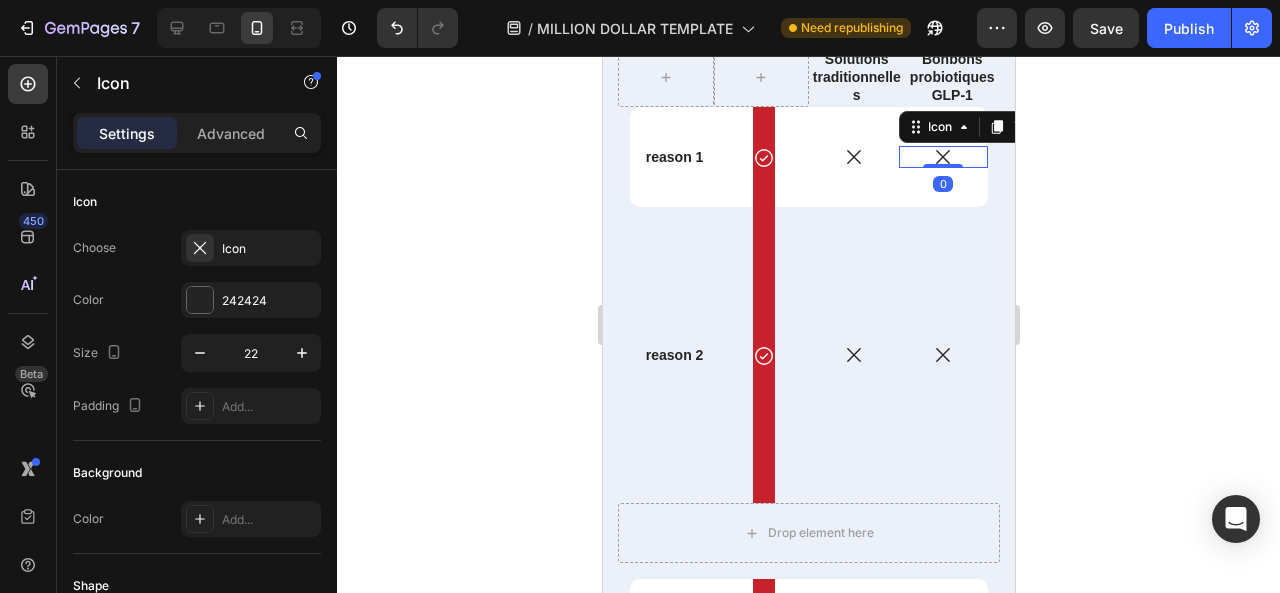 click 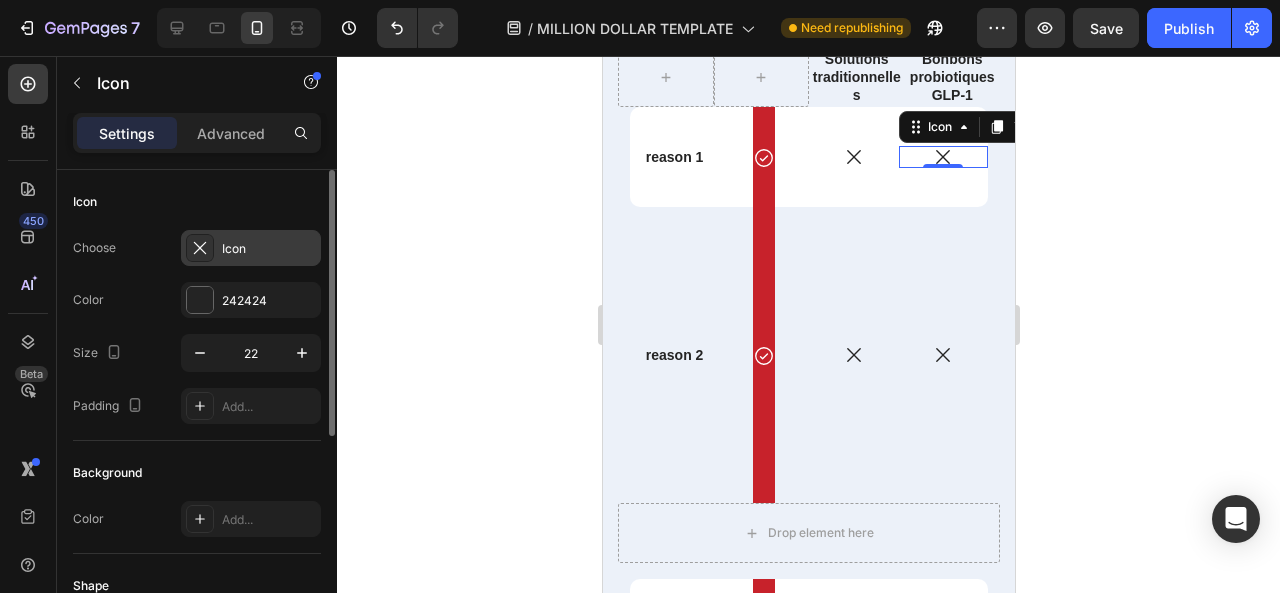 click on "Icon" at bounding box center [269, 249] 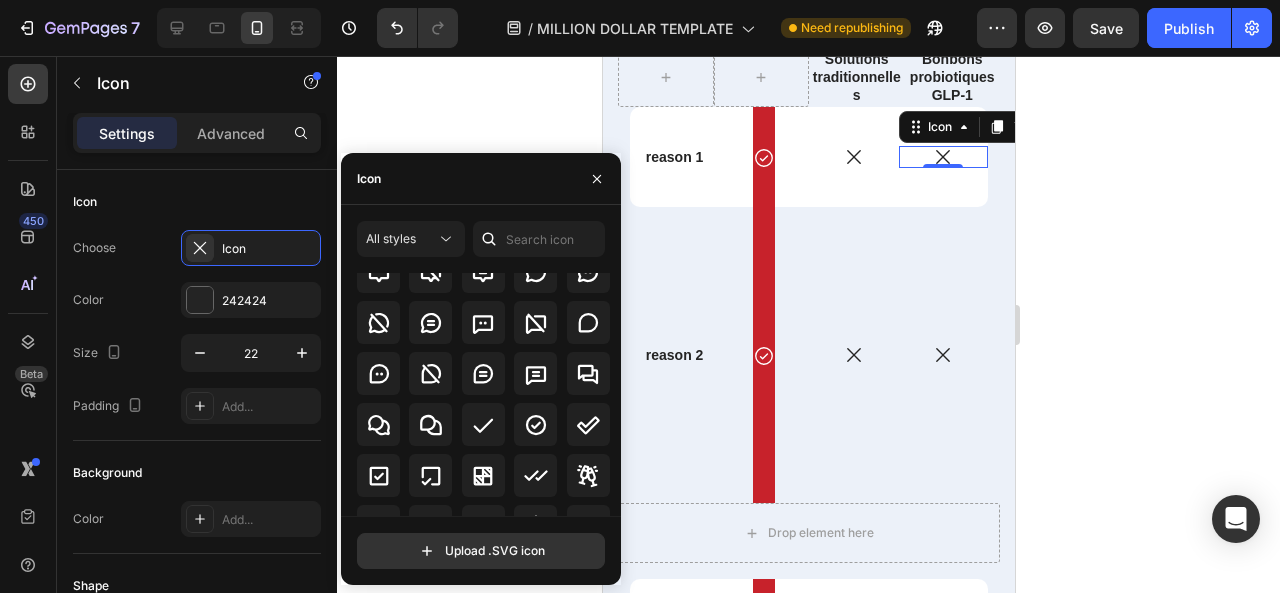 scroll, scrollTop: 2954, scrollLeft: 0, axis: vertical 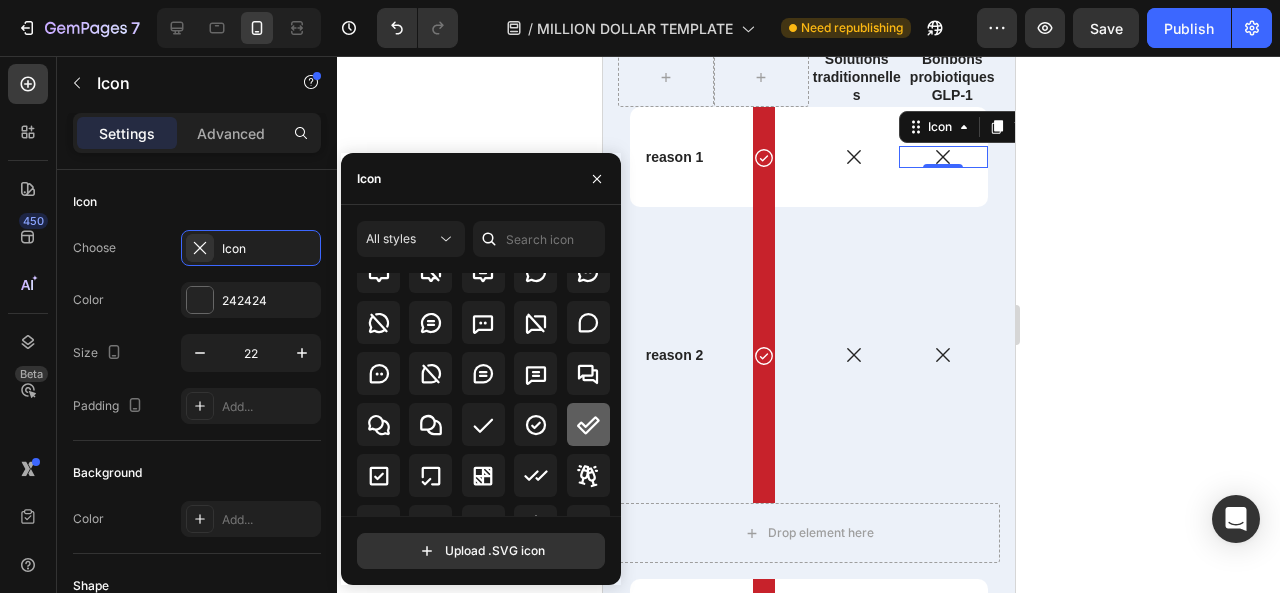 click 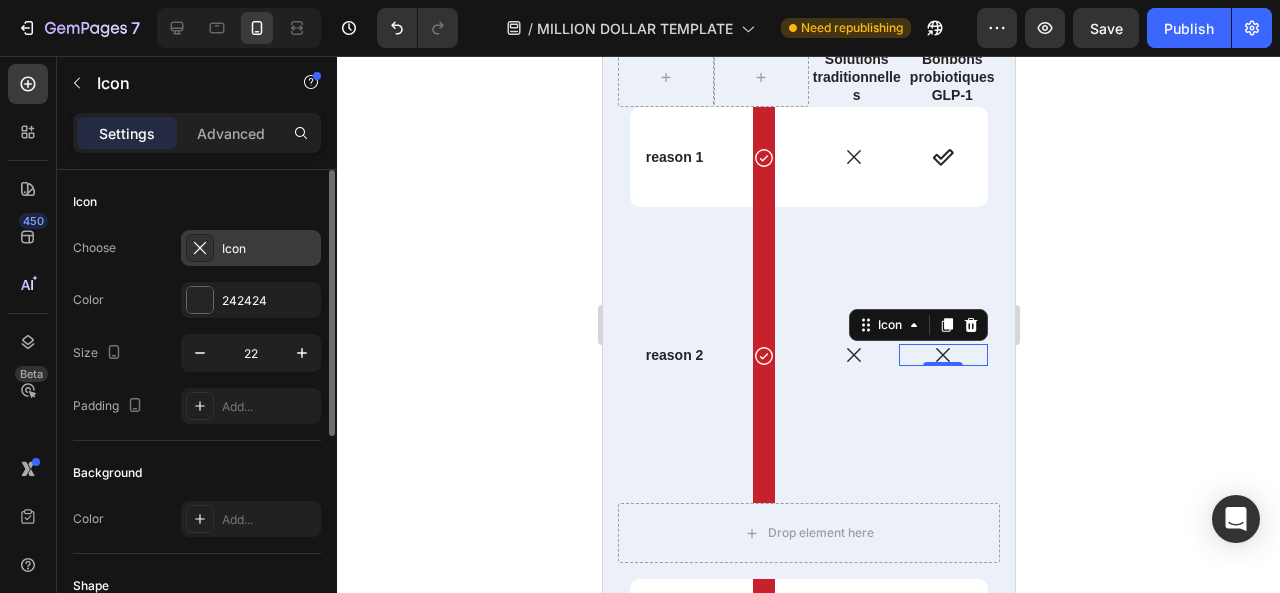 click on "Icon" at bounding box center (269, 249) 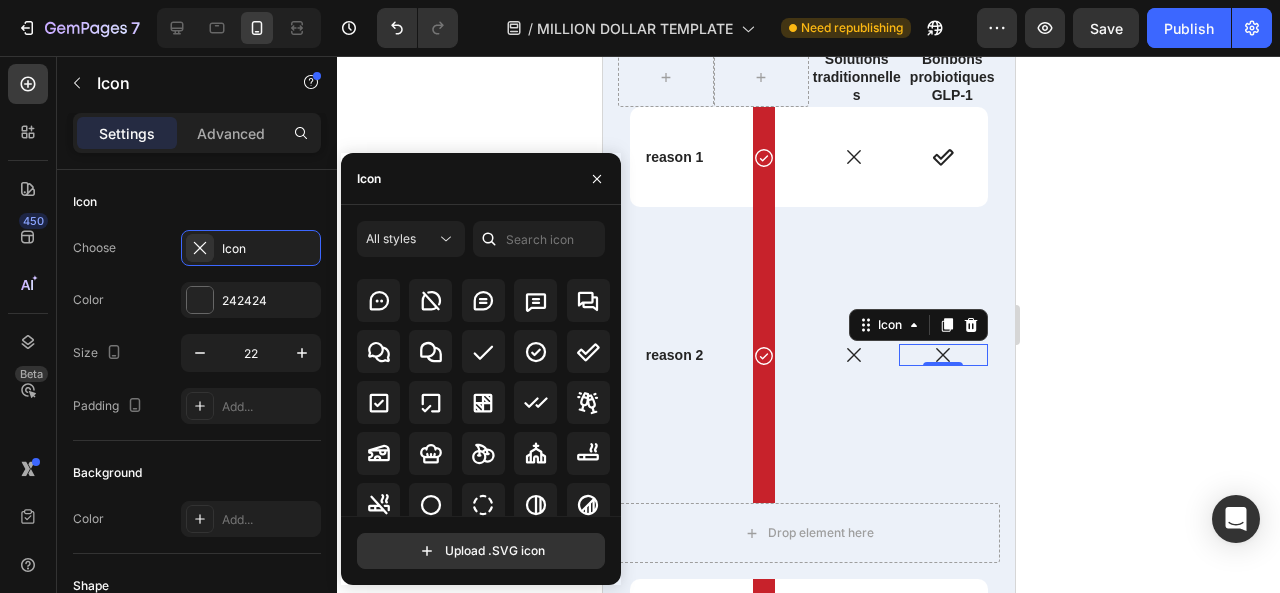 scroll, scrollTop: 3009, scrollLeft: 0, axis: vertical 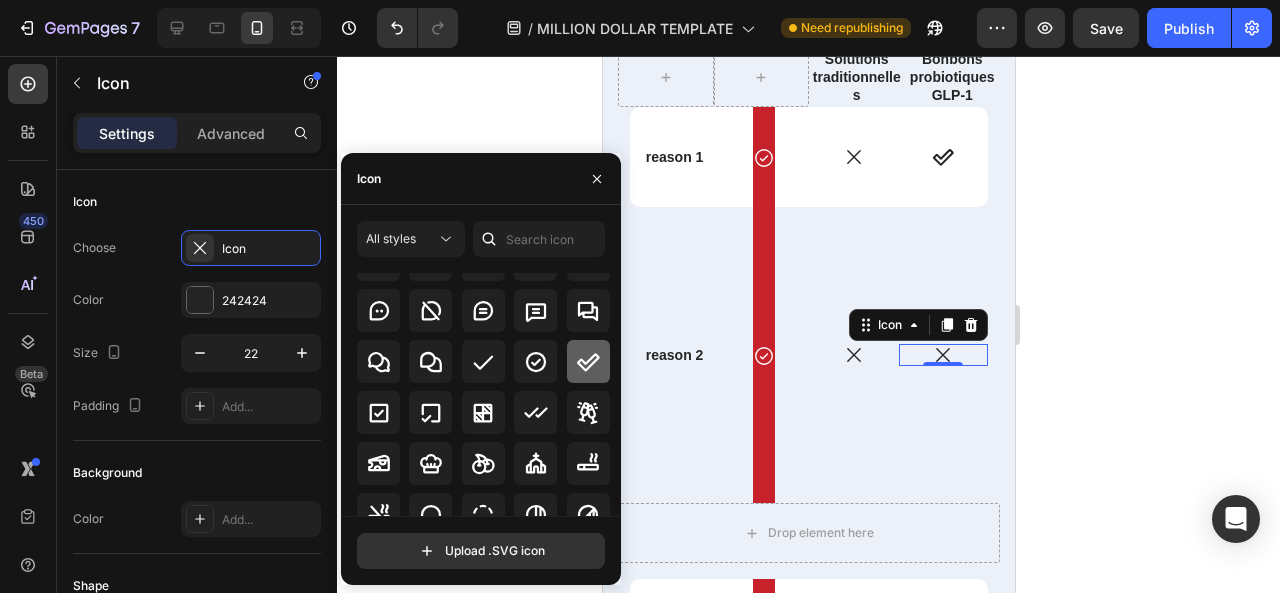 click 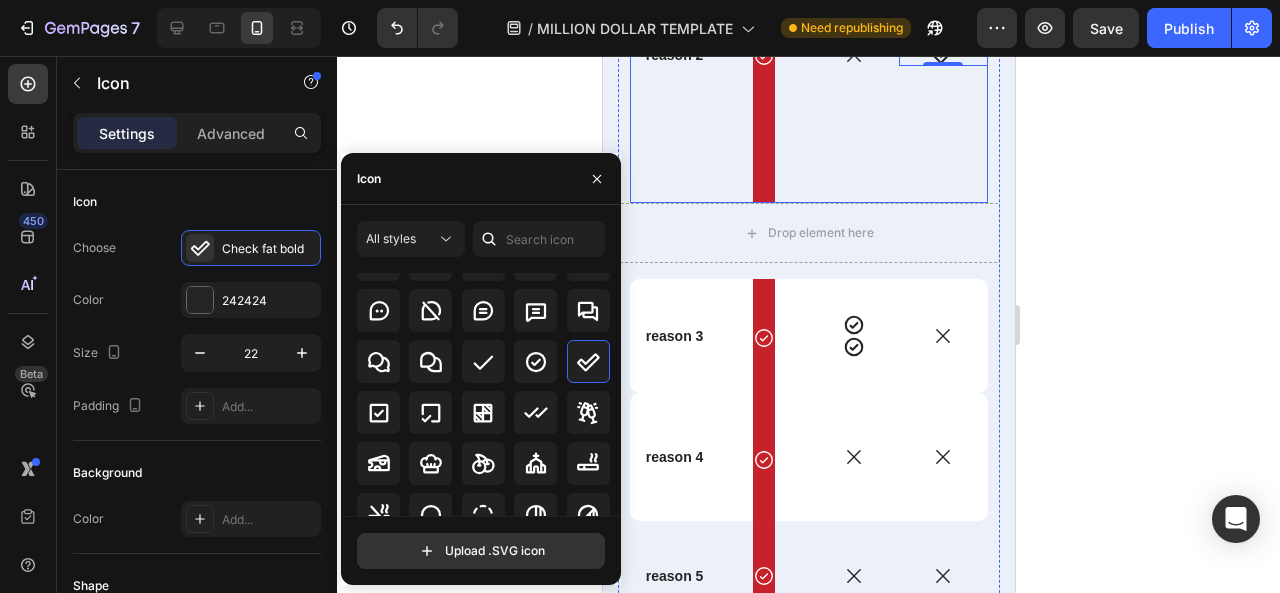scroll, scrollTop: 8416, scrollLeft: 0, axis: vertical 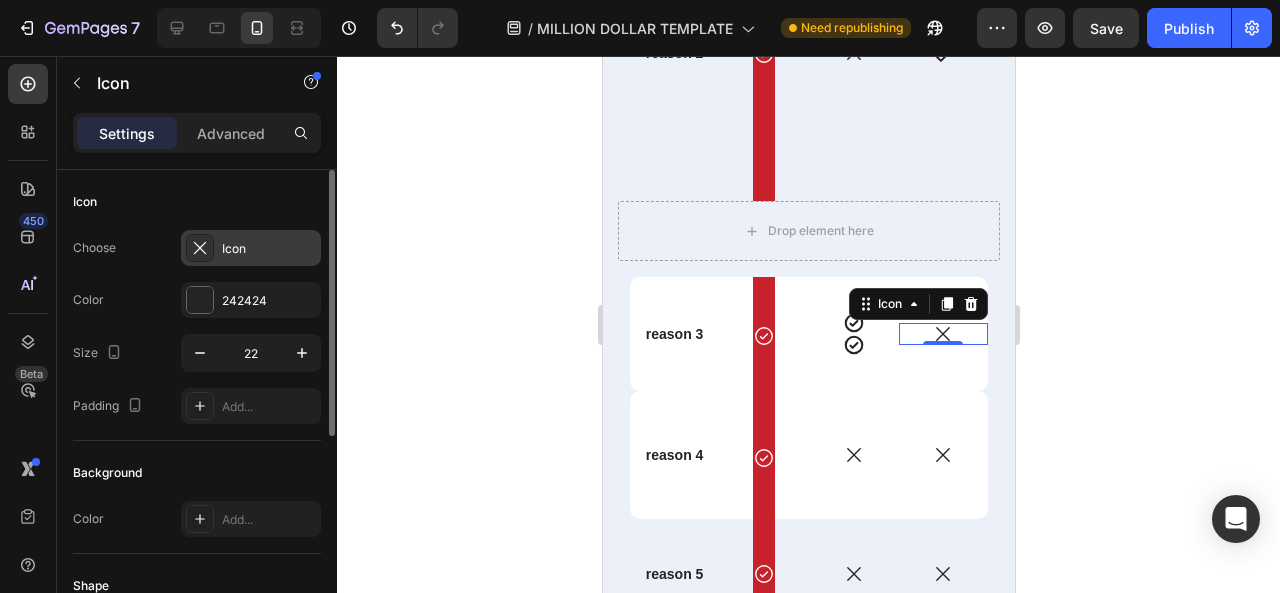click on "Icon" at bounding box center [251, 248] 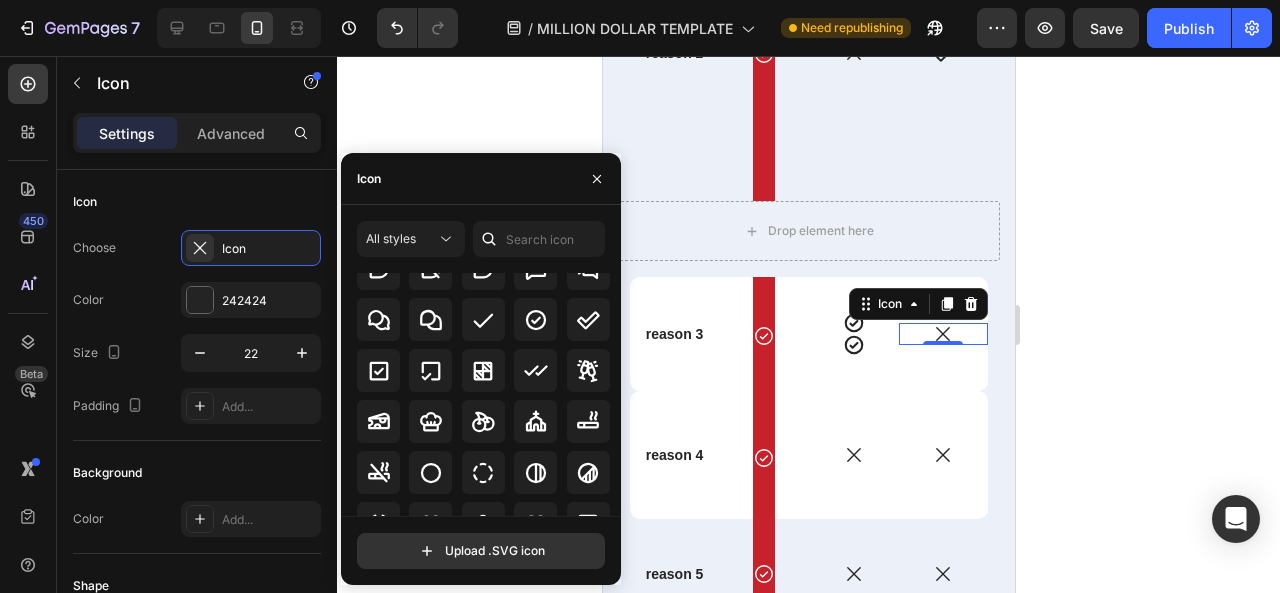 scroll, scrollTop: 3044, scrollLeft: 0, axis: vertical 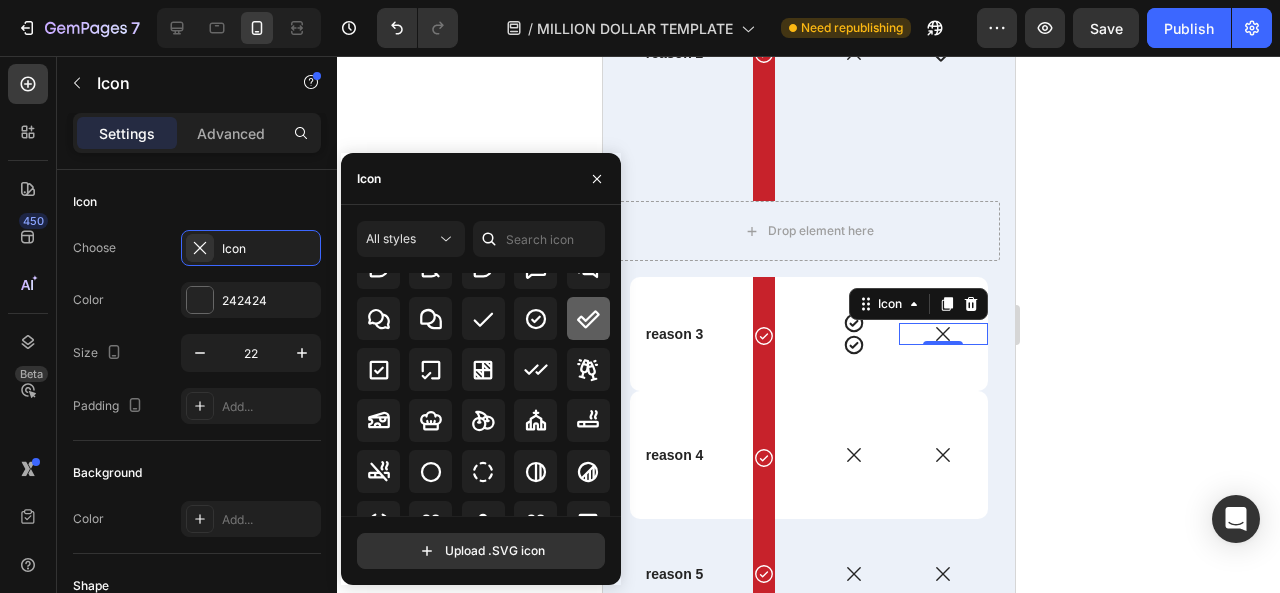 click 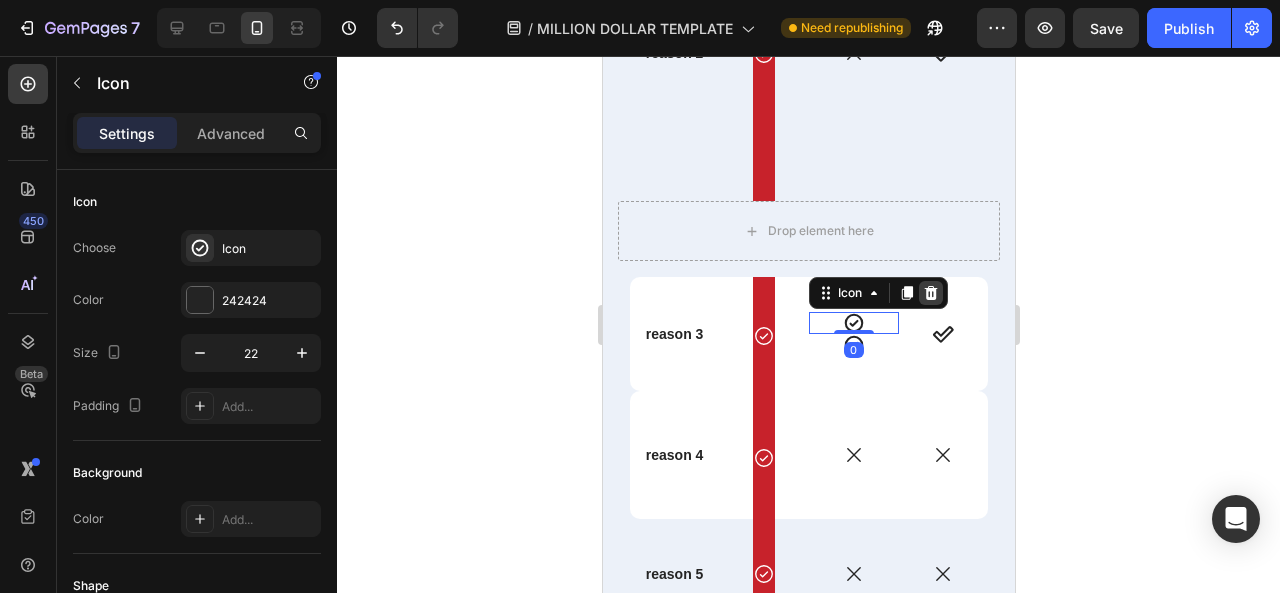 click 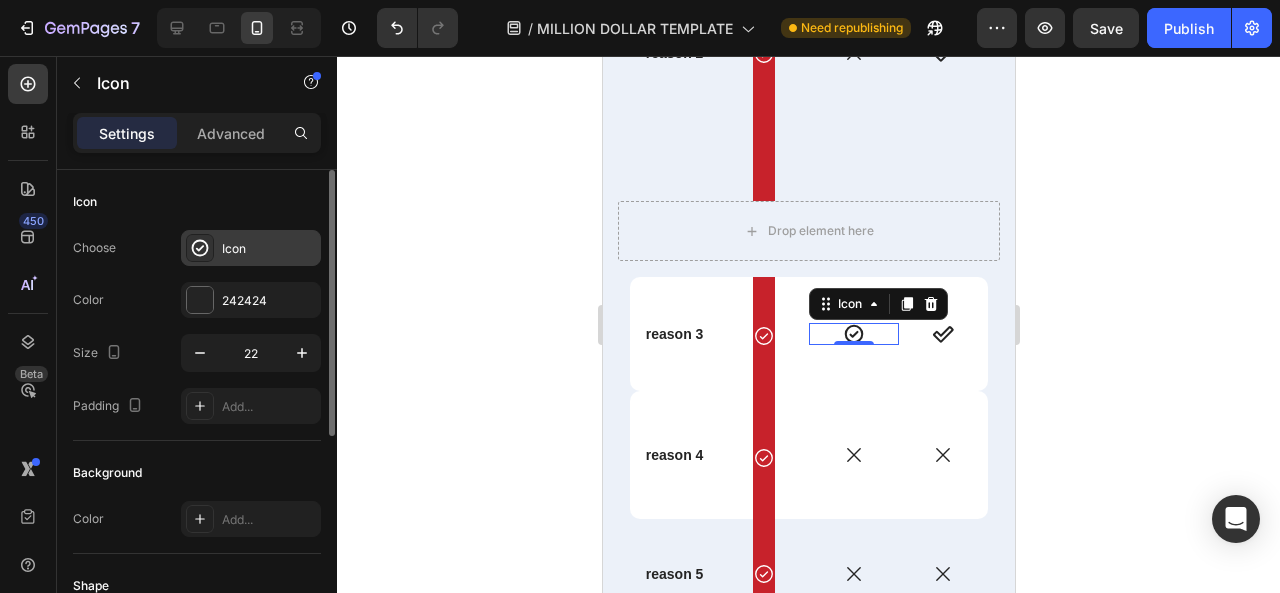 click on "Icon" at bounding box center (269, 249) 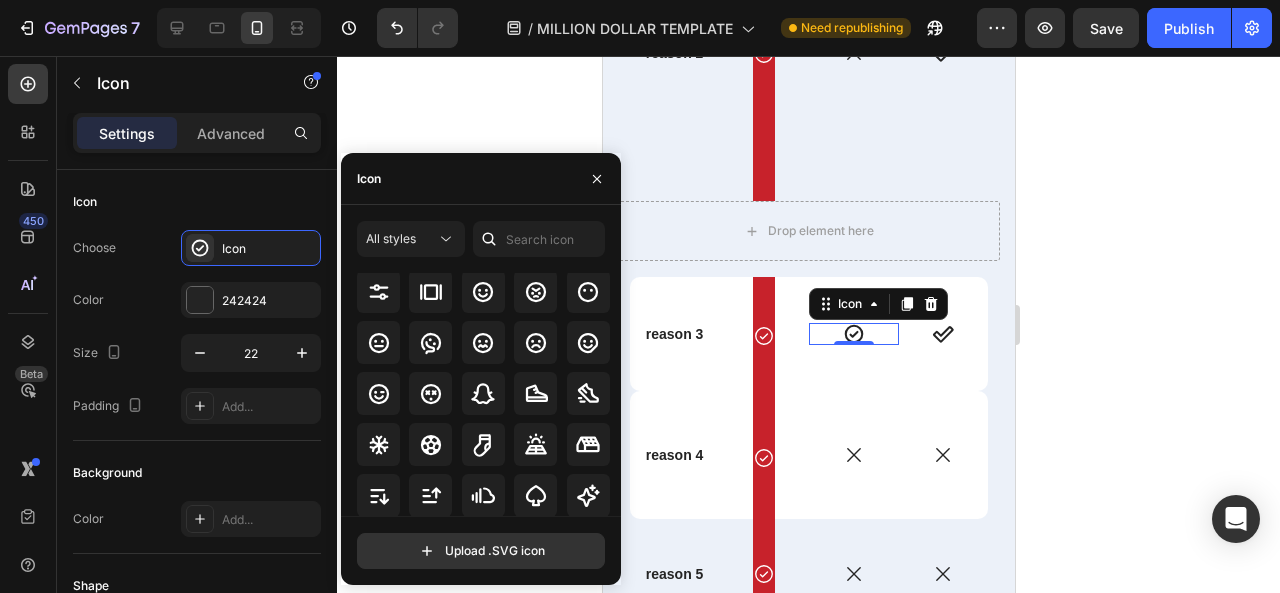 scroll, scrollTop: 10588, scrollLeft: 0, axis: vertical 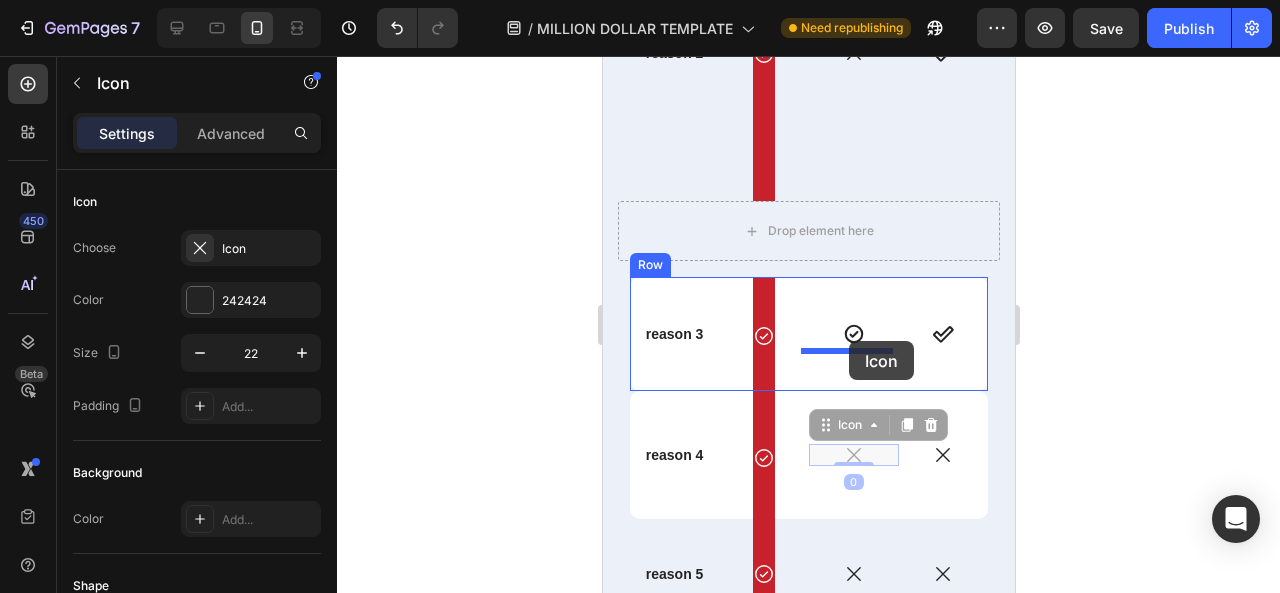 drag, startPoint x: 845, startPoint y: 461, endPoint x: 848, endPoint y: 341, distance: 120.03749 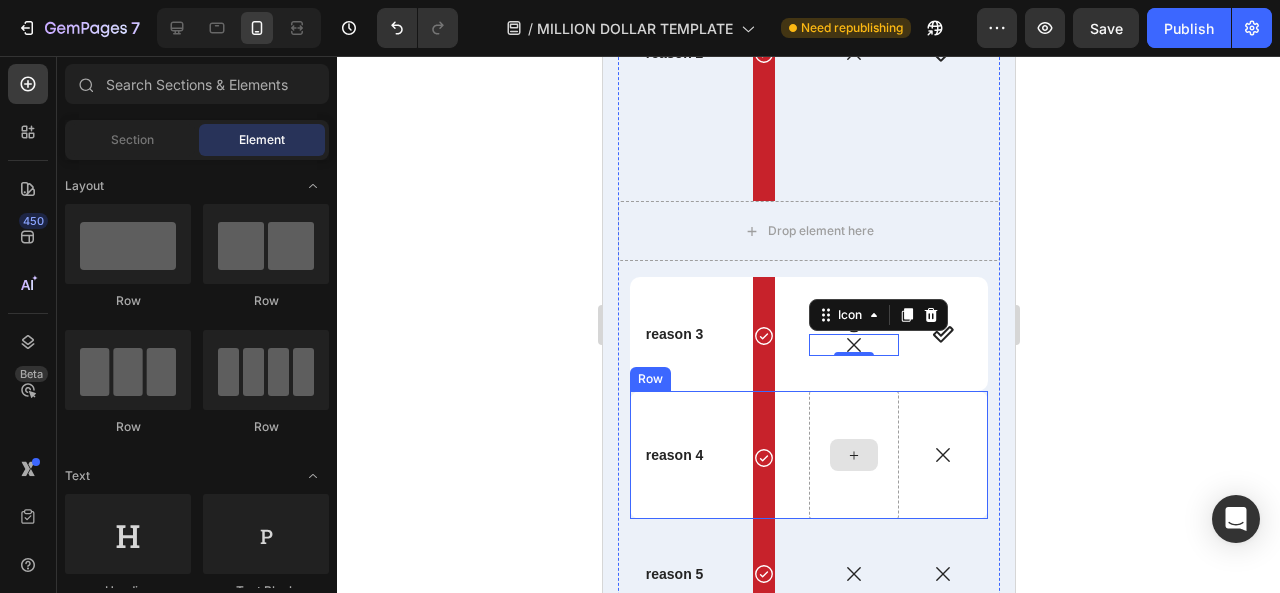 click 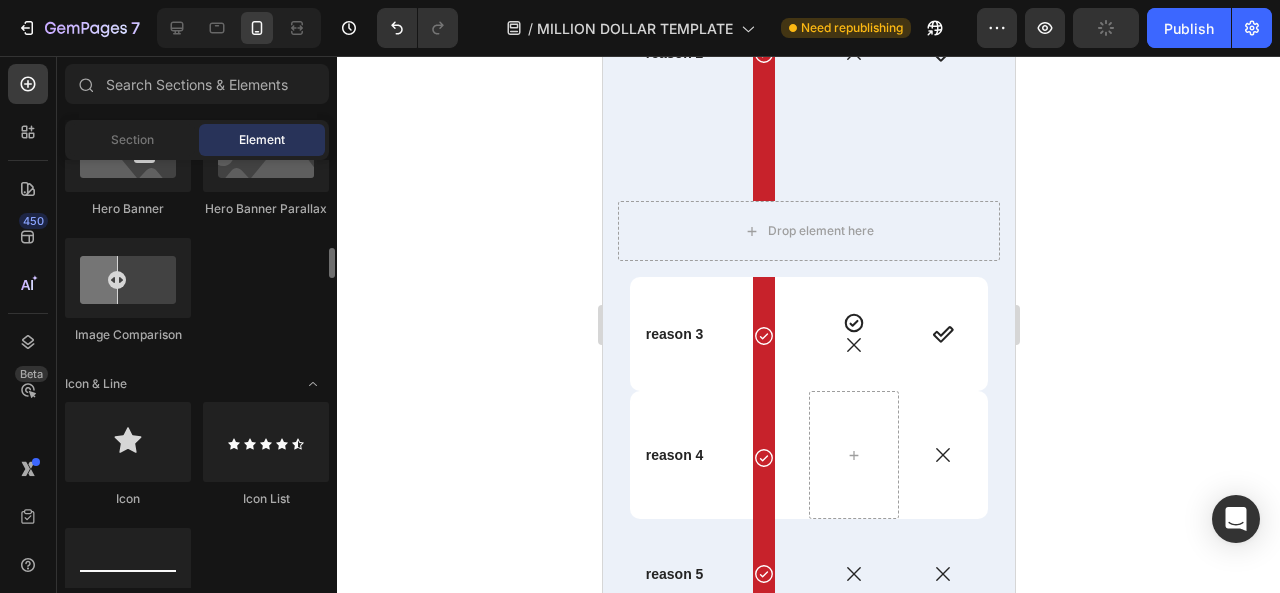 scroll, scrollTop: 1097, scrollLeft: 0, axis: vertical 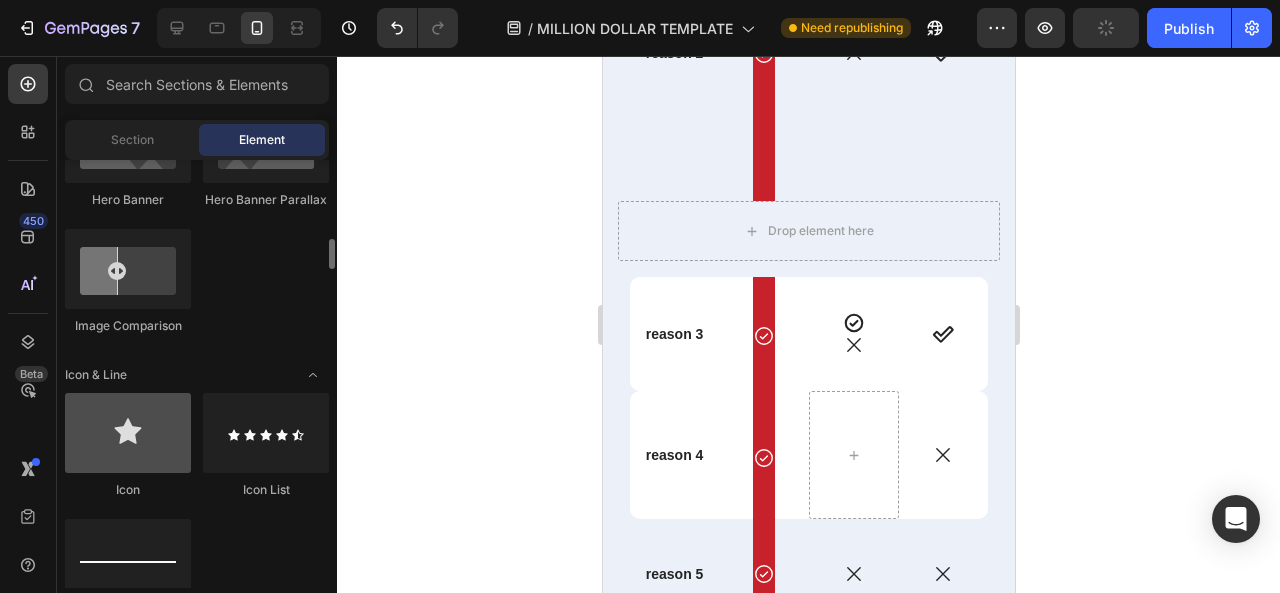 click at bounding box center [128, 433] 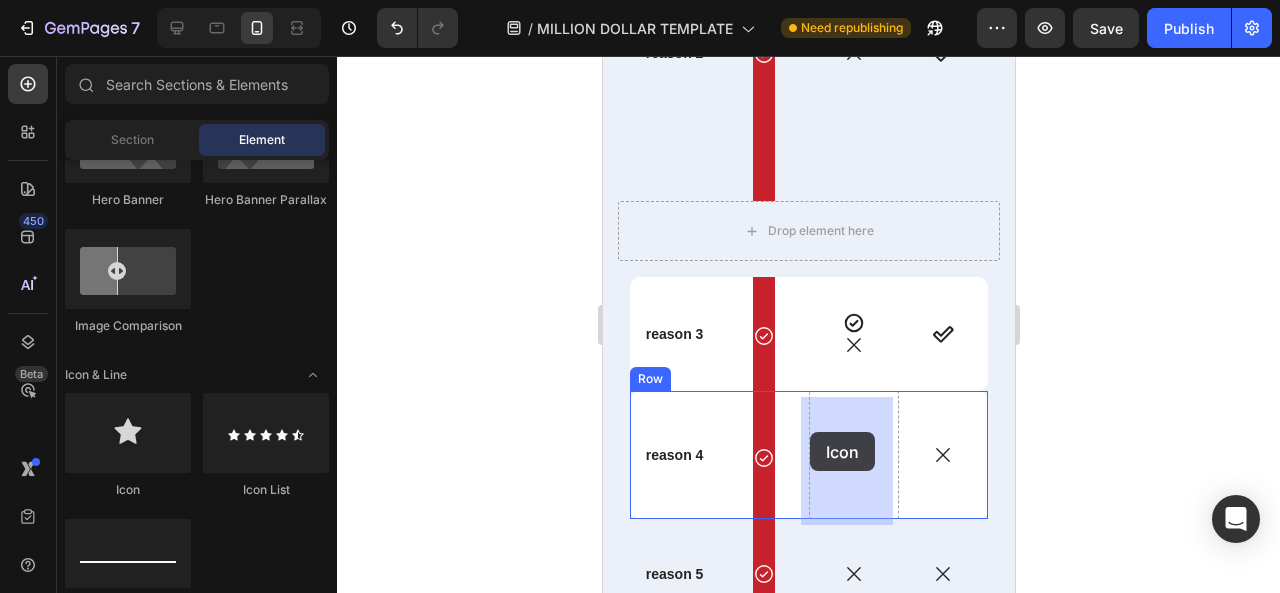drag, startPoint x: 746, startPoint y: 499, endPoint x: 811, endPoint y: 432, distance: 93.34881 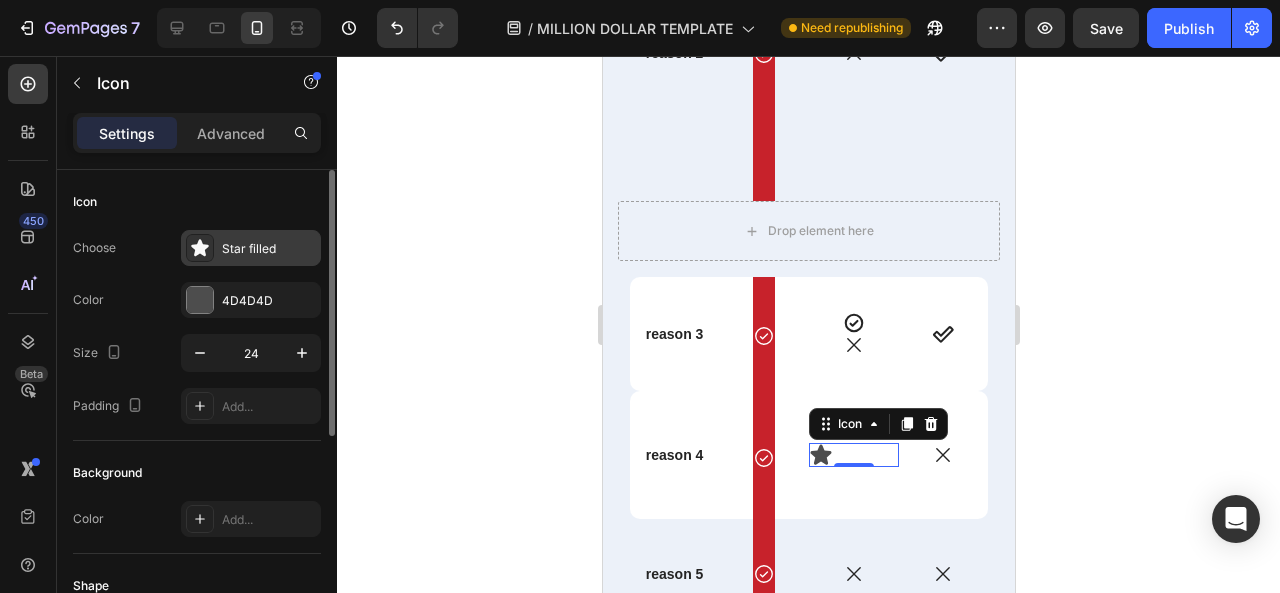 click on "Star filled" at bounding box center (269, 249) 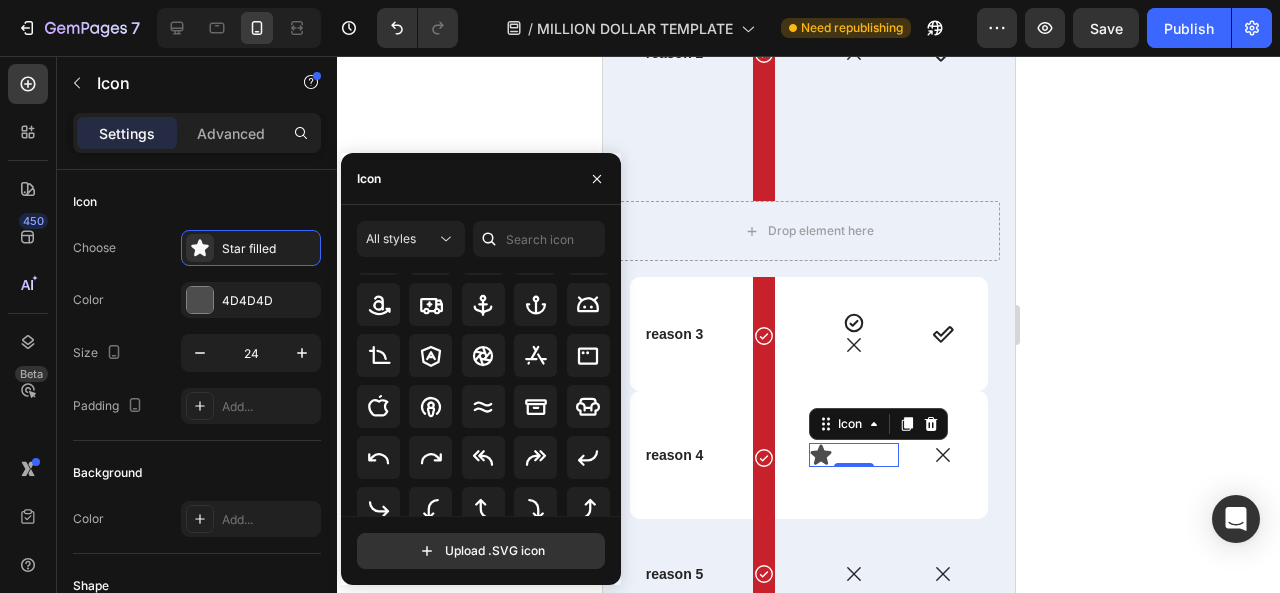 scroll, scrollTop: 271, scrollLeft: 0, axis: vertical 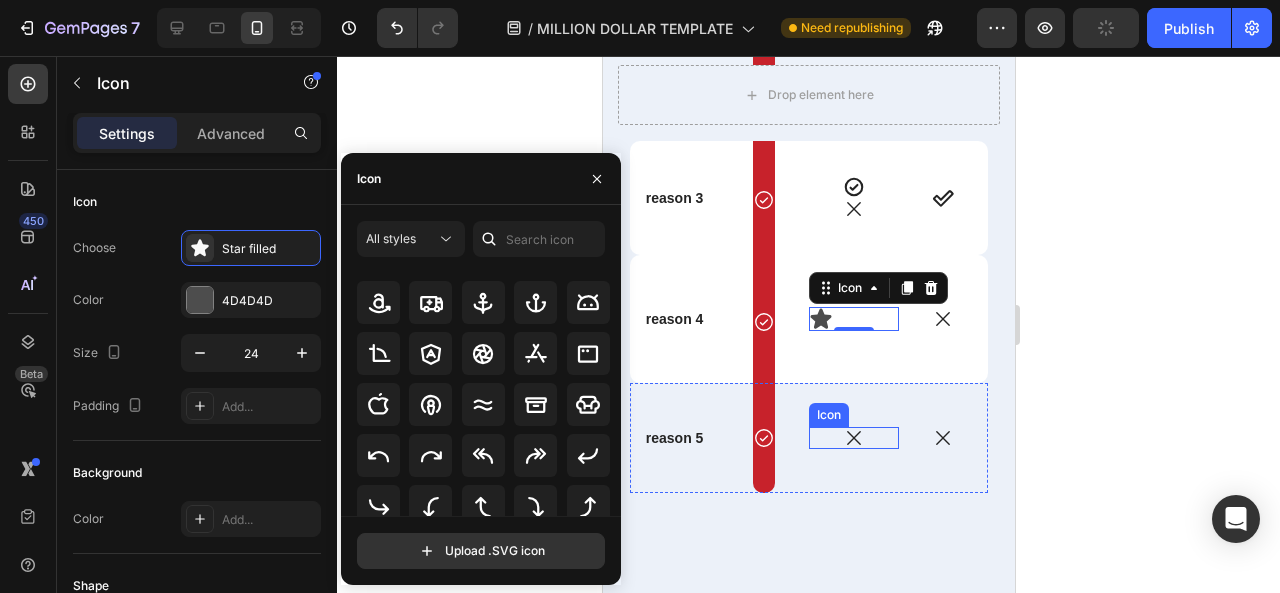 click 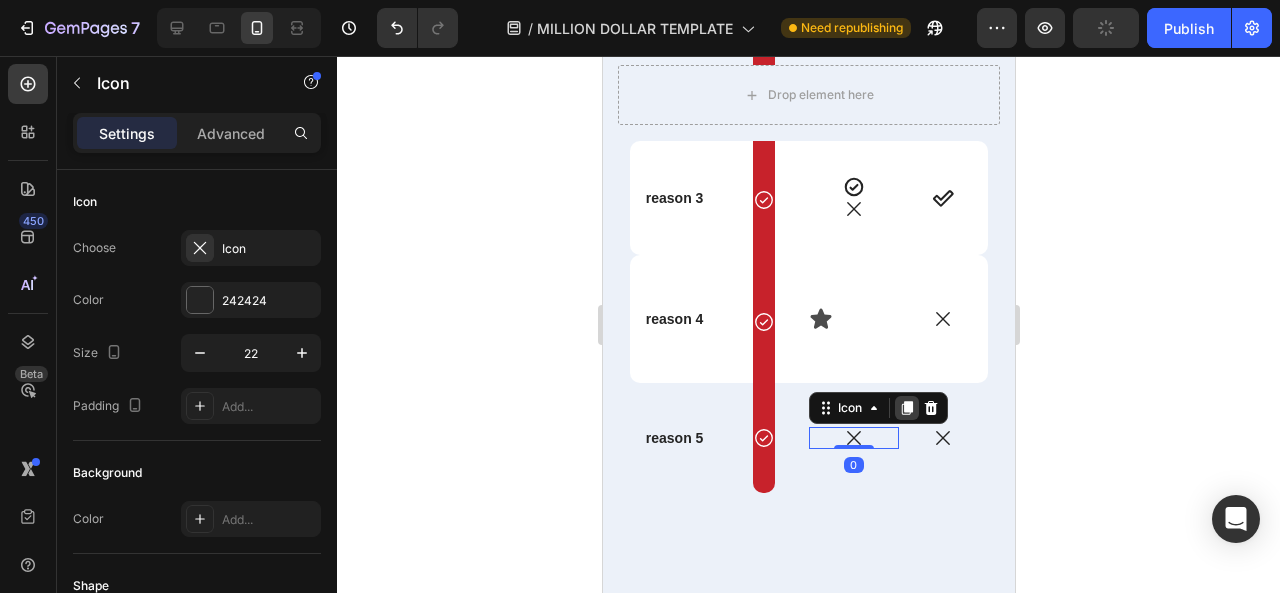 click 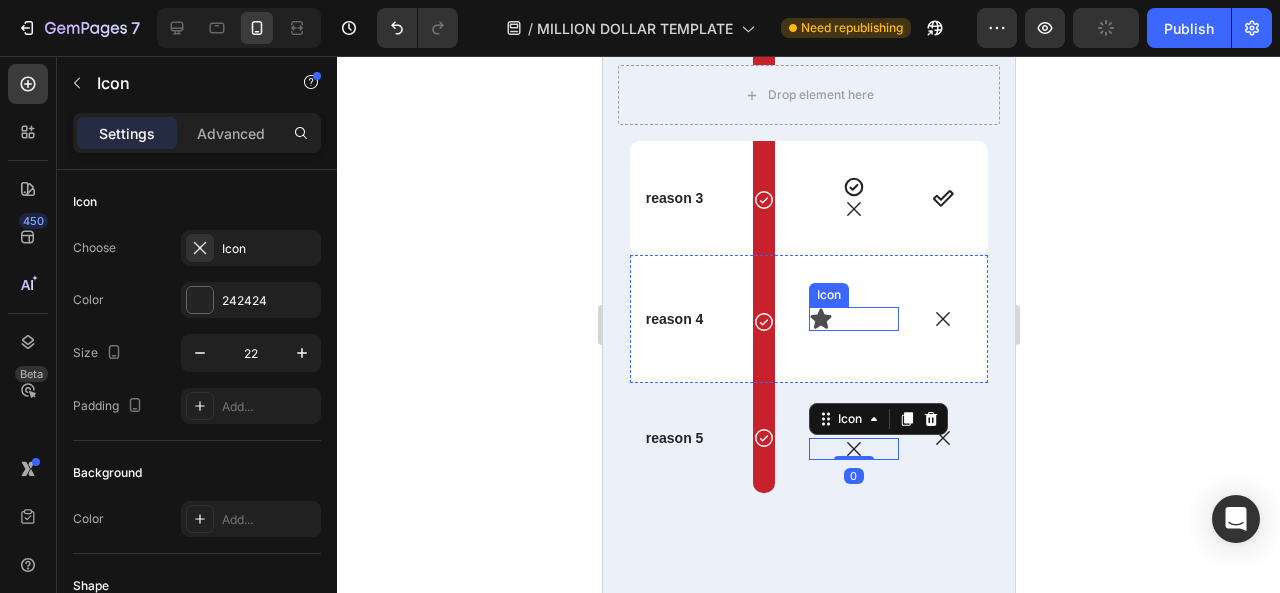 click on "Icon" at bounding box center [853, 319] 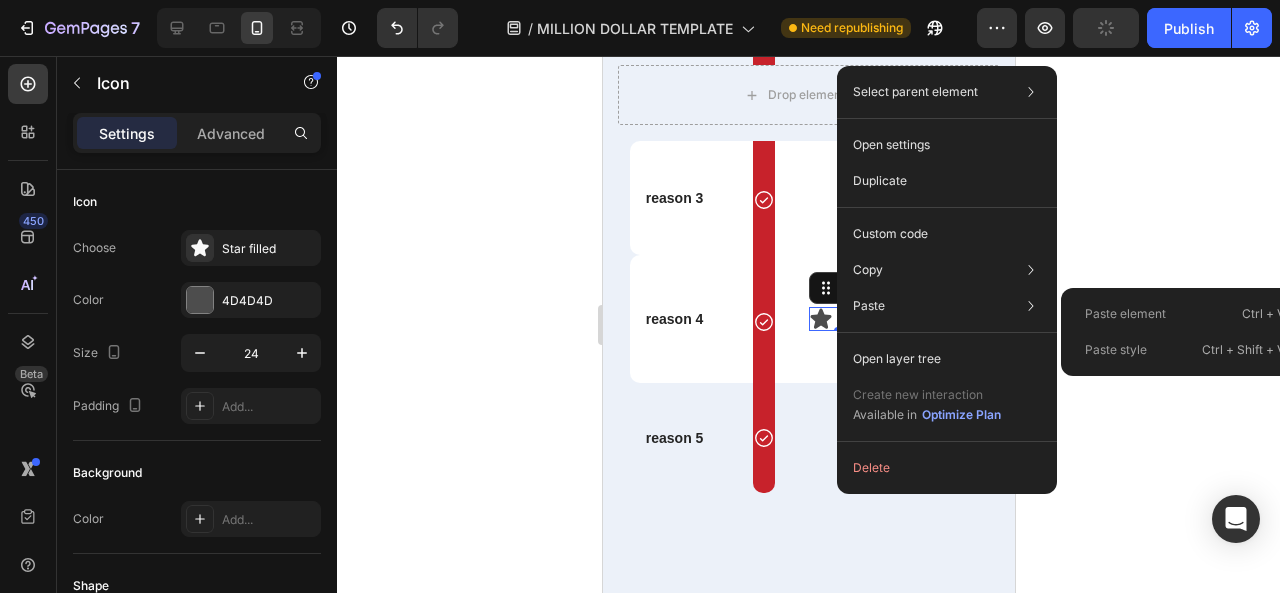 click on "Paste Paste element  Ctrl + V Paste style  Ctrl + Shift + V" 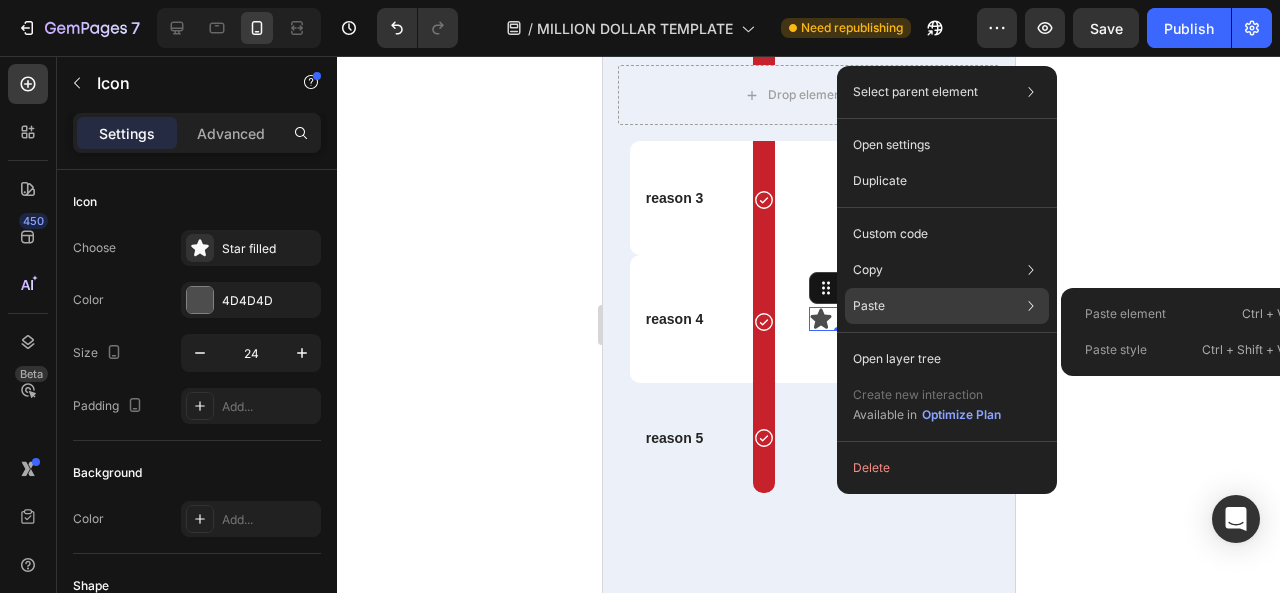 click on "Paste Paste element  Ctrl + V Paste style  Ctrl + Shift + V" 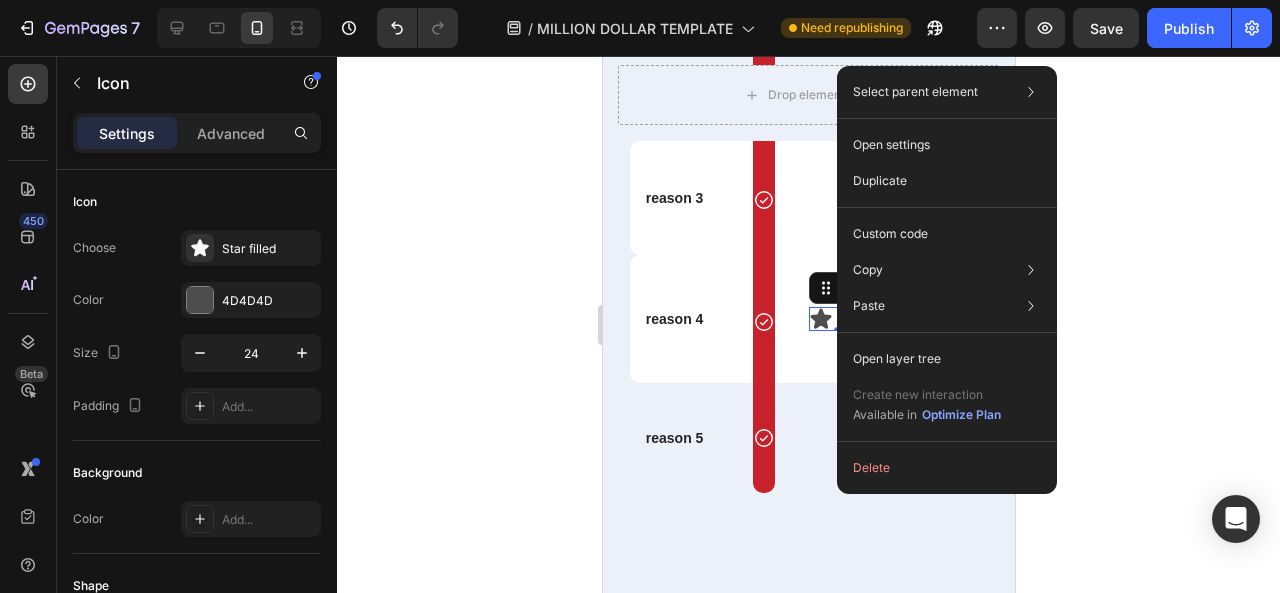 click 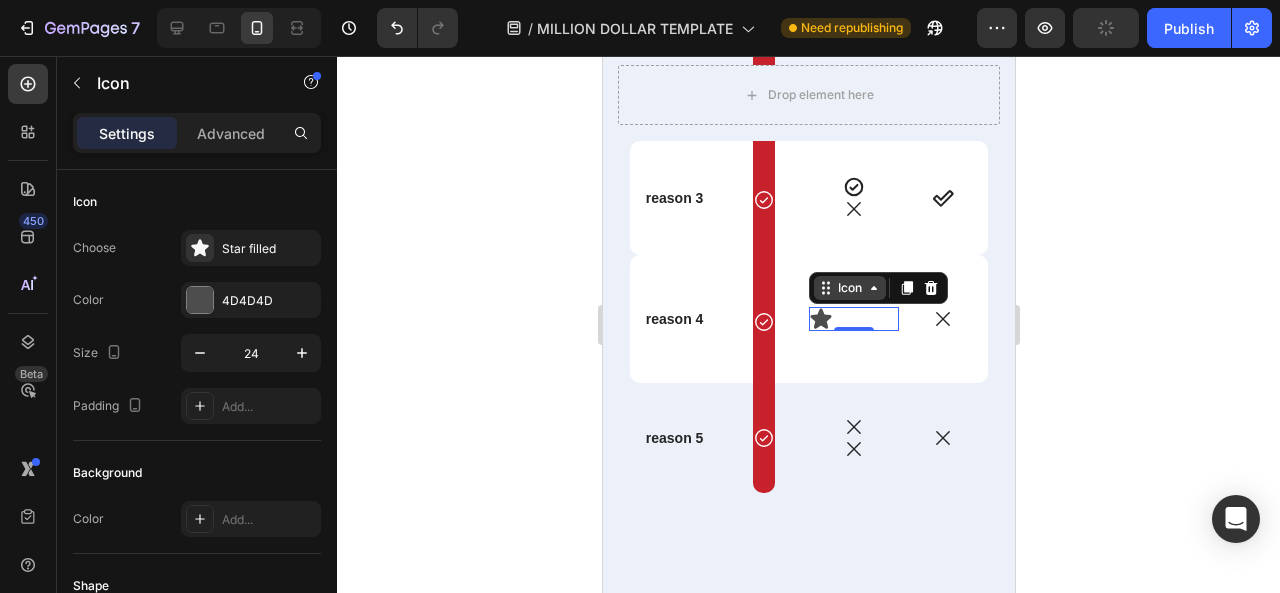 click on "Icon" at bounding box center [849, 288] 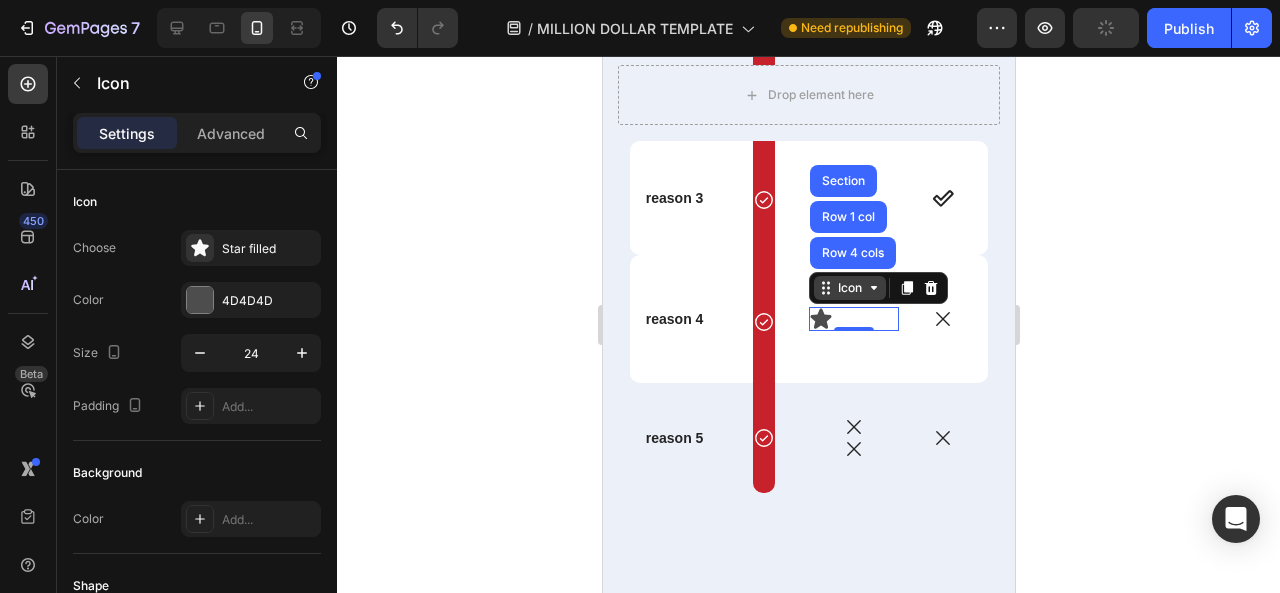 click on "Icon" at bounding box center (849, 288) 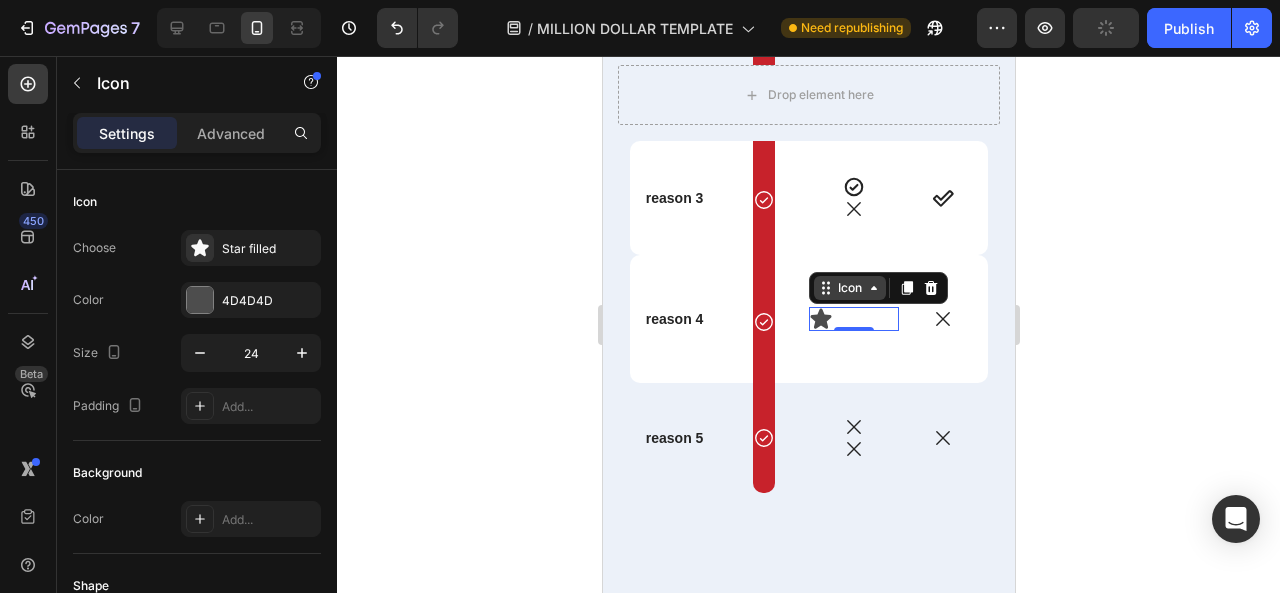 click on "Icon" at bounding box center (849, 288) 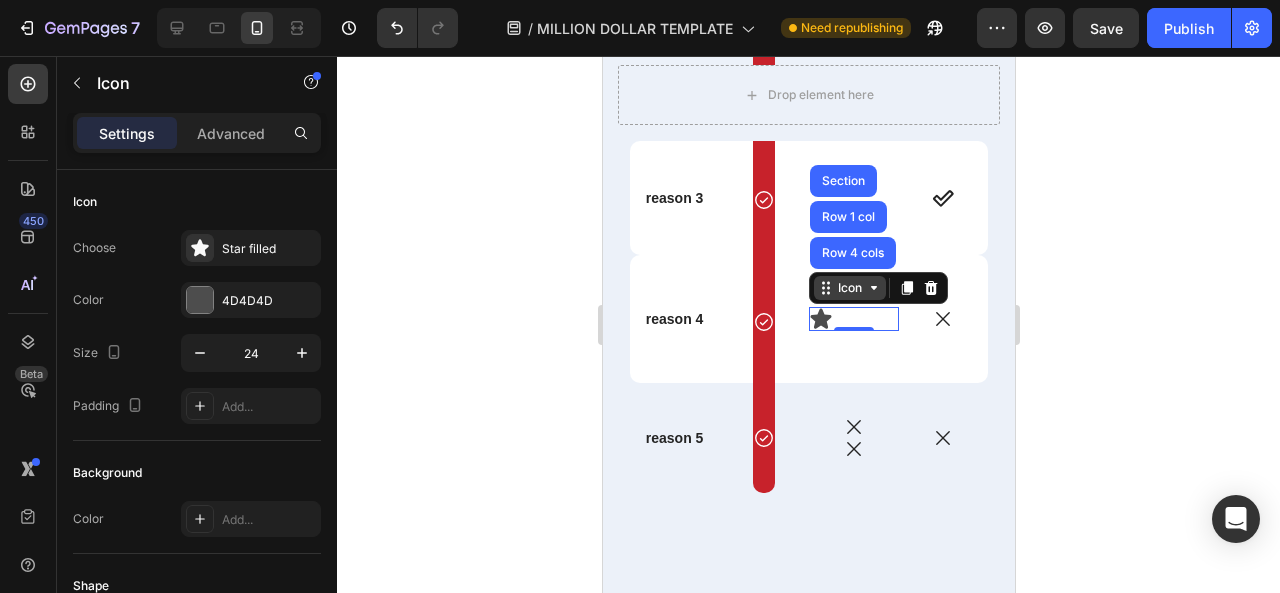 click on "Icon" at bounding box center (849, 288) 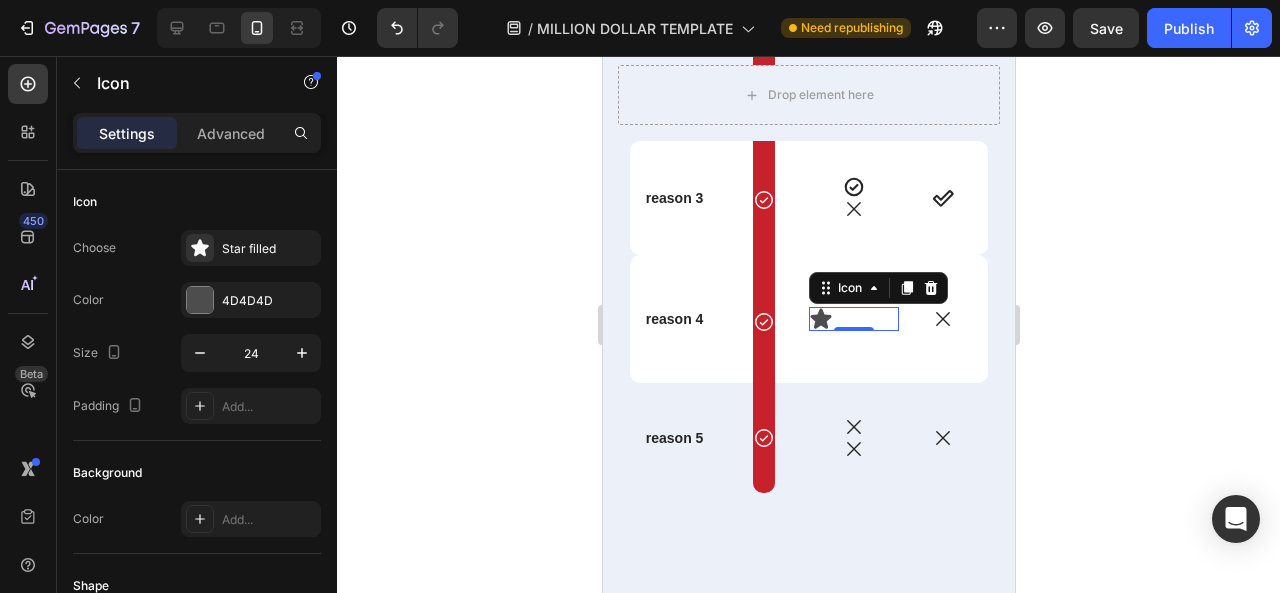 click 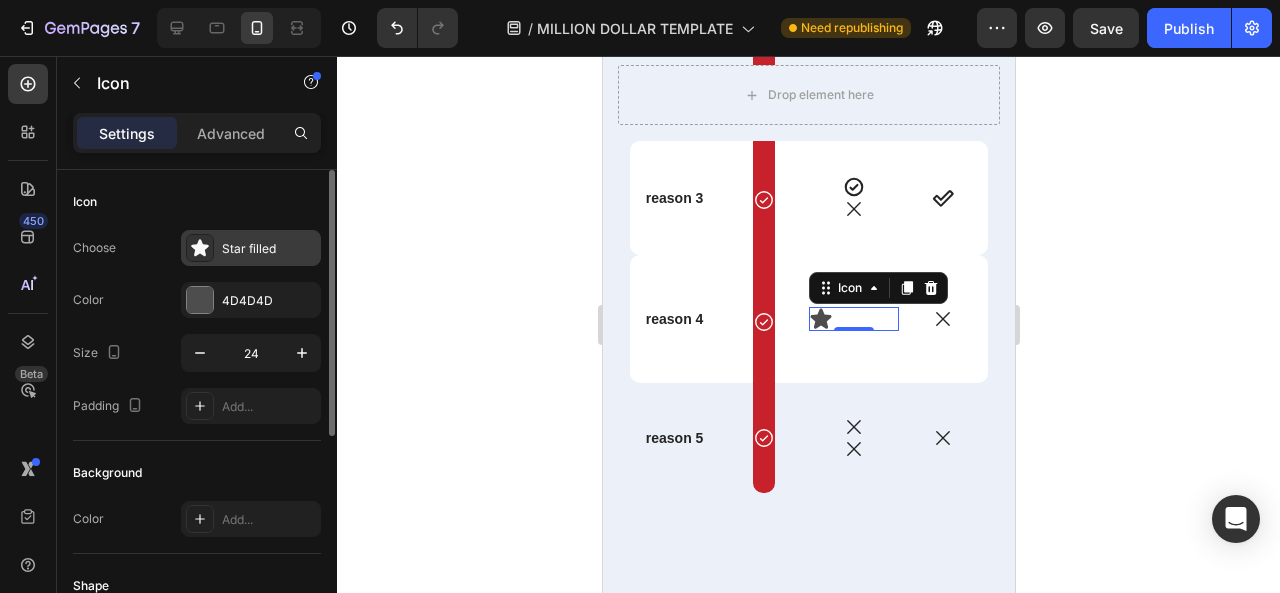 click on "Star filled" at bounding box center [269, 249] 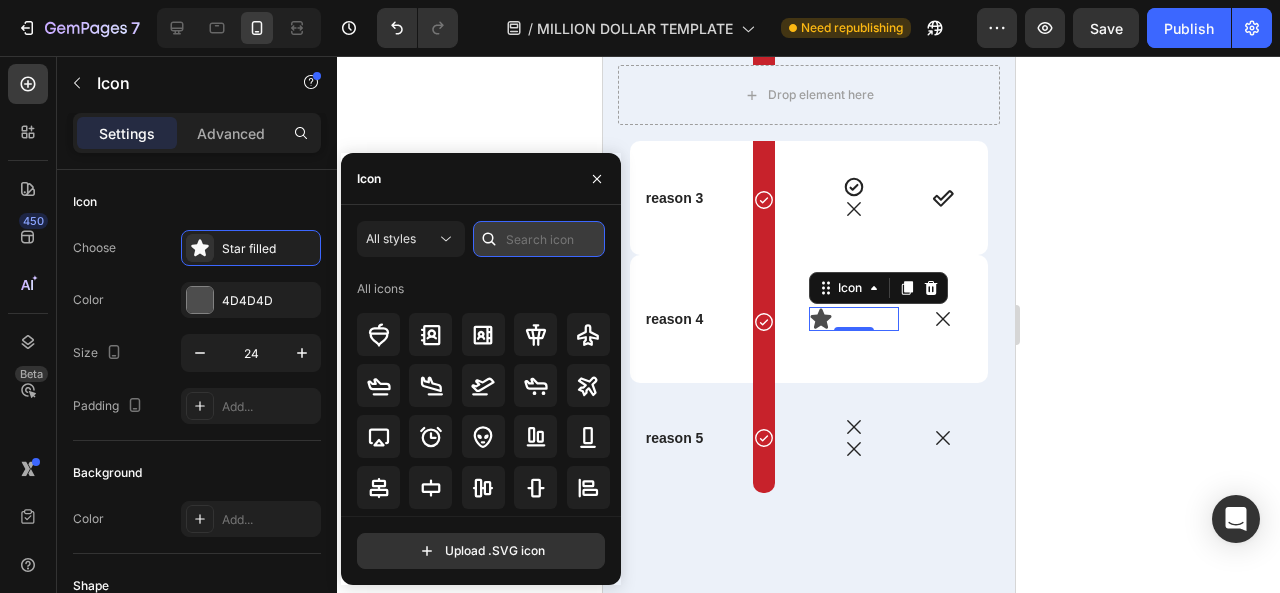 click at bounding box center (539, 239) 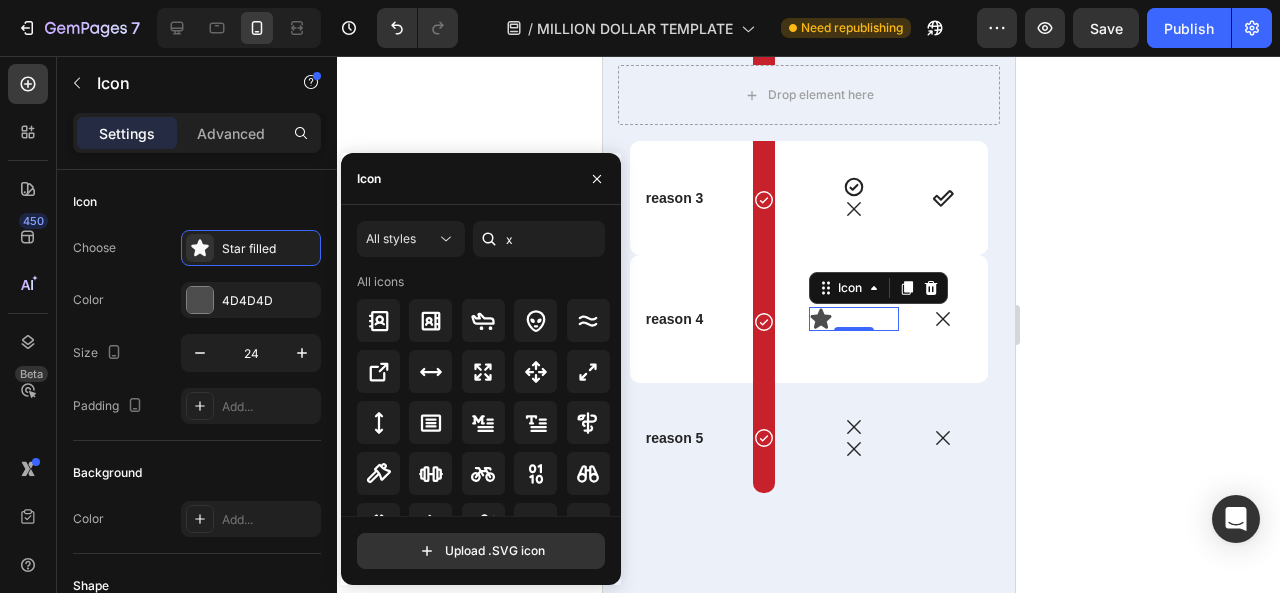 click 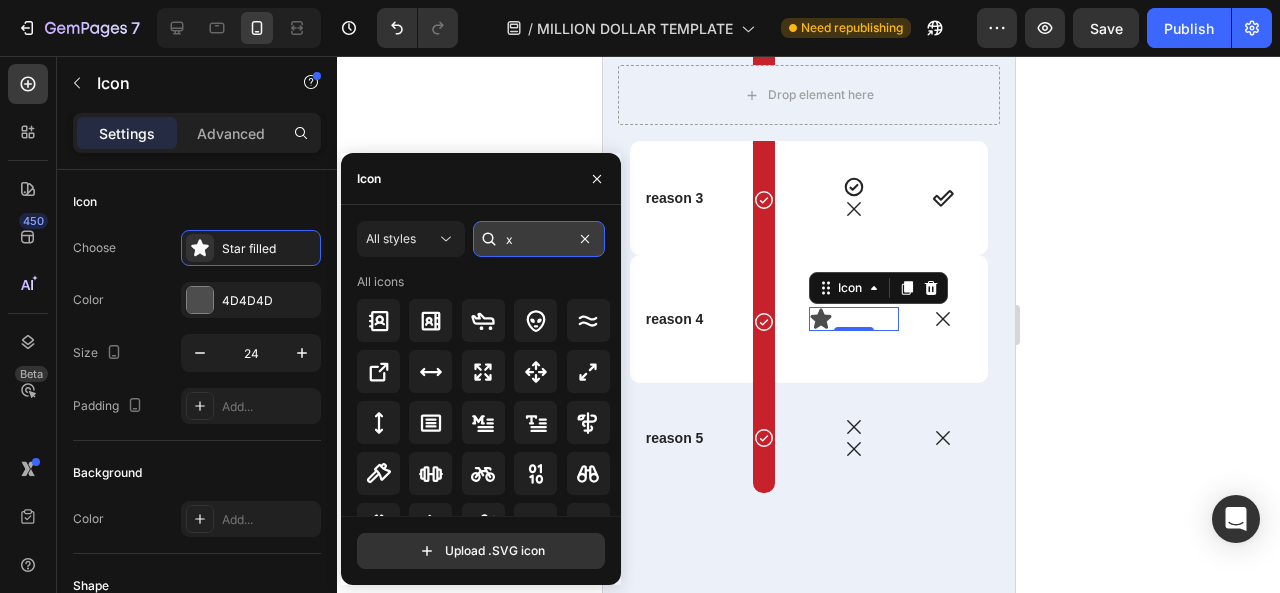 click on "x" at bounding box center [539, 239] 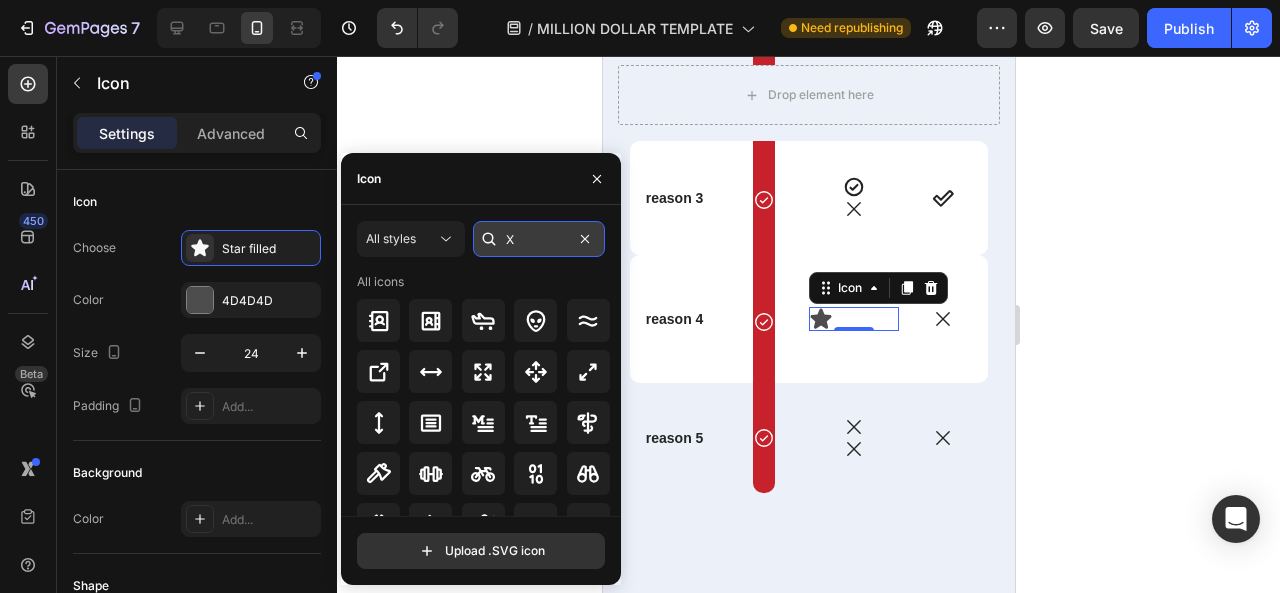 type on "X" 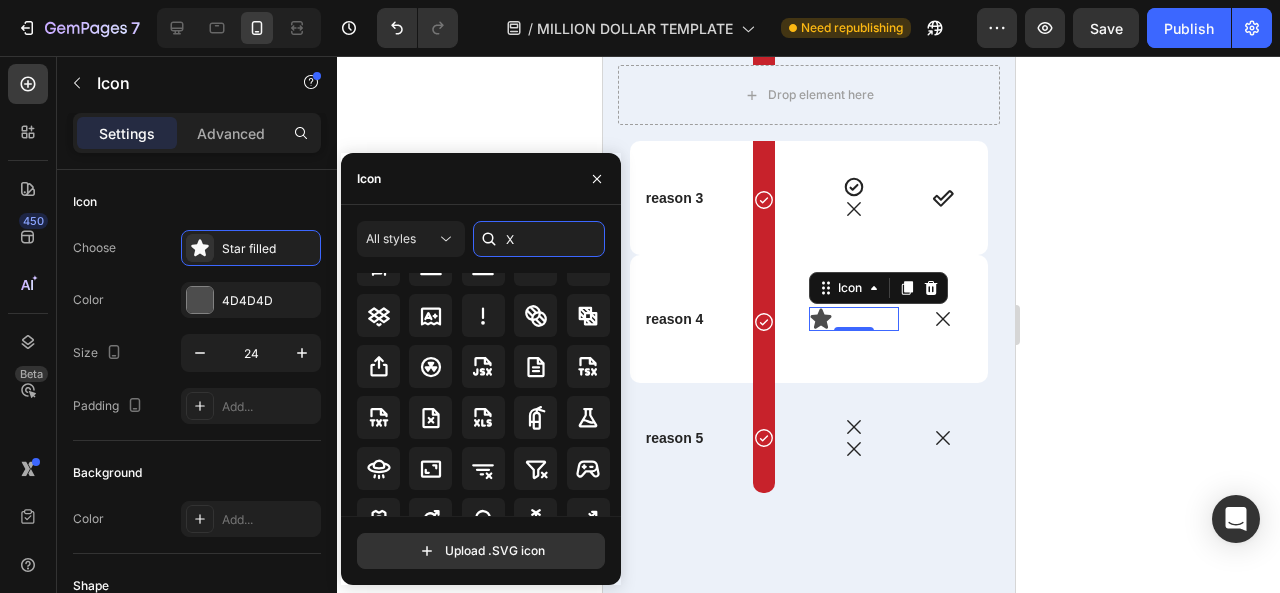scroll, scrollTop: 698, scrollLeft: 0, axis: vertical 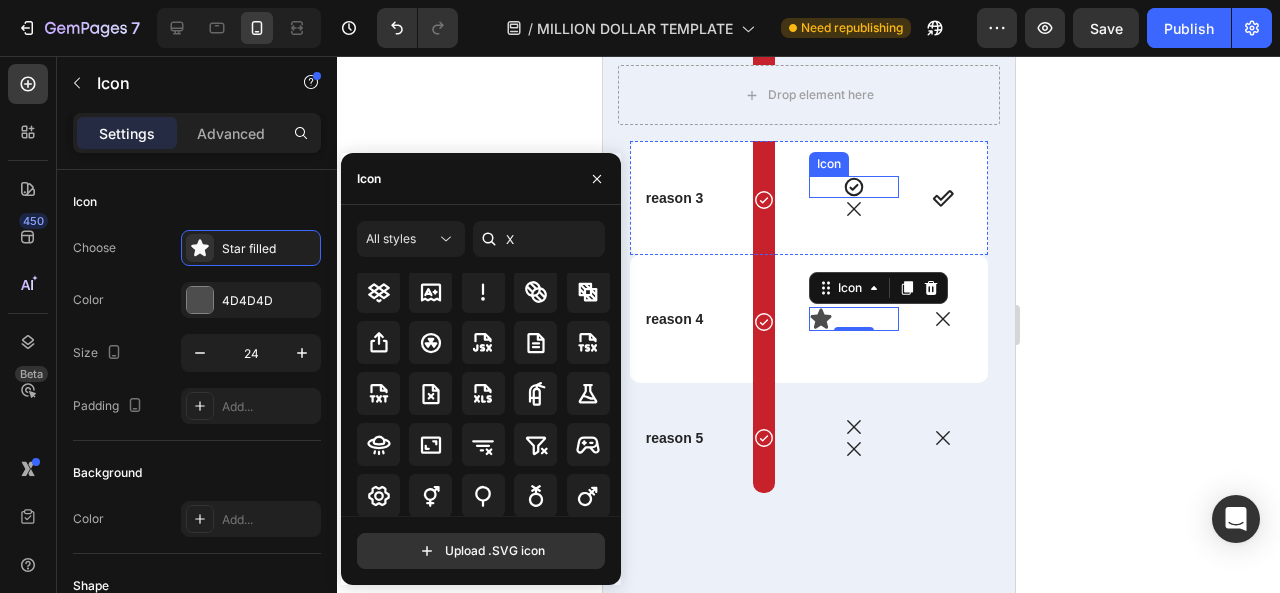 click 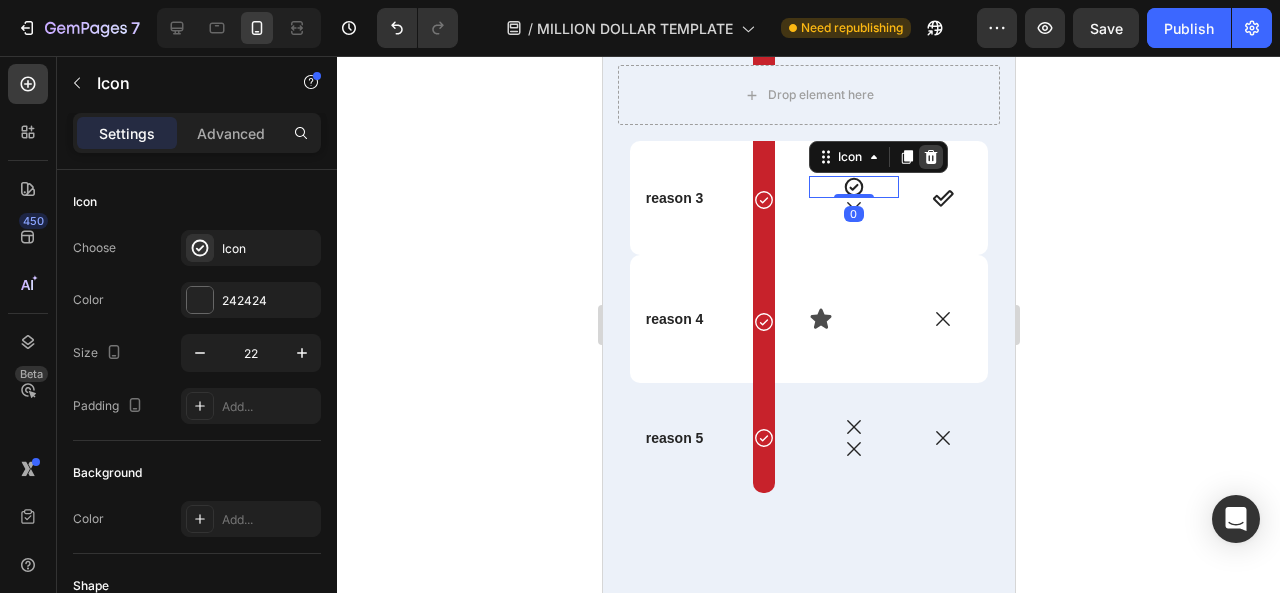 click 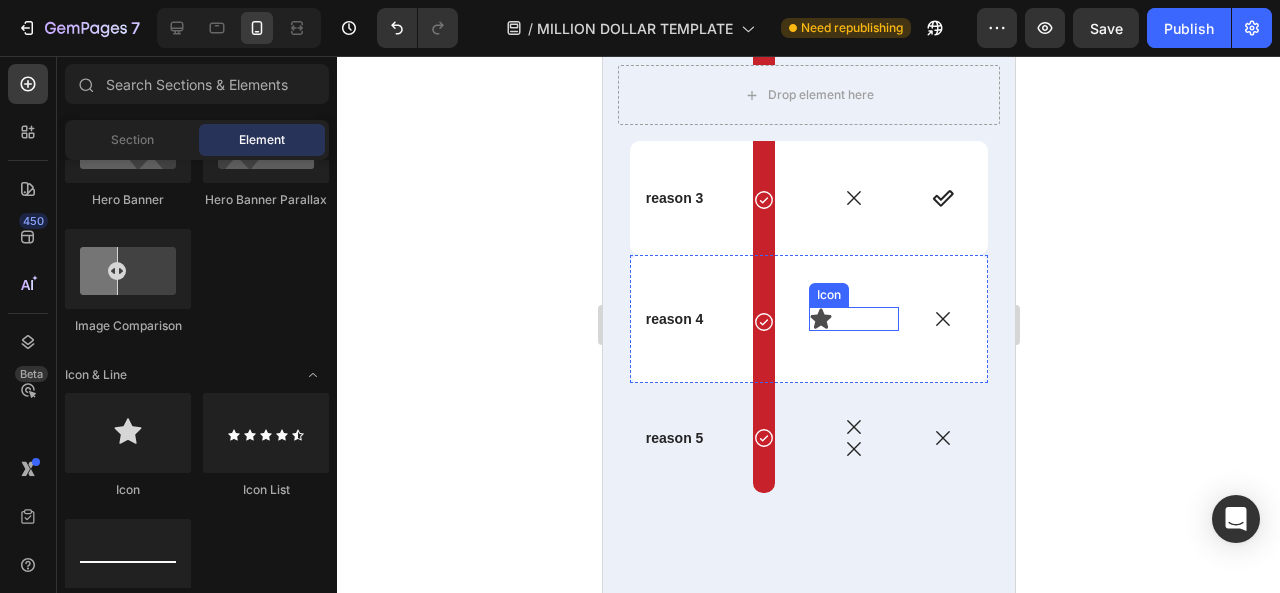 click 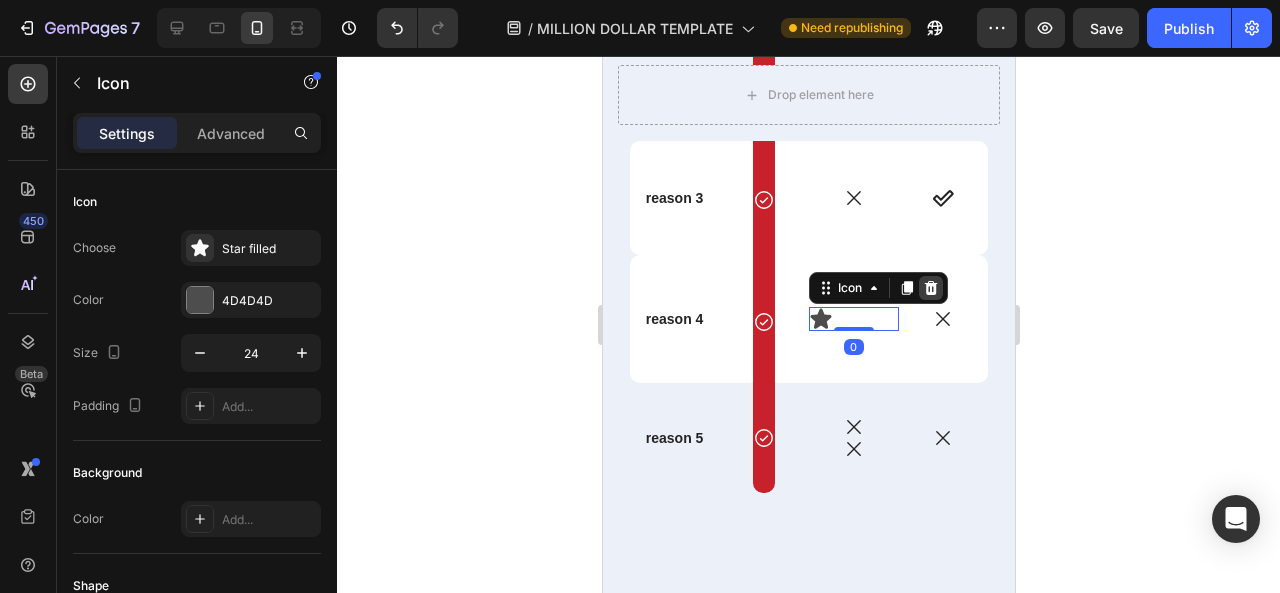 click 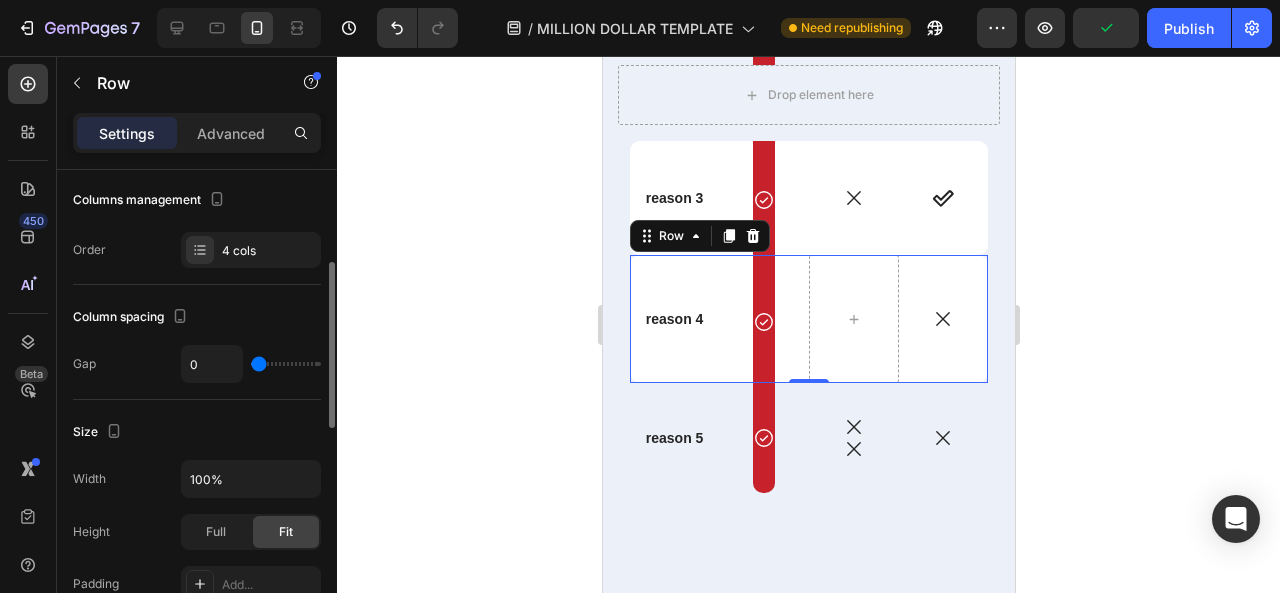 scroll, scrollTop: 263, scrollLeft: 0, axis: vertical 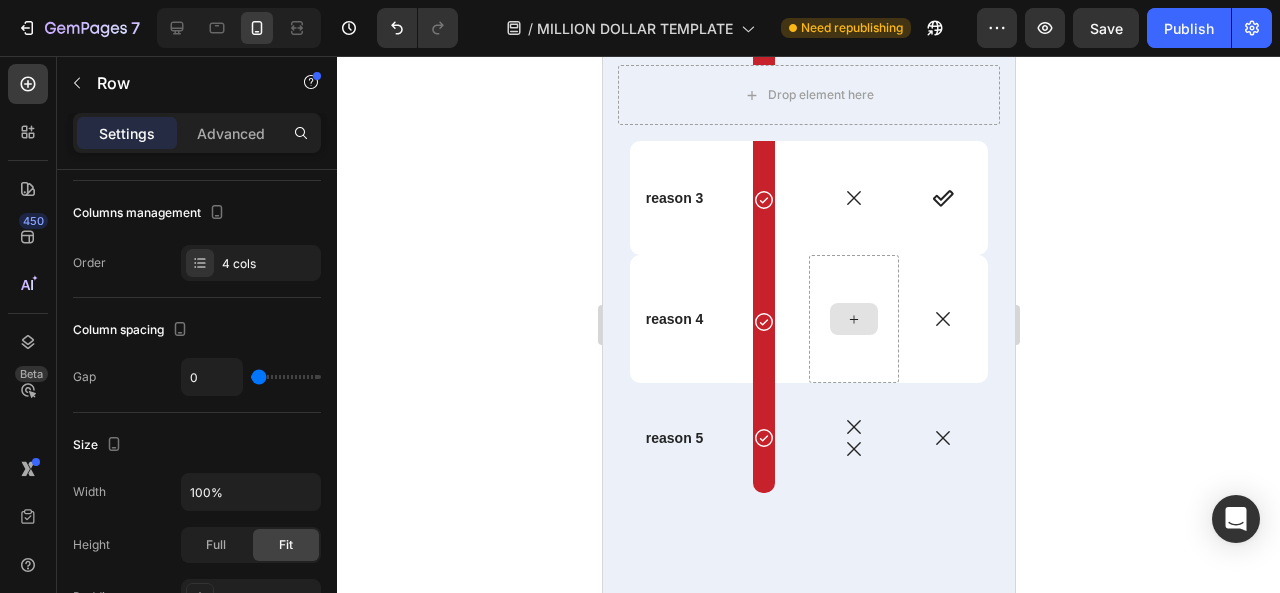 click at bounding box center (853, 319) 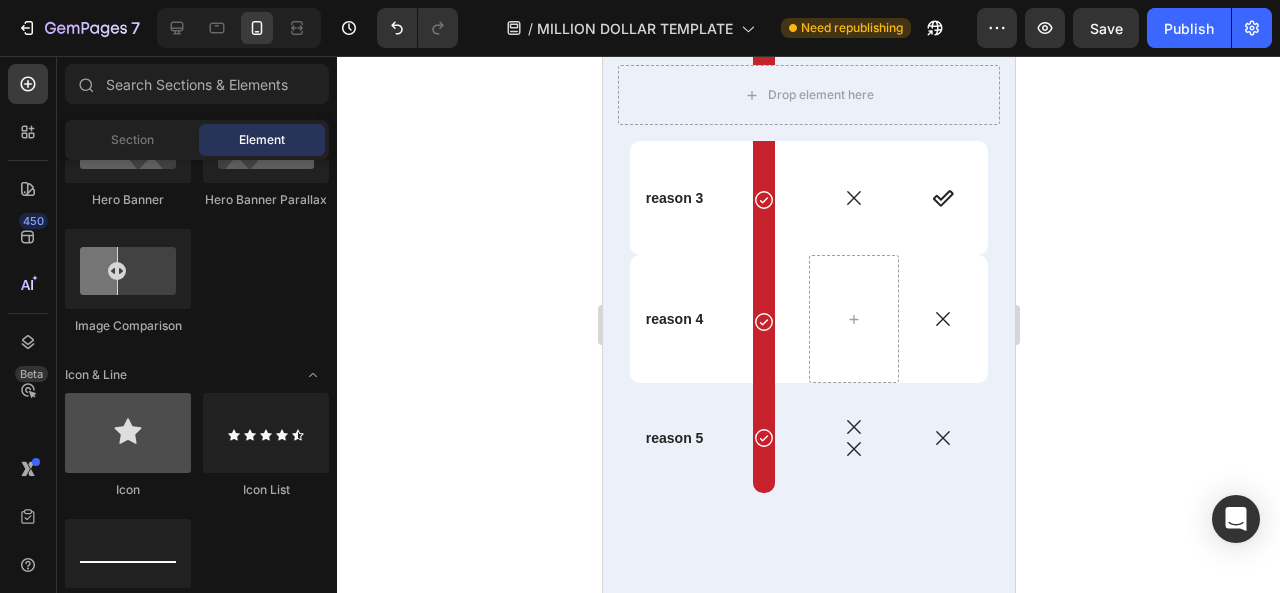 click at bounding box center (128, 433) 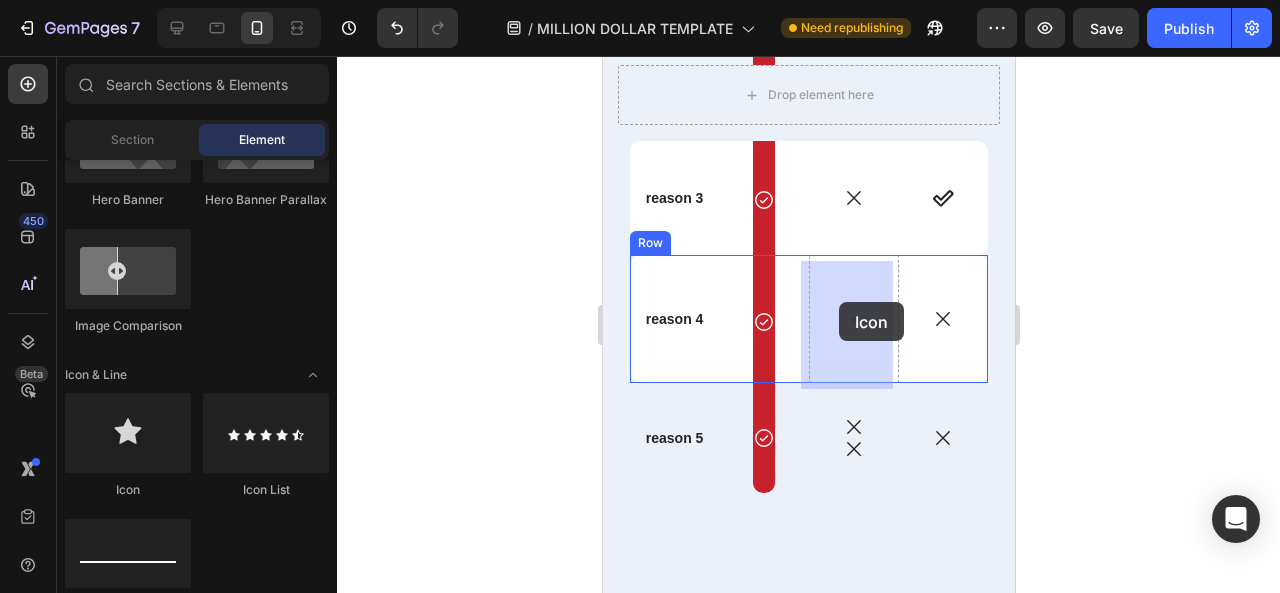drag, startPoint x: 745, startPoint y: 494, endPoint x: 842, endPoint y: 303, distance: 214.21951 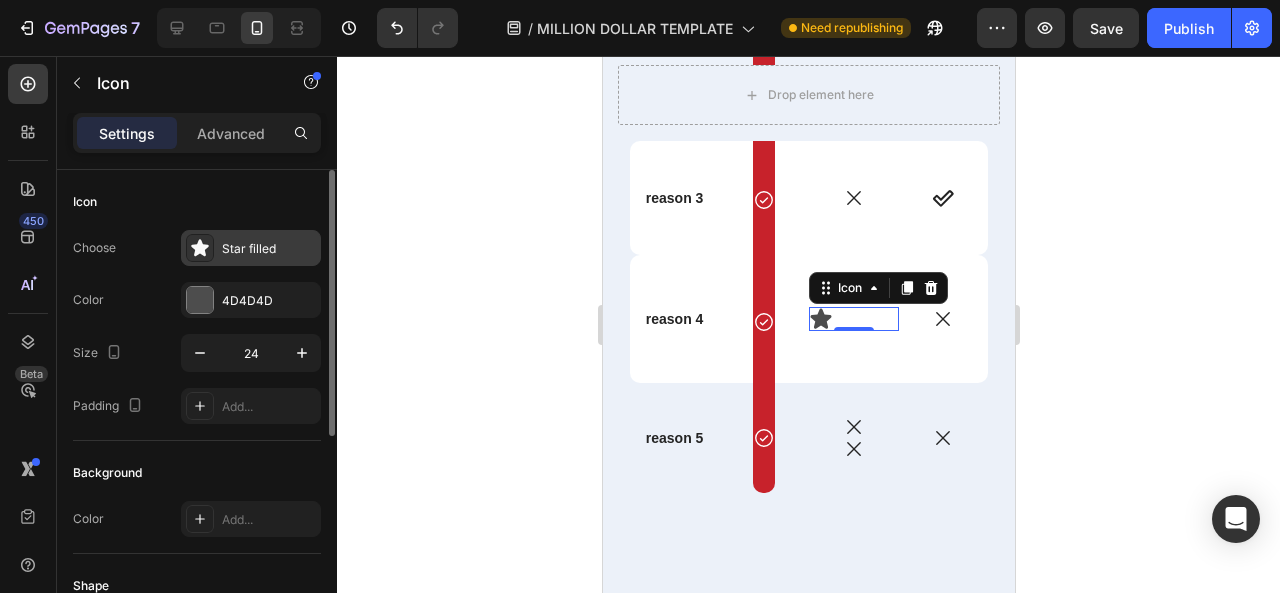 click on "Star filled" at bounding box center [269, 249] 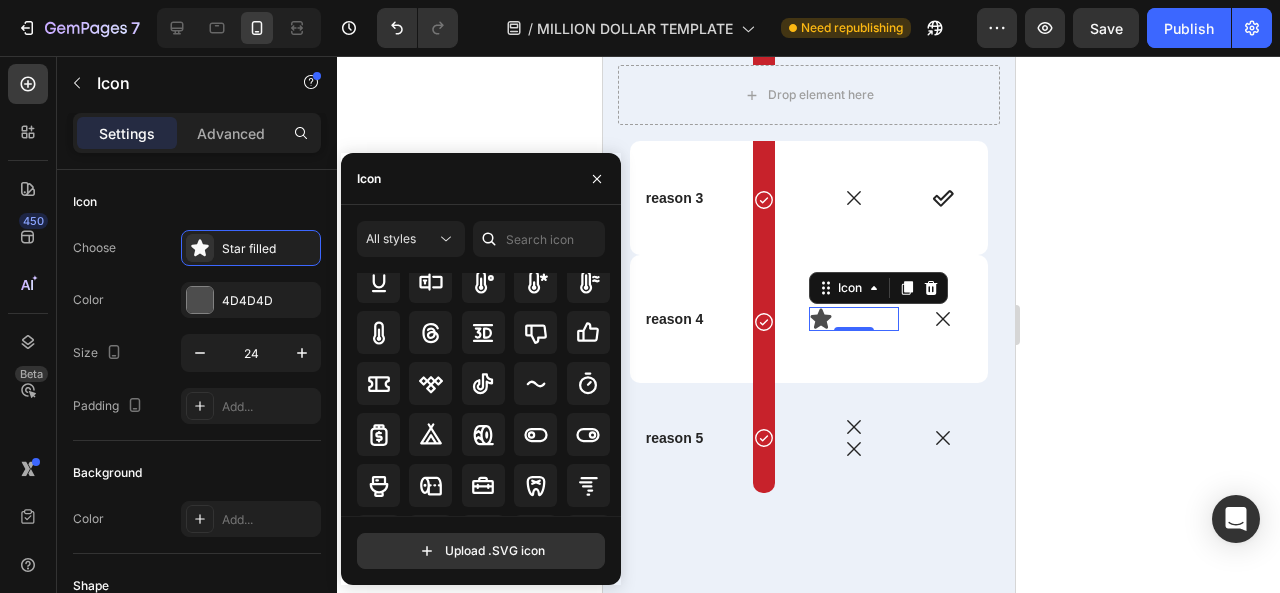scroll, scrollTop: 11878, scrollLeft: 0, axis: vertical 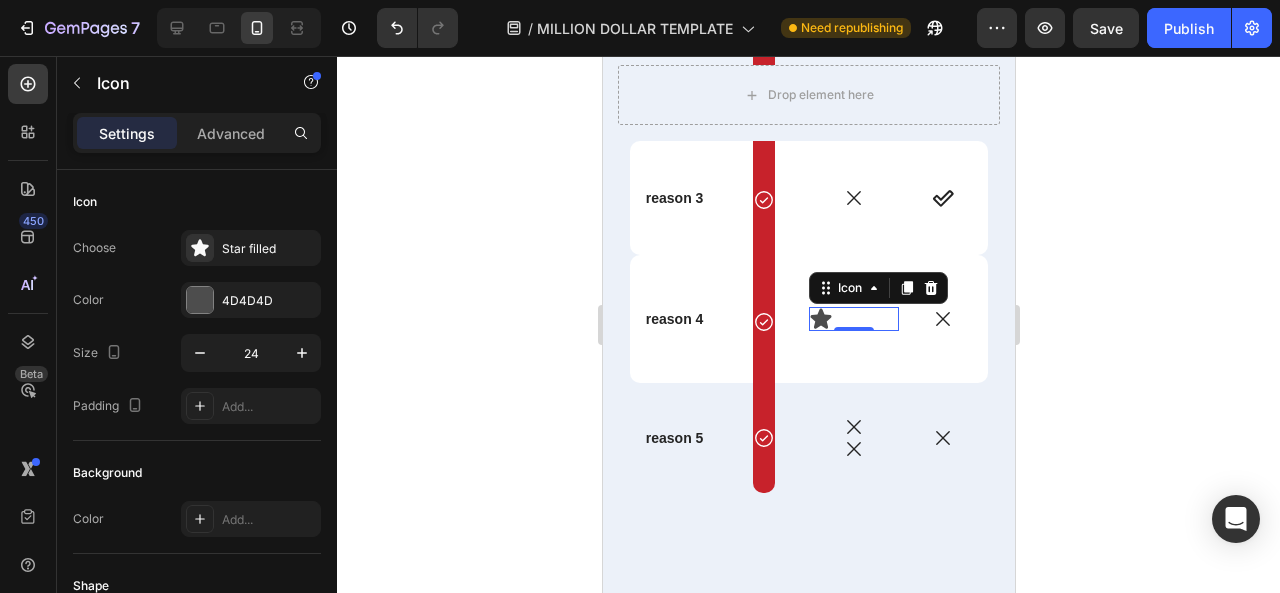 drag, startPoint x: 455, startPoint y: 355, endPoint x: 427, endPoint y: 119, distance: 237.65521 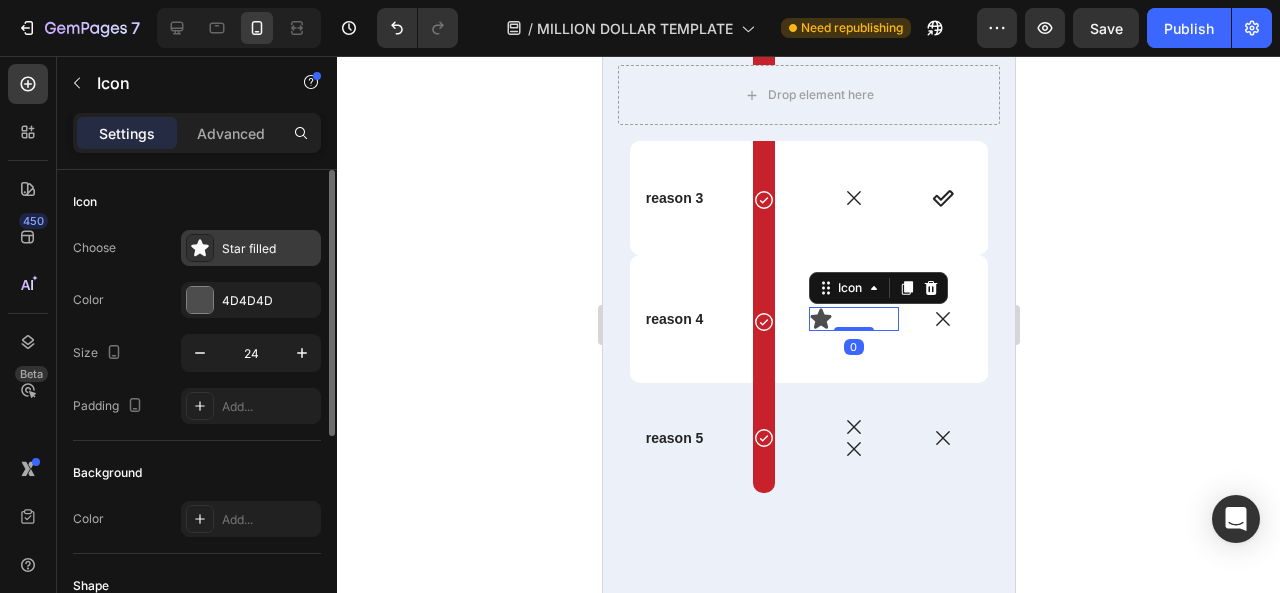 click on "Star filled" at bounding box center [269, 249] 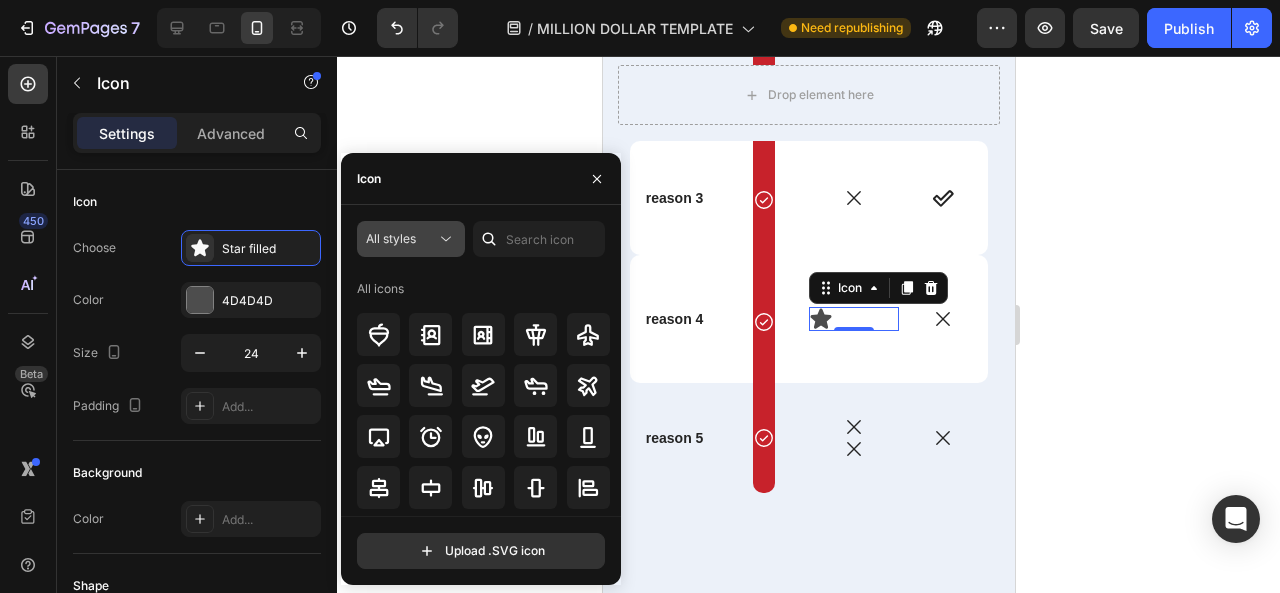 click 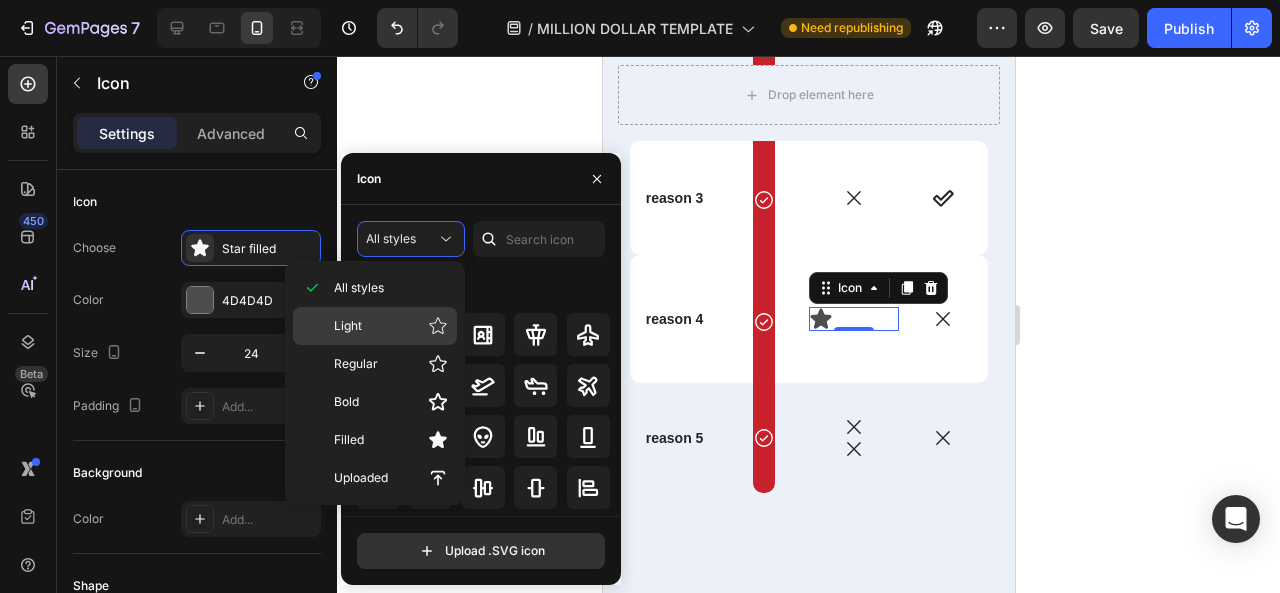 click on "Light" at bounding box center [391, 326] 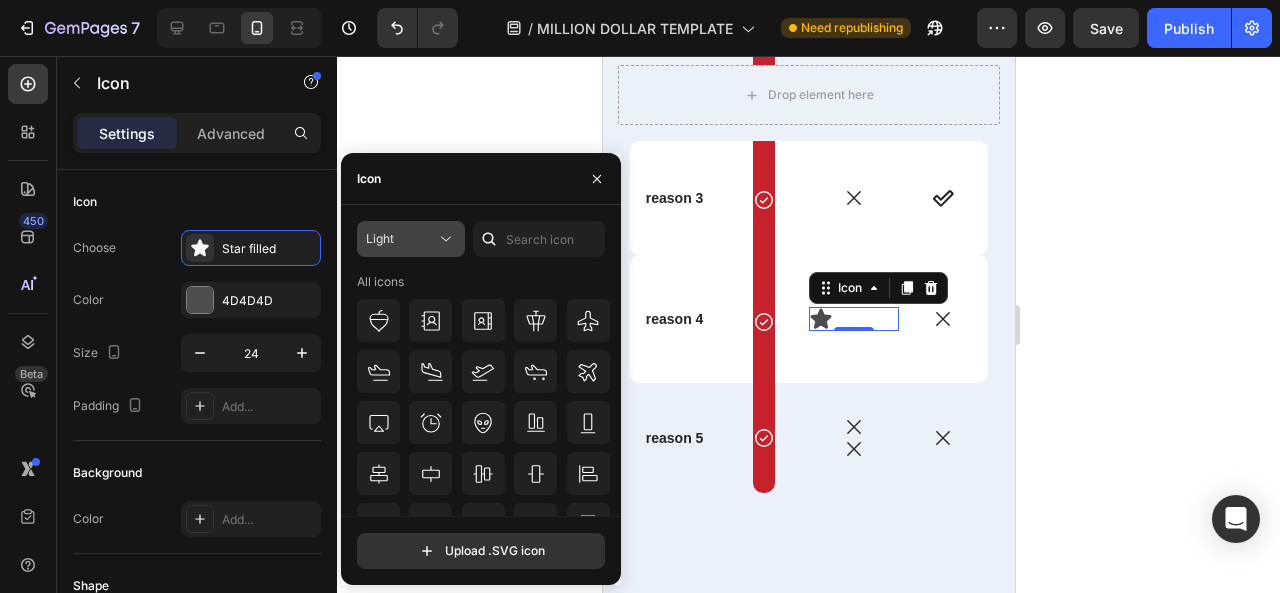 click on "Light" at bounding box center (401, 239) 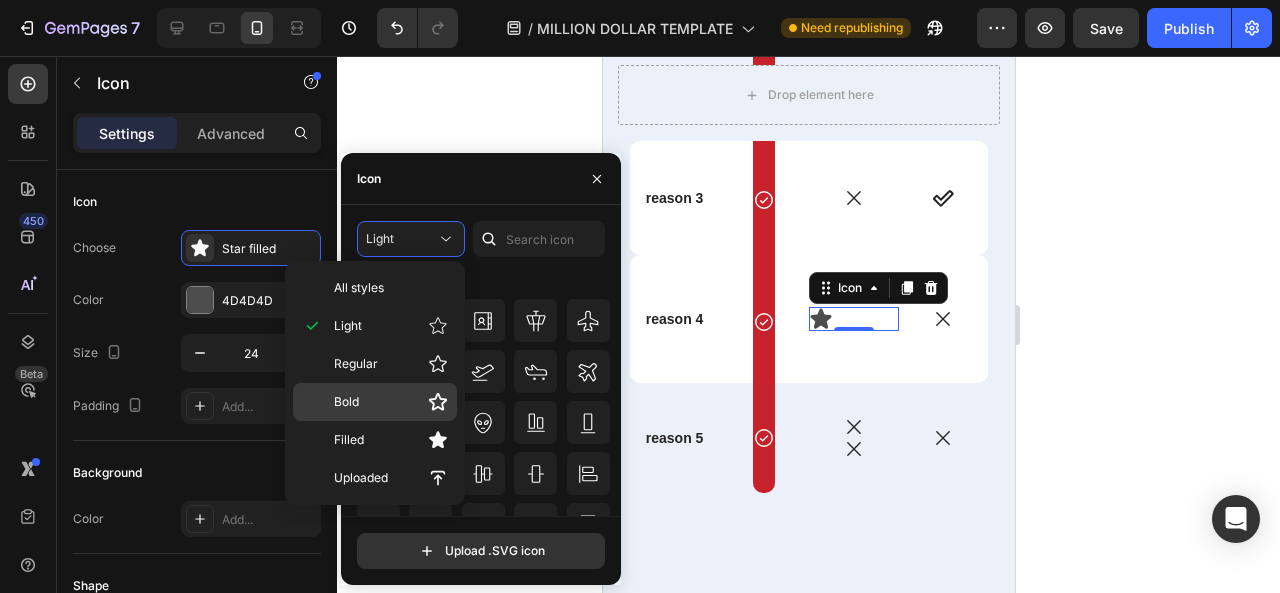 click on "Bold" at bounding box center (391, 402) 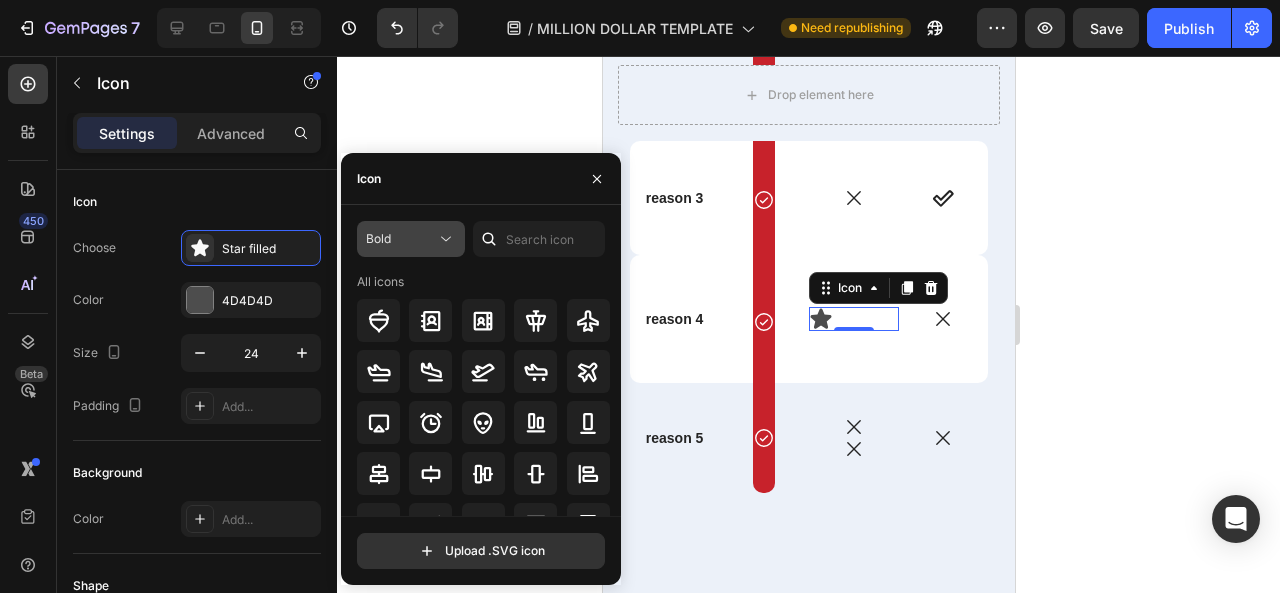 click on "Bold" 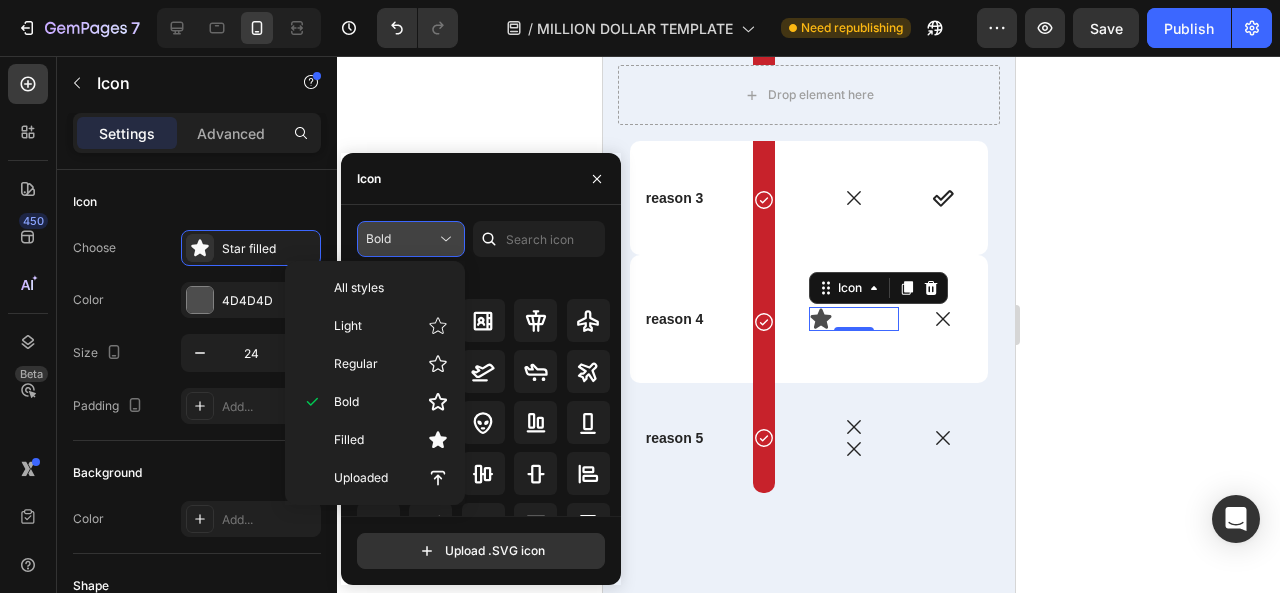 click on "Bold" 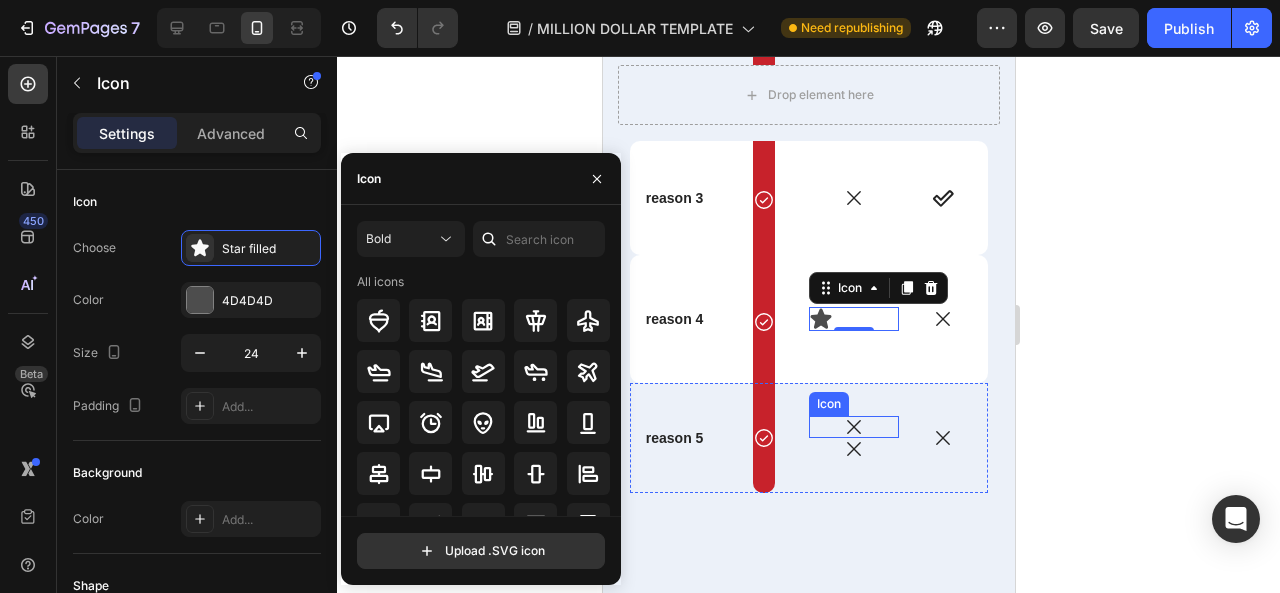 click 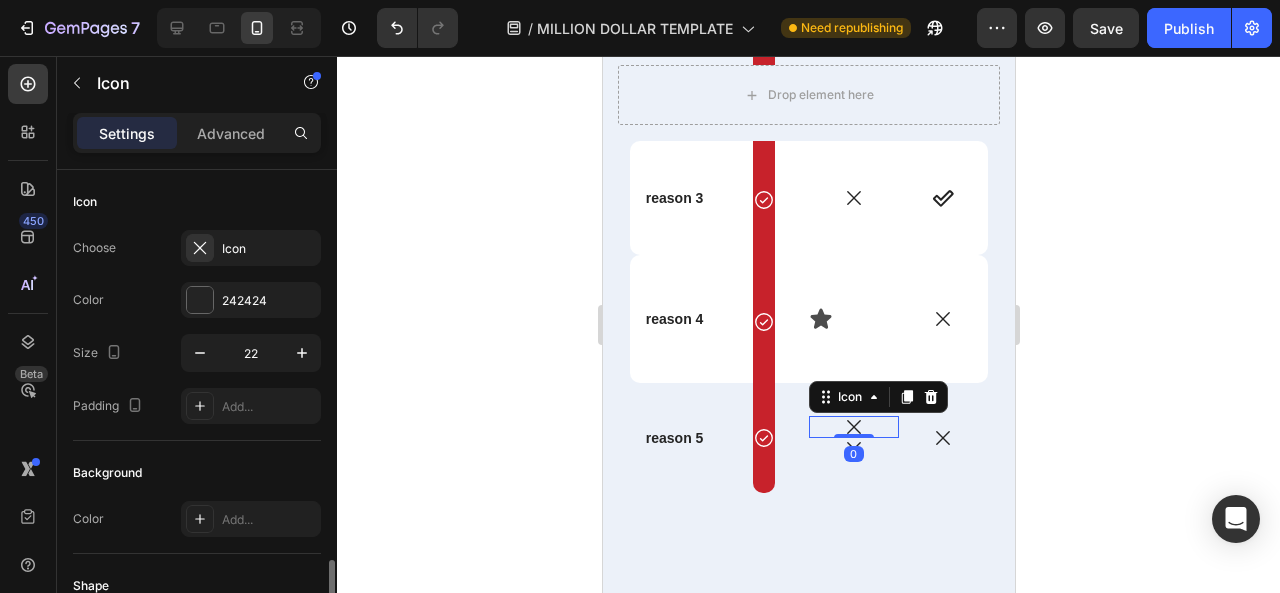 scroll, scrollTop: 251, scrollLeft: 0, axis: vertical 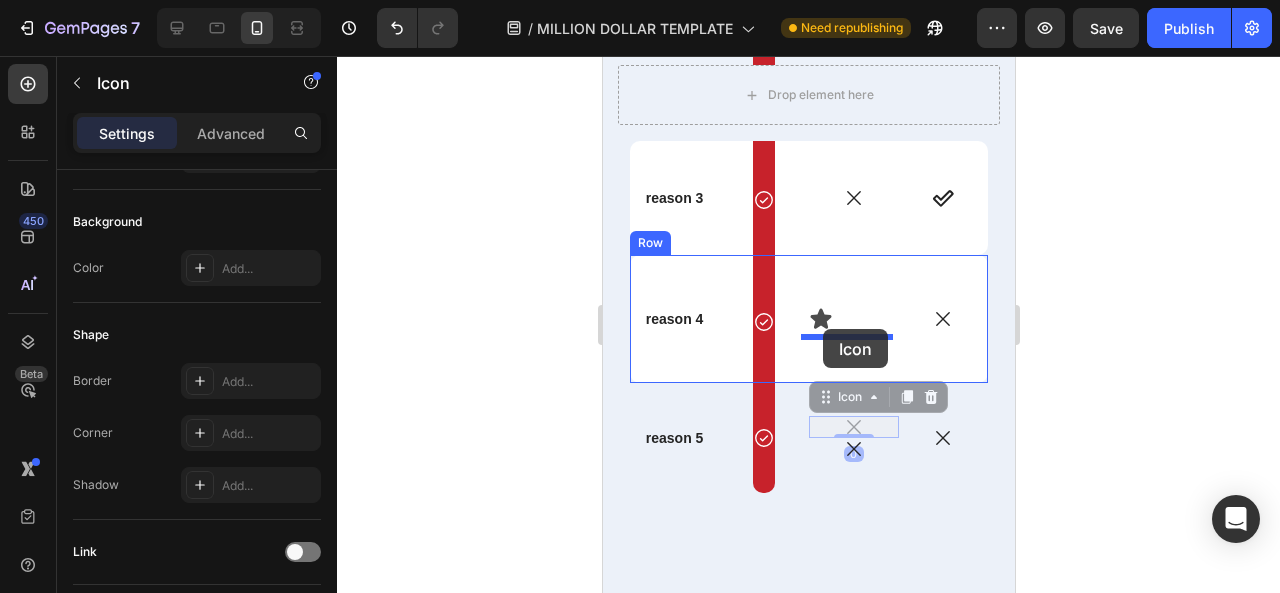 drag, startPoint x: 836, startPoint y: 429, endPoint x: 822, endPoint y: 329, distance: 100.97524 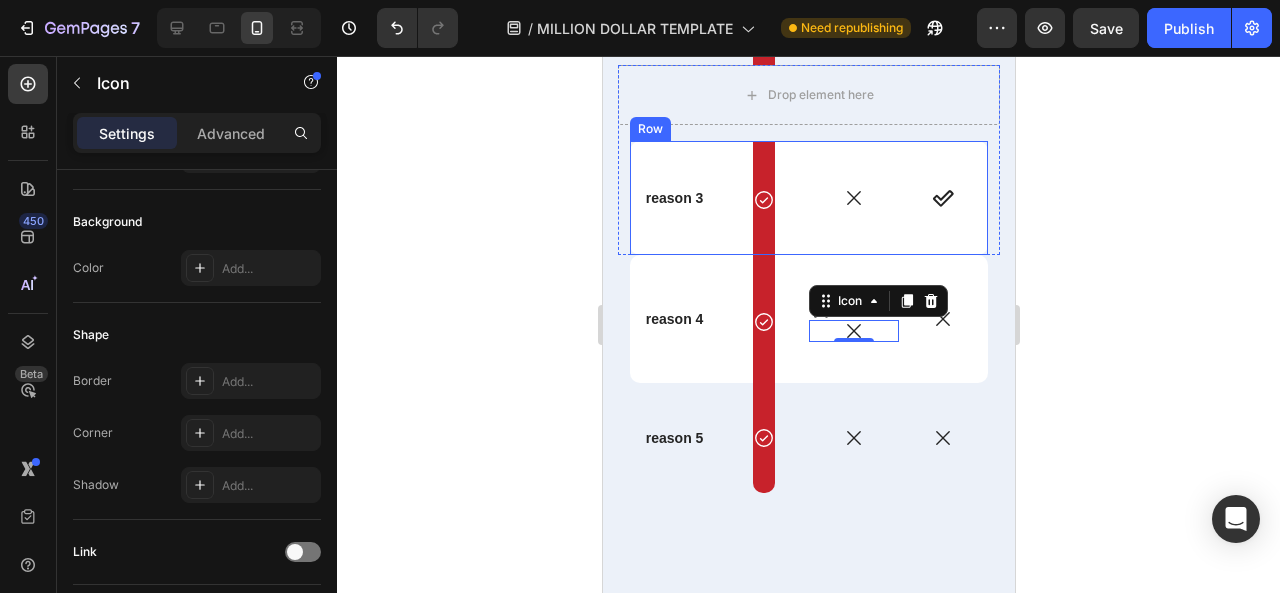 click on "Icon" at bounding box center [853, 198] 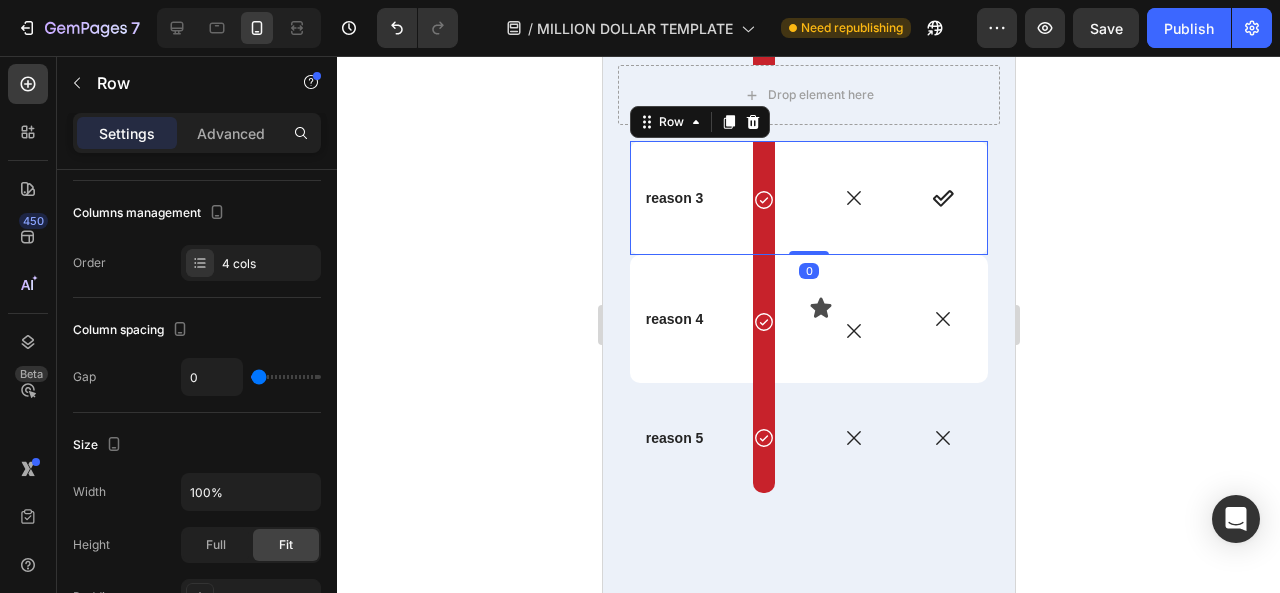 scroll, scrollTop: 0, scrollLeft: 0, axis: both 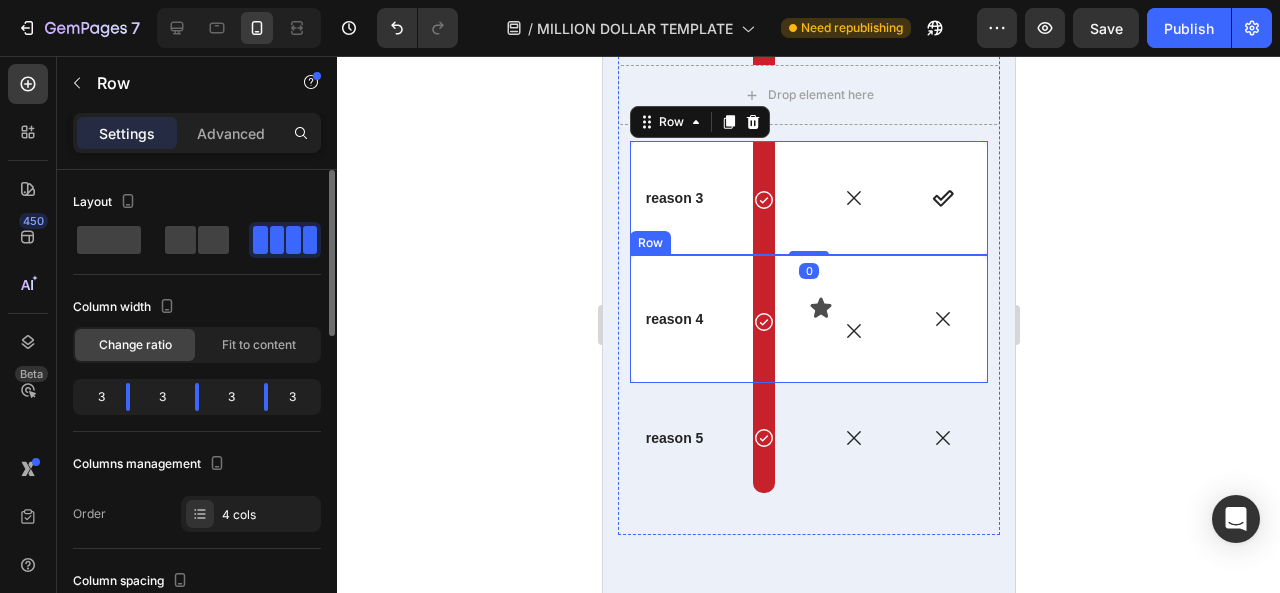 click on "Icon" at bounding box center (853, 308) 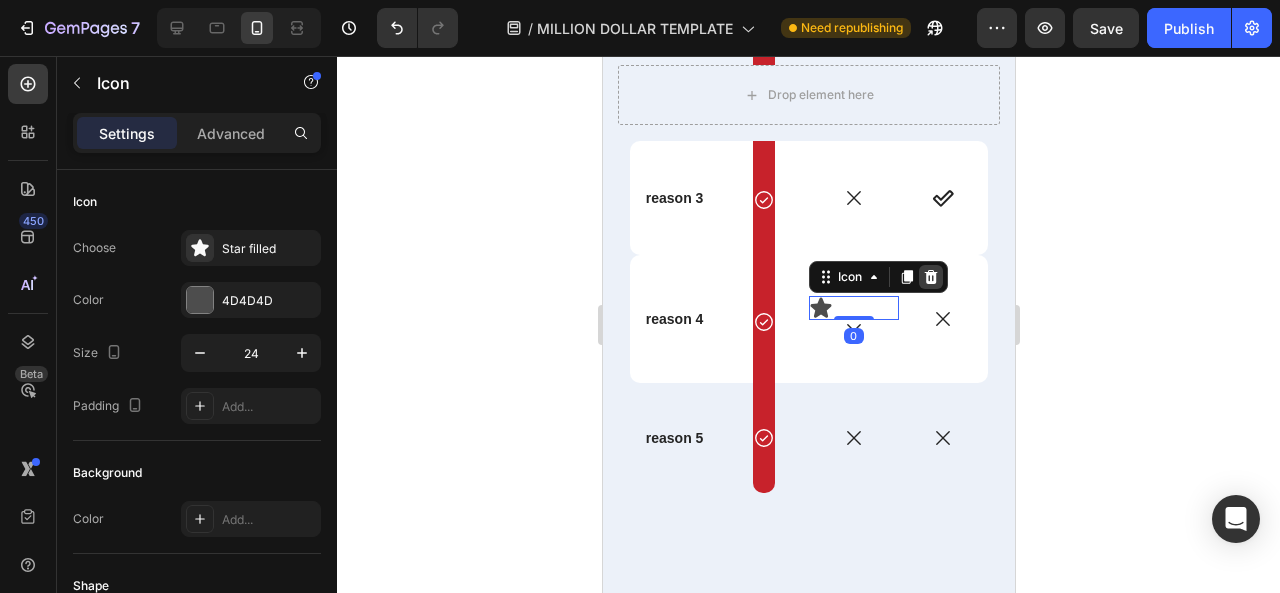 click 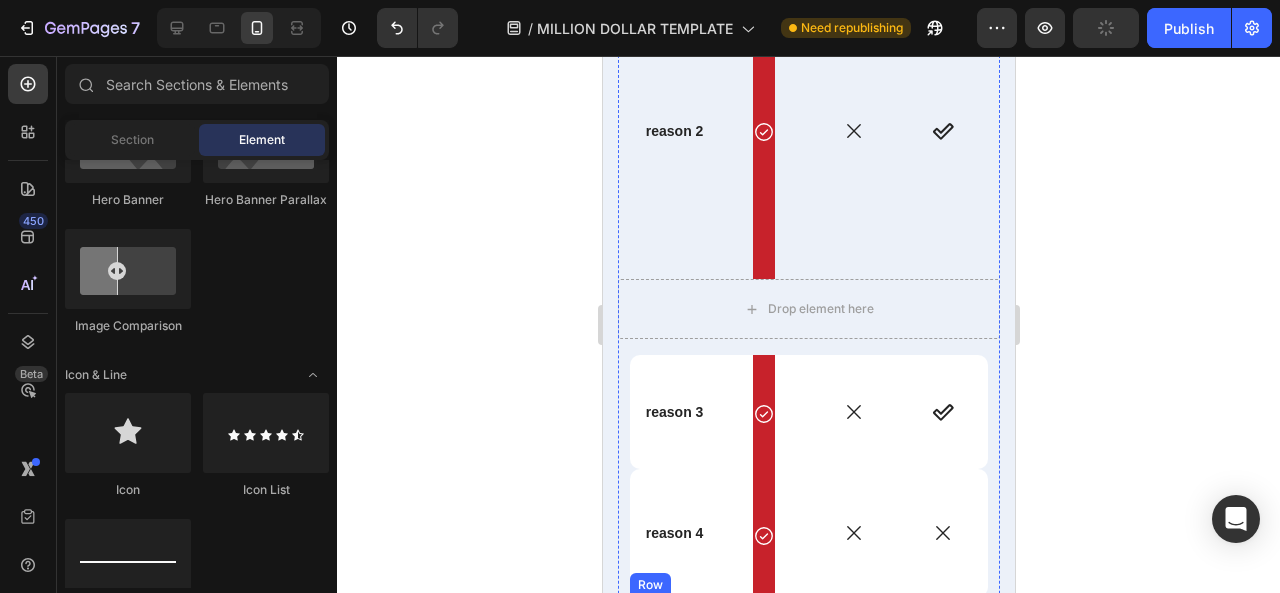 scroll, scrollTop: 8464, scrollLeft: 0, axis: vertical 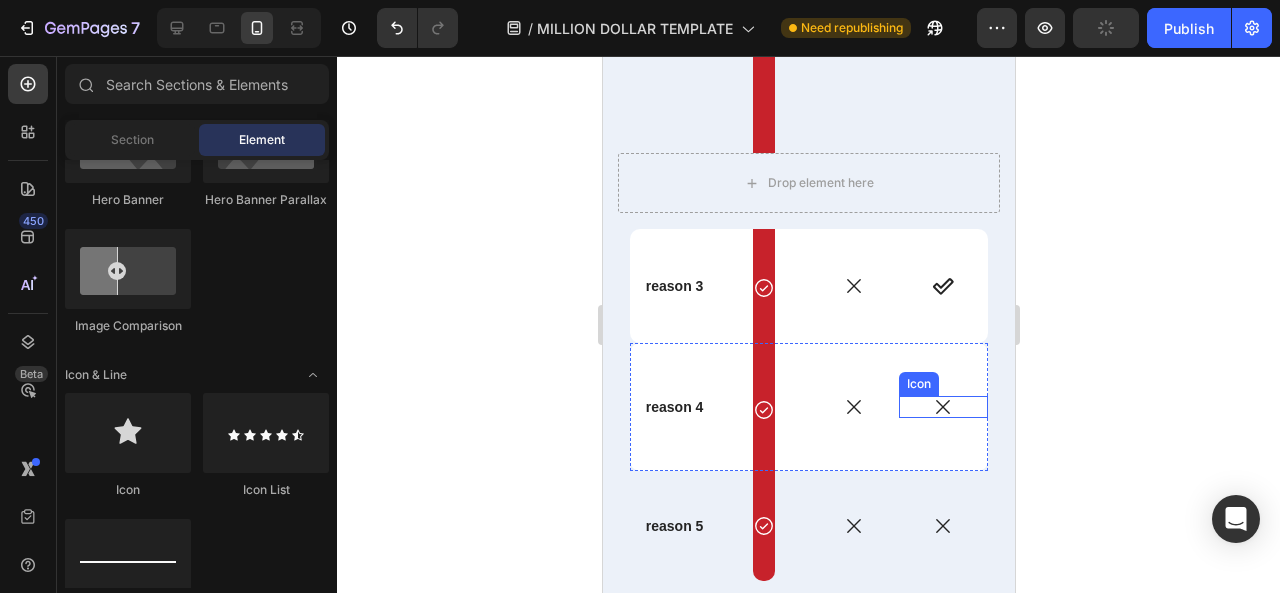 click 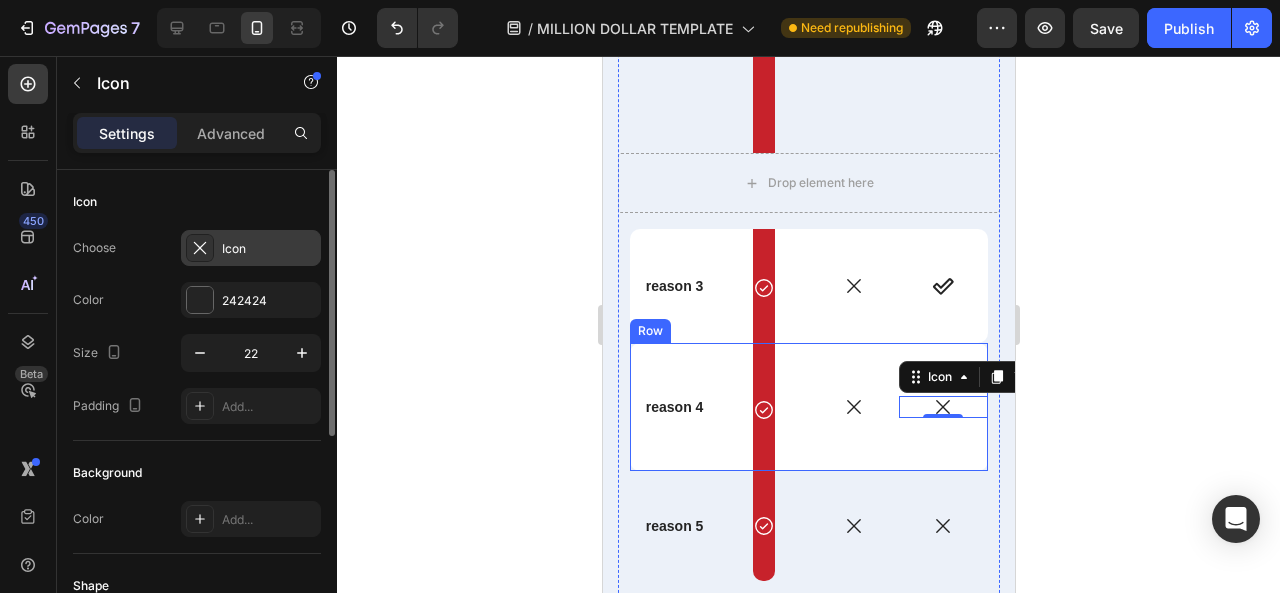 click on "Icon" at bounding box center [269, 249] 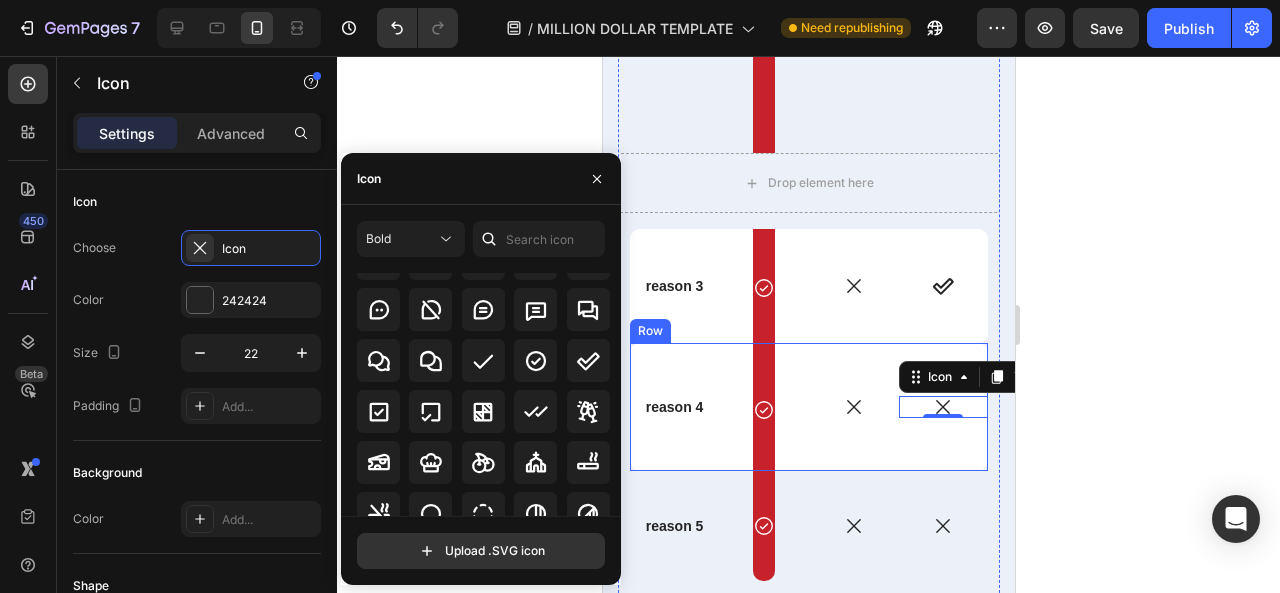 scroll, scrollTop: 3006, scrollLeft: 0, axis: vertical 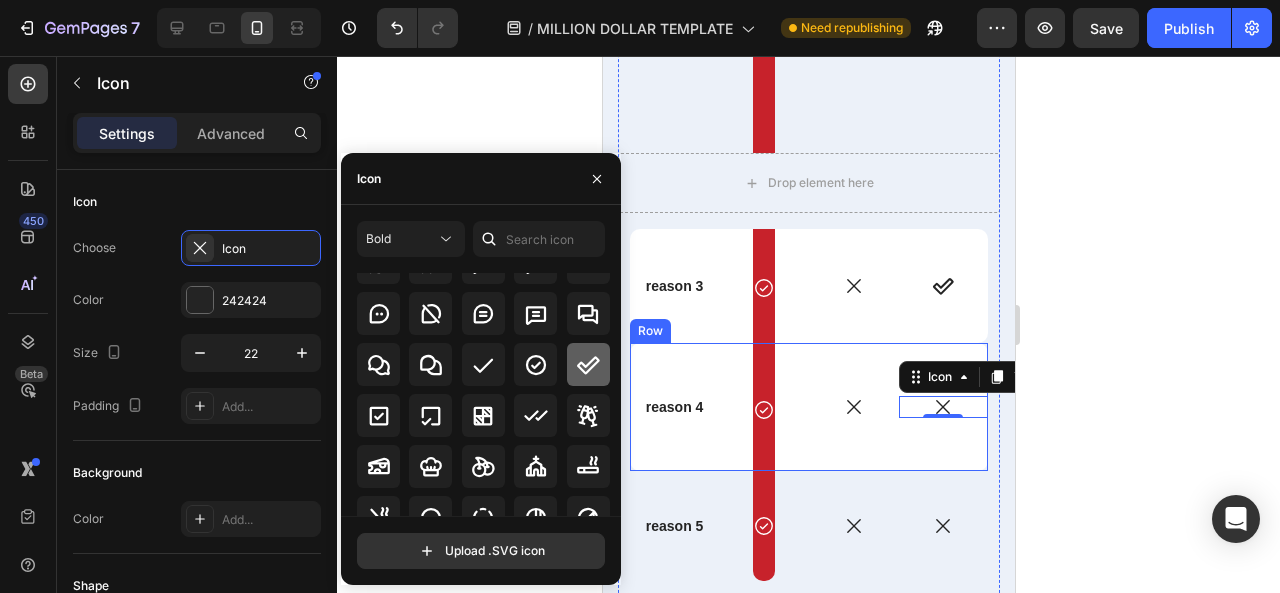 click 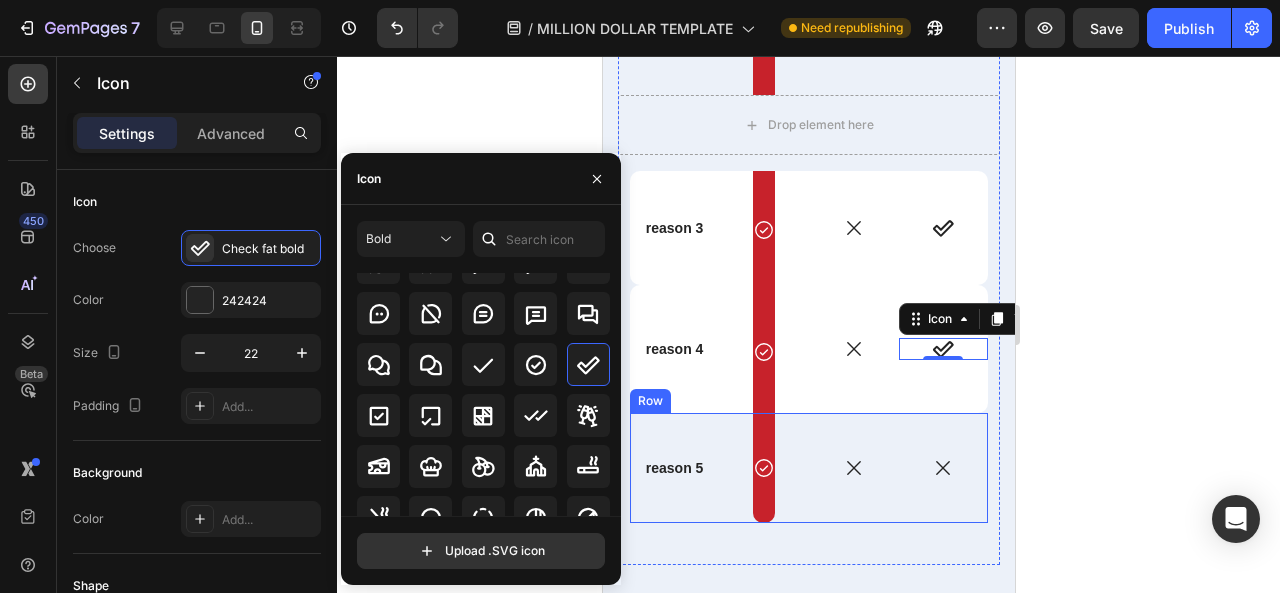 scroll, scrollTop: 8522, scrollLeft: 0, axis: vertical 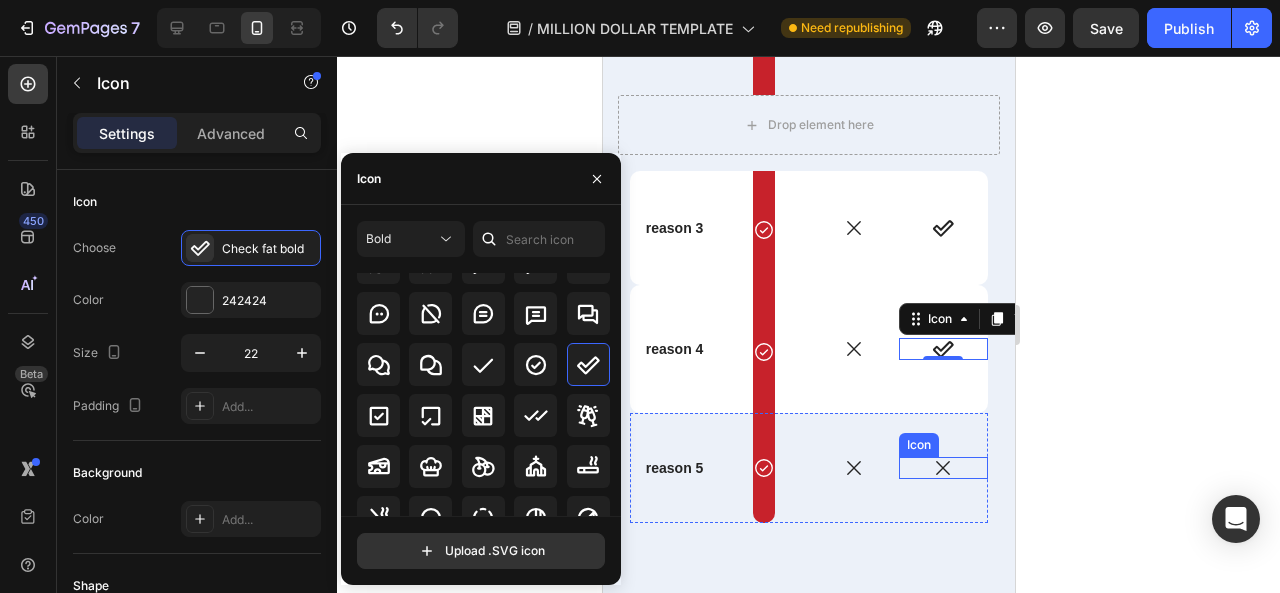 click 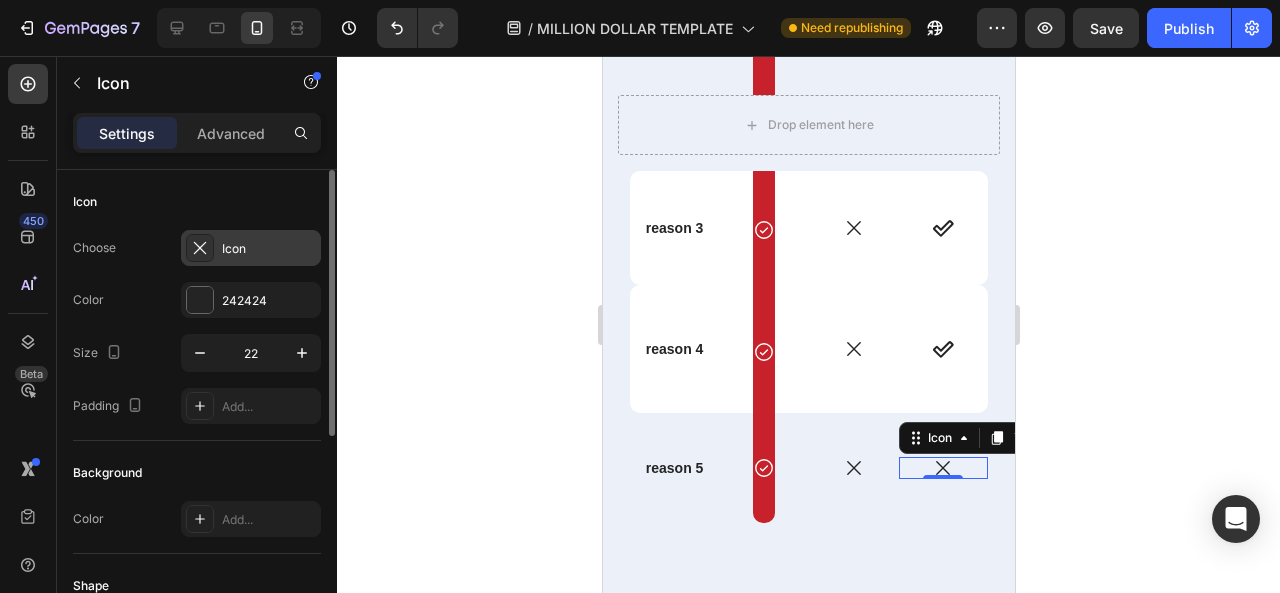 click on "Icon" at bounding box center [269, 249] 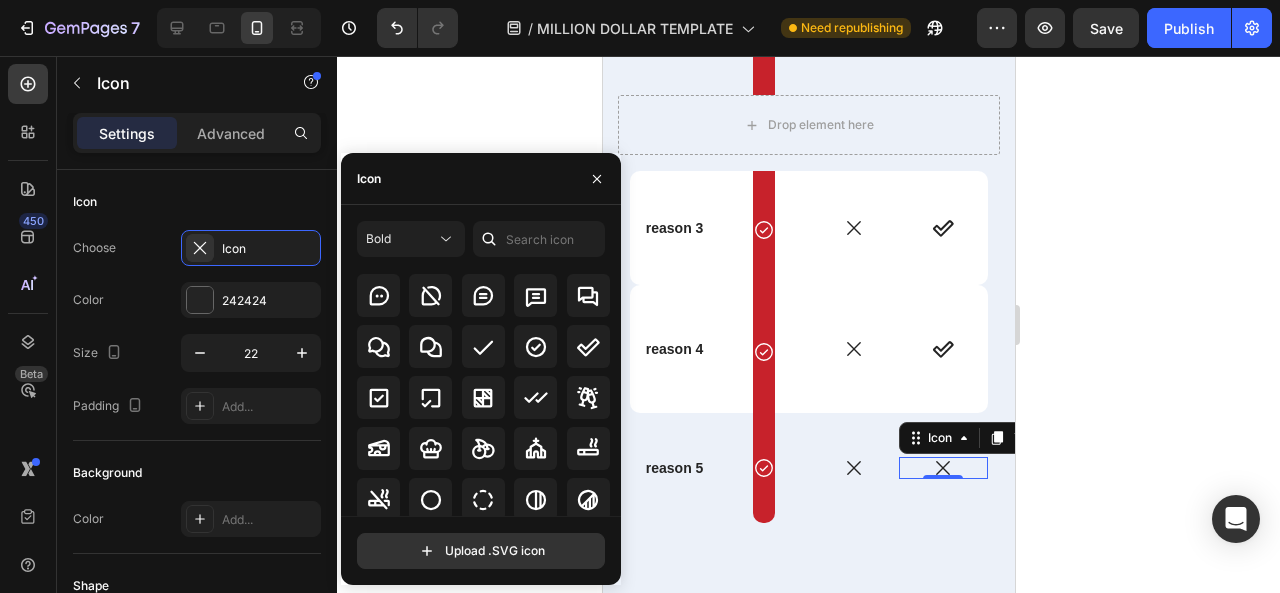 scroll, scrollTop: 3017, scrollLeft: 0, axis: vertical 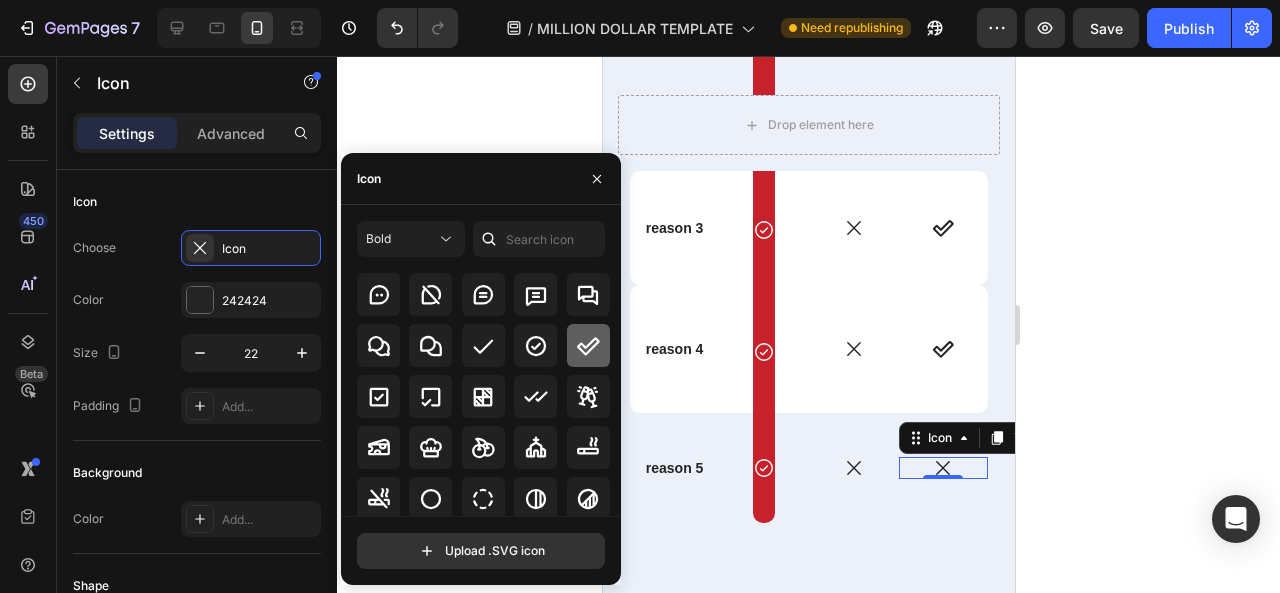 click 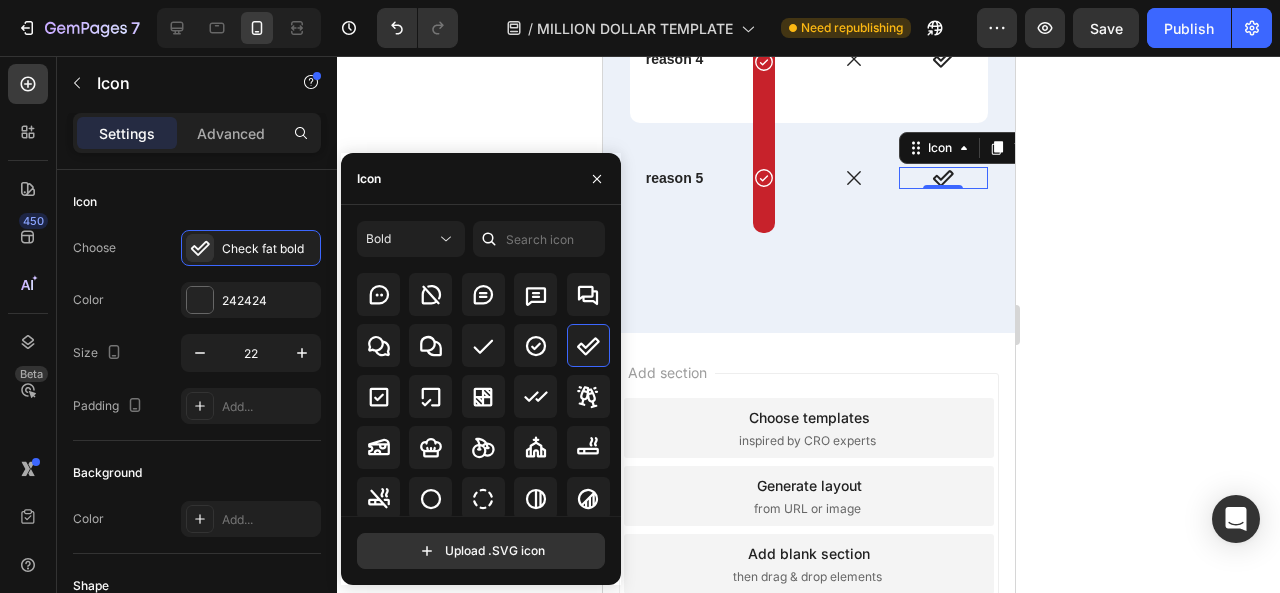 scroll, scrollTop: 8814, scrollLeft: 0, axis: vertical 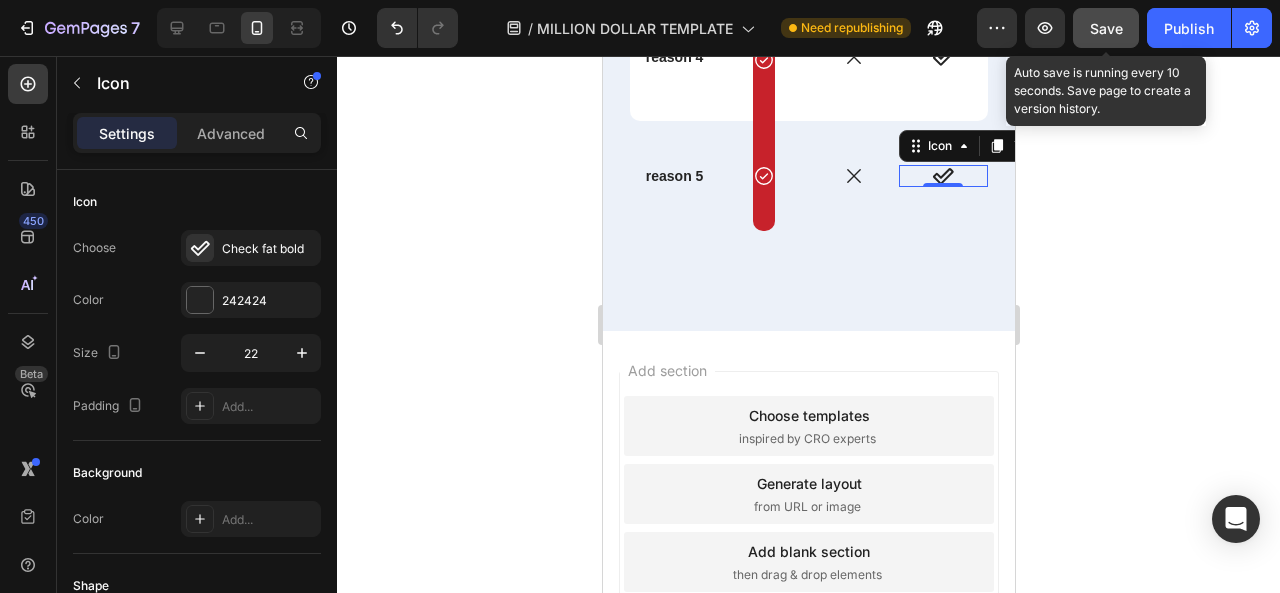 click on "Save" at bounding box center (1106, 28) 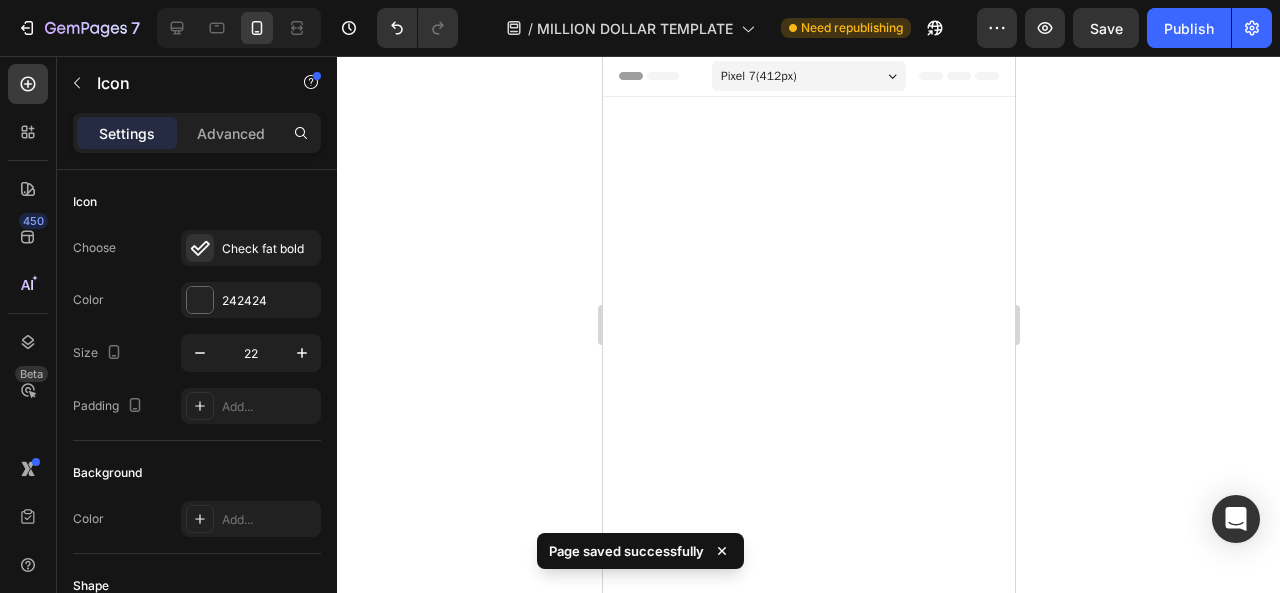 scroll, scrollTop: 0, scrollLeft: 0, axis: both 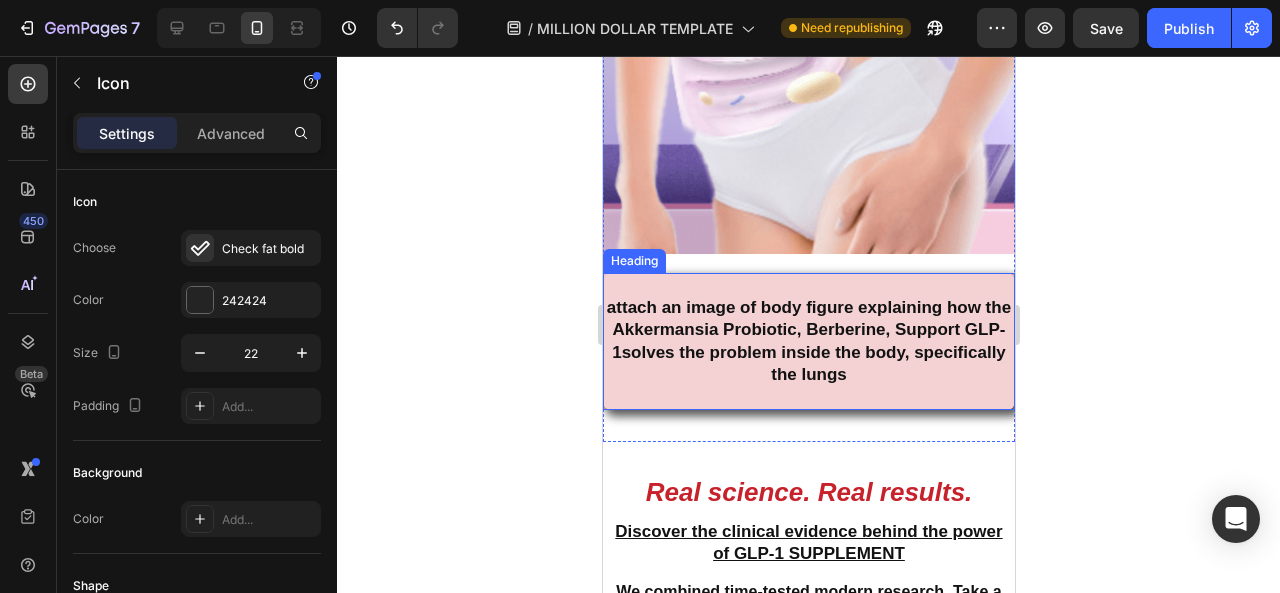 click on "attach an image of body figure explaining how the Akkermansia Probiotic, Berberine, Support GLP-1solves the problem inside the body, specifically the lungs" at bounding box center (808, 341) 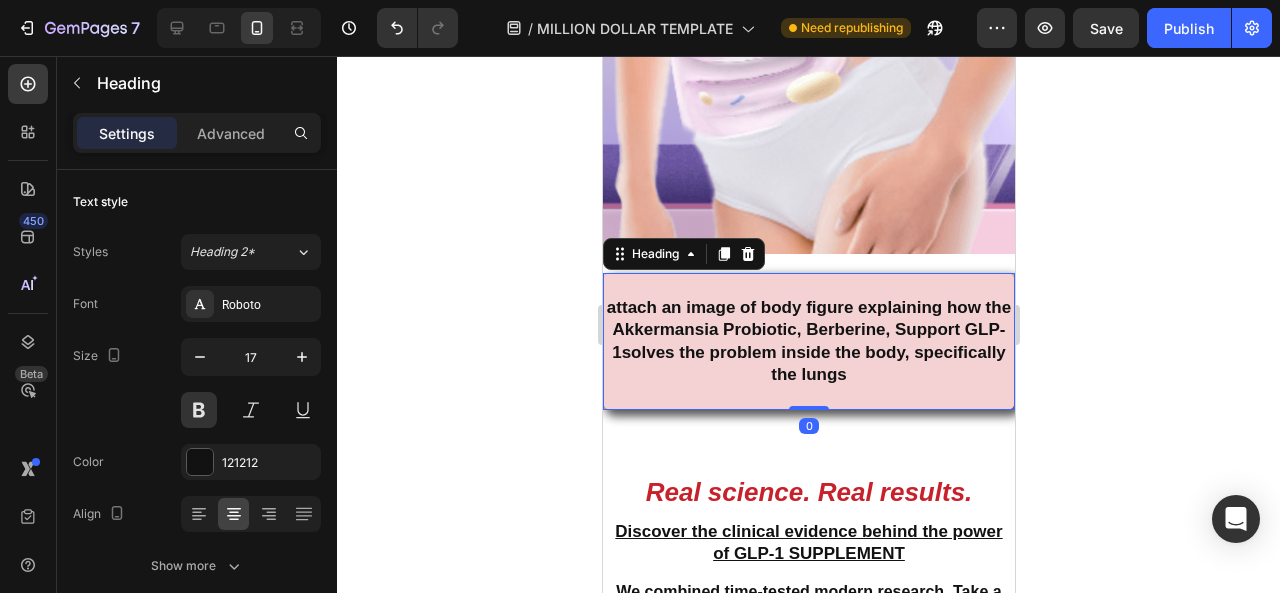 click on "⁠⁠⁠⁠⁠⁠⁠ attach an image of body figure explaining how the Akkermansia Probiotic, Berberine, Support GLP-1solves the problem inside the body, specifically the lungs" at bounding box center [808, 341] 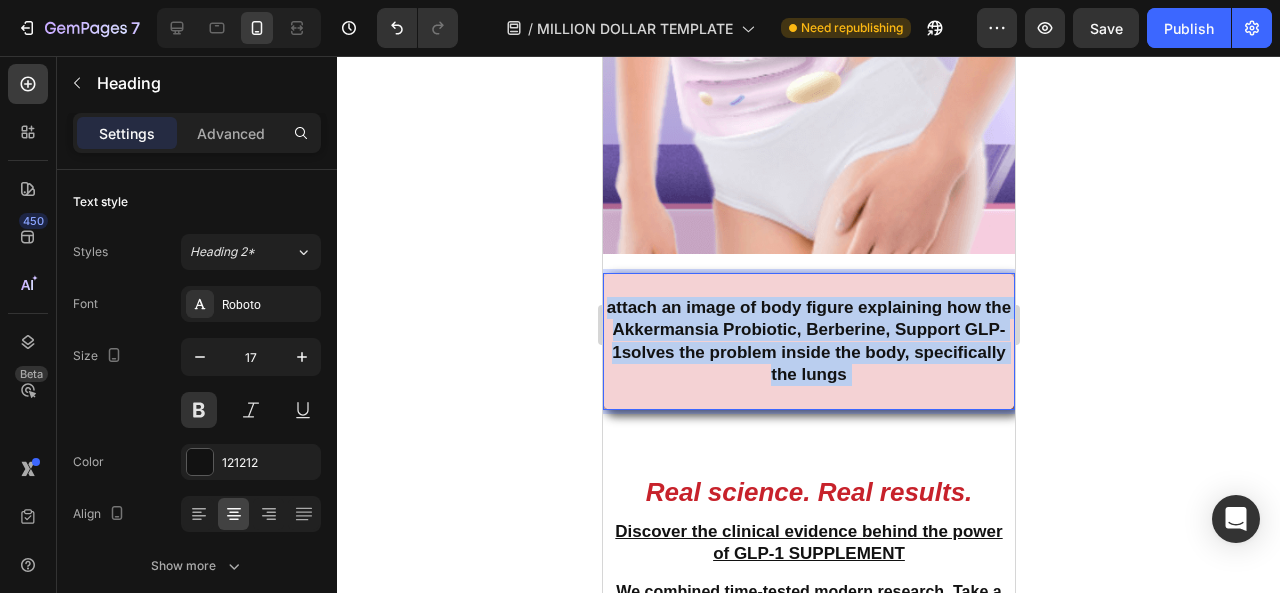 click on "attach an image of body figure explaining how the Akkermansia Probiotic, Berberine, Support GLP-1solves the problem inside the body, specifically the lungs" at bounding box center (808, 341) 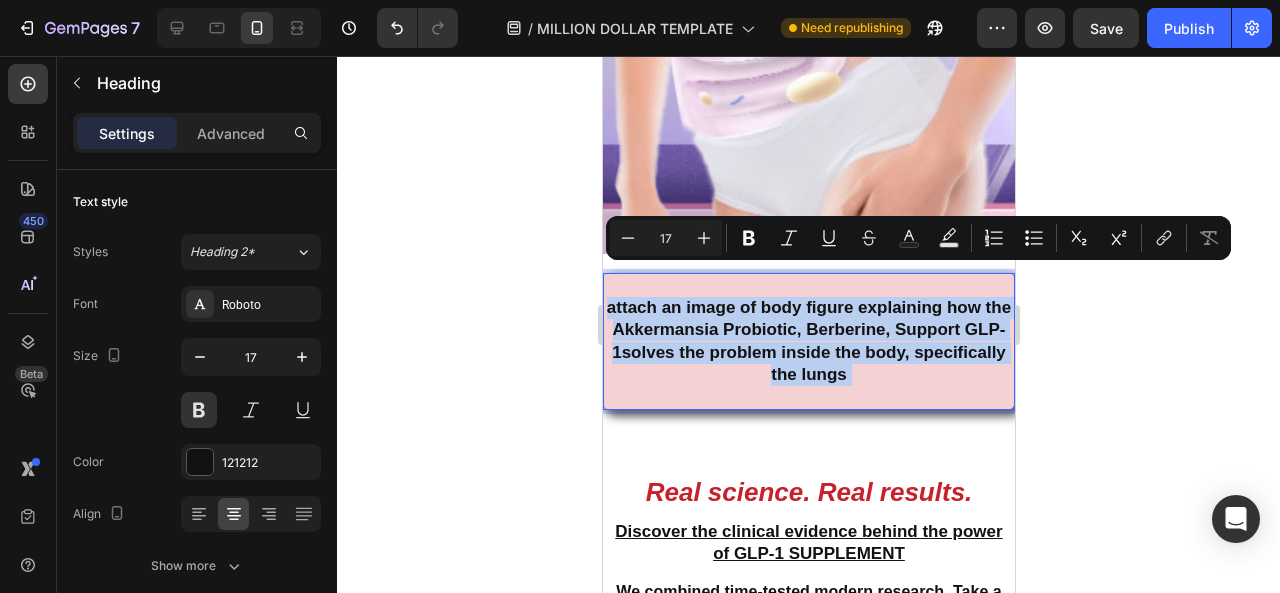 copy on "attach an image of body figure explaining how the Akkermansia Probiotic, Berberine, Support GLP-1solves the problem inside the body, specifically the lungs" 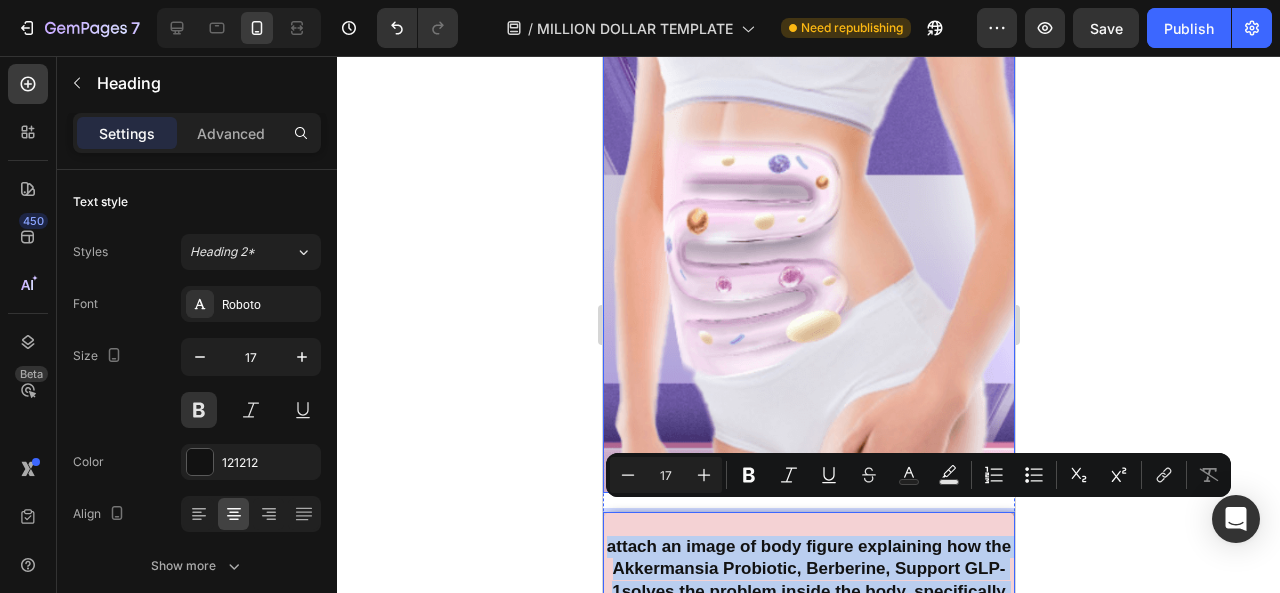 scroll, scrollTop: 4436, scrollLeft: 0, axis: vertical 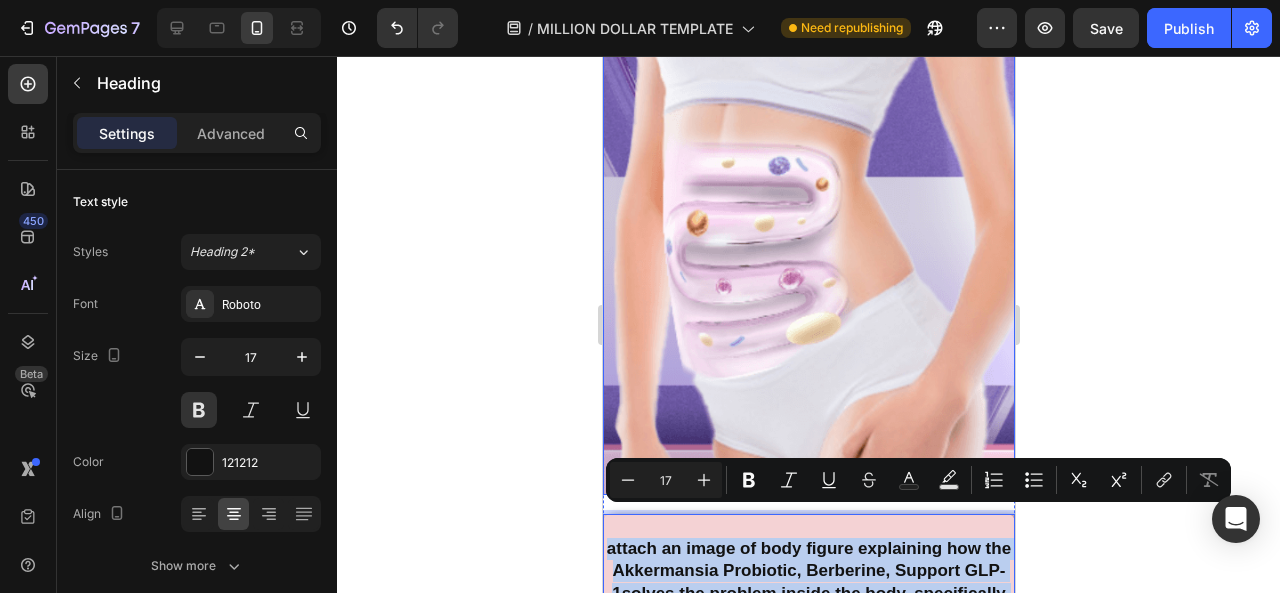 click at bounding box center (808, 103) 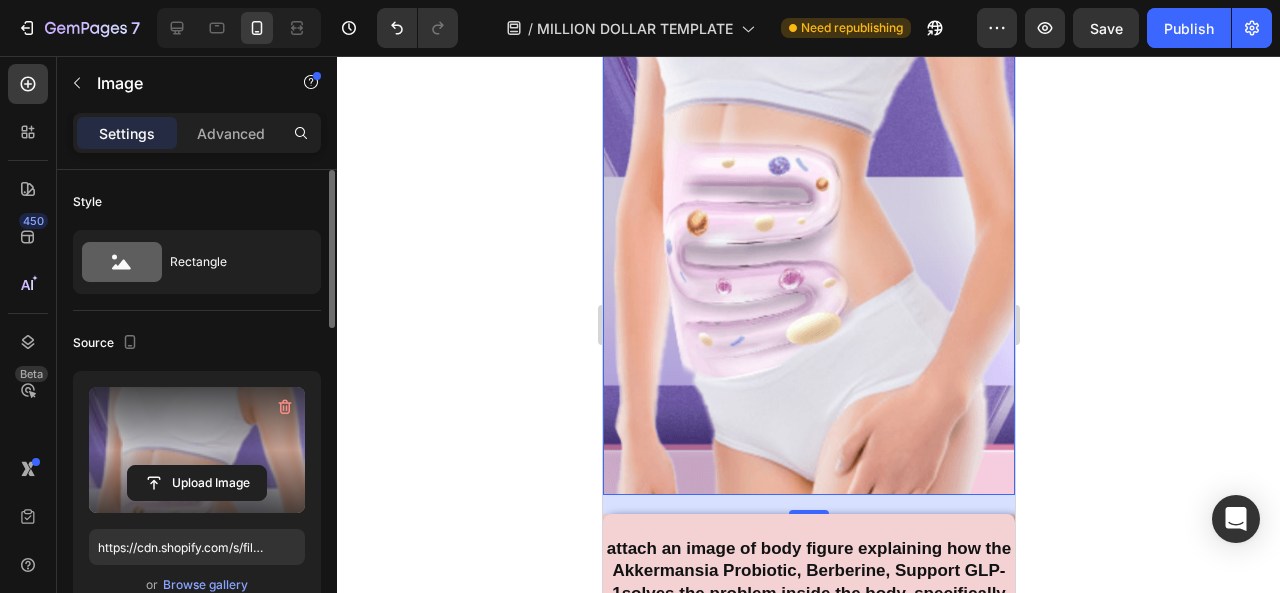 click on "Upload Image" at bounding box center [197, 483] 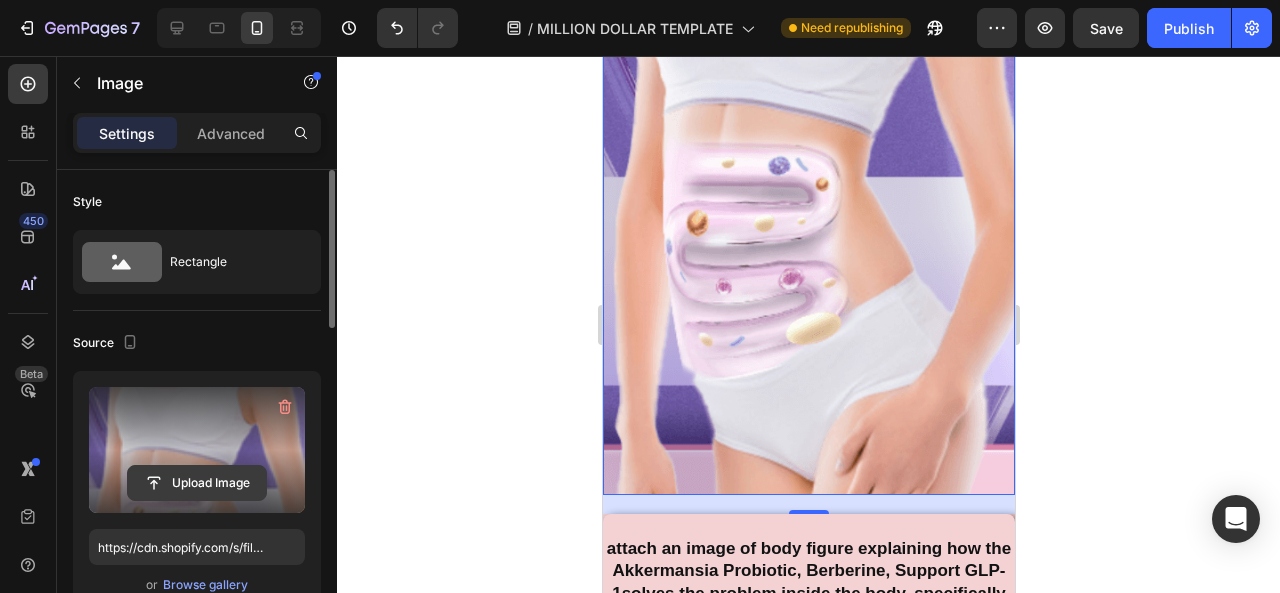 click 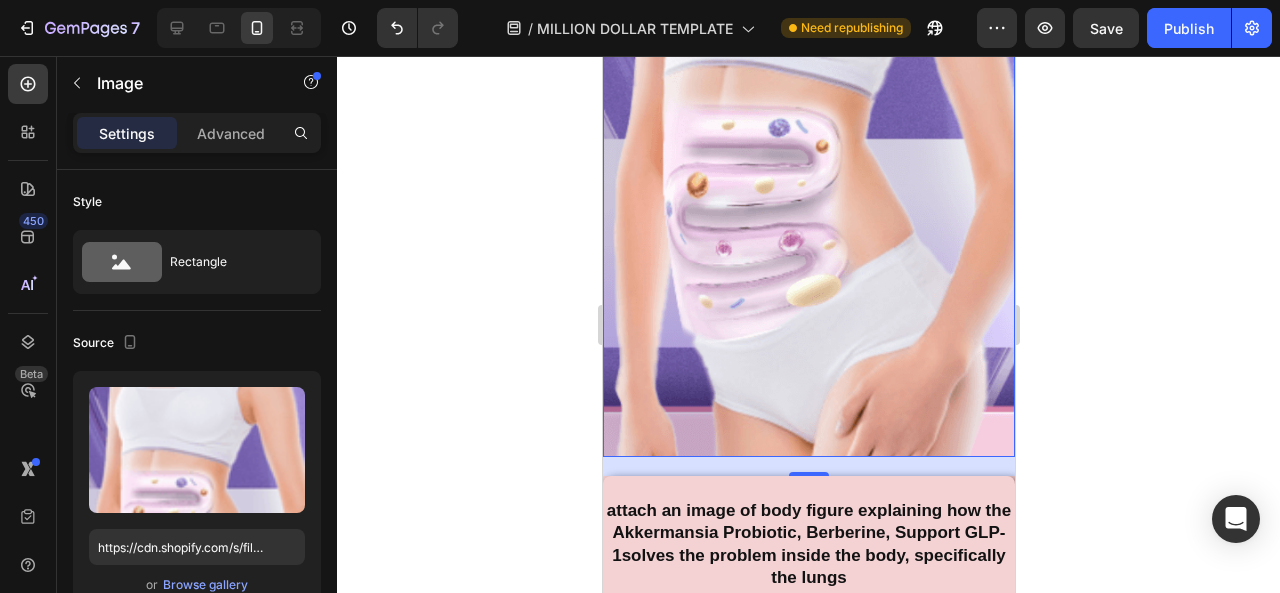 scroll, scrollTop: 4492, scrollLeft: 0, axis: vertical 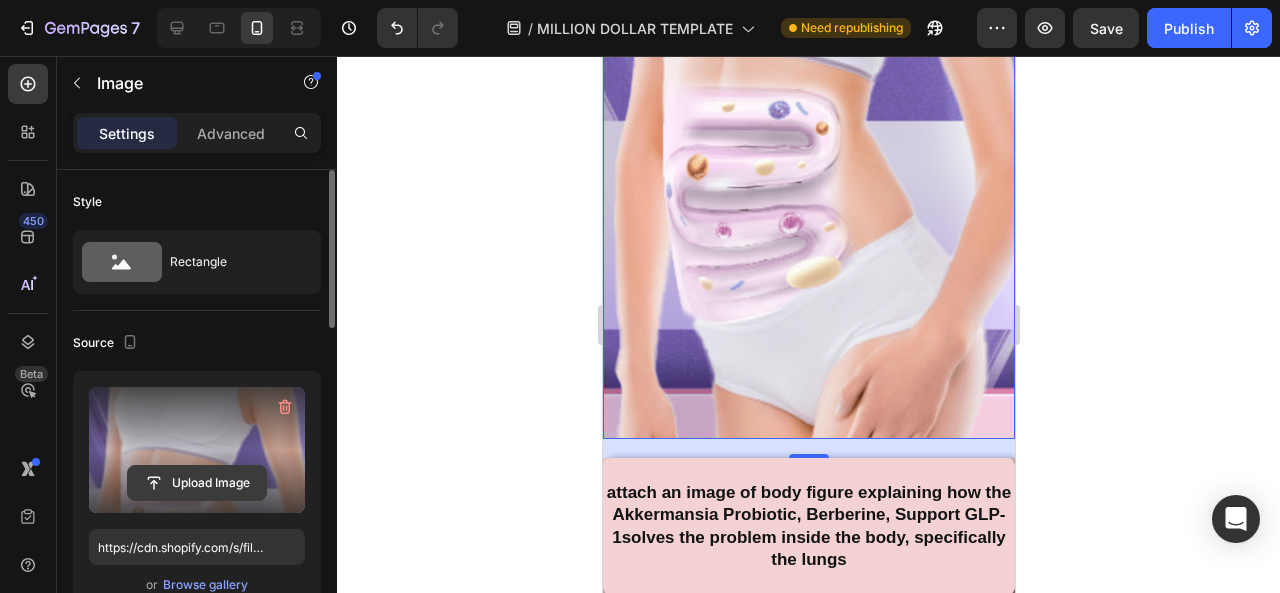 click 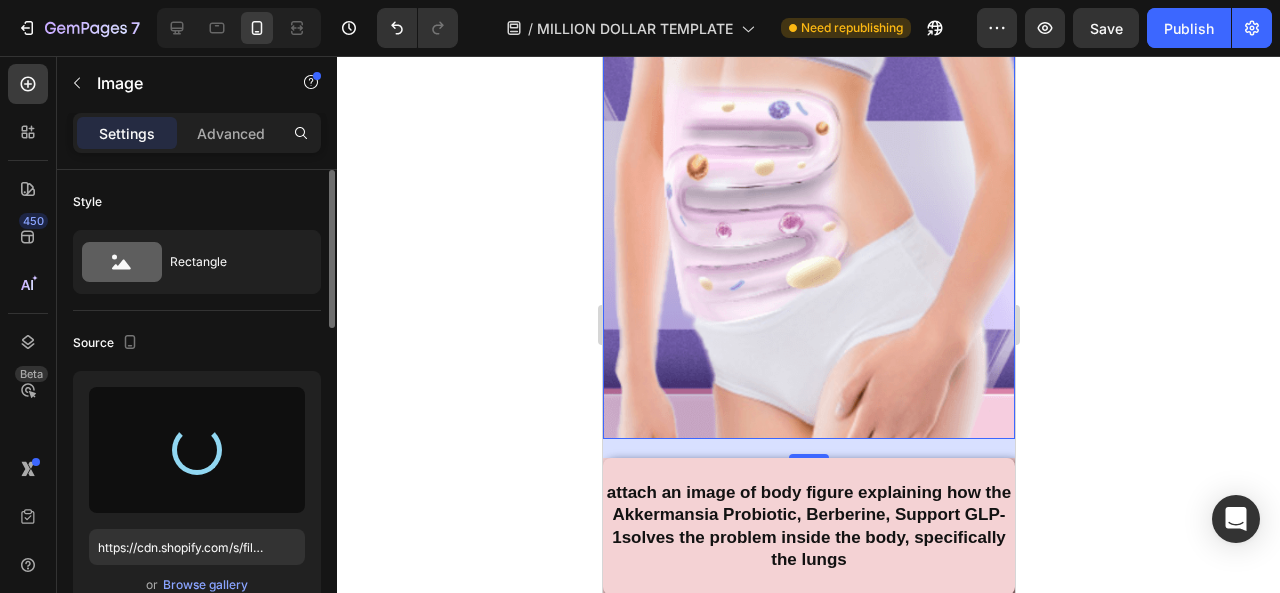 type on "https://cdn.shopify.com/s/files/1/0966/6061/9632/files/gempages_577617661085614608-c3e599e6-450c-4c04-855d-ec975592e575.jpg" 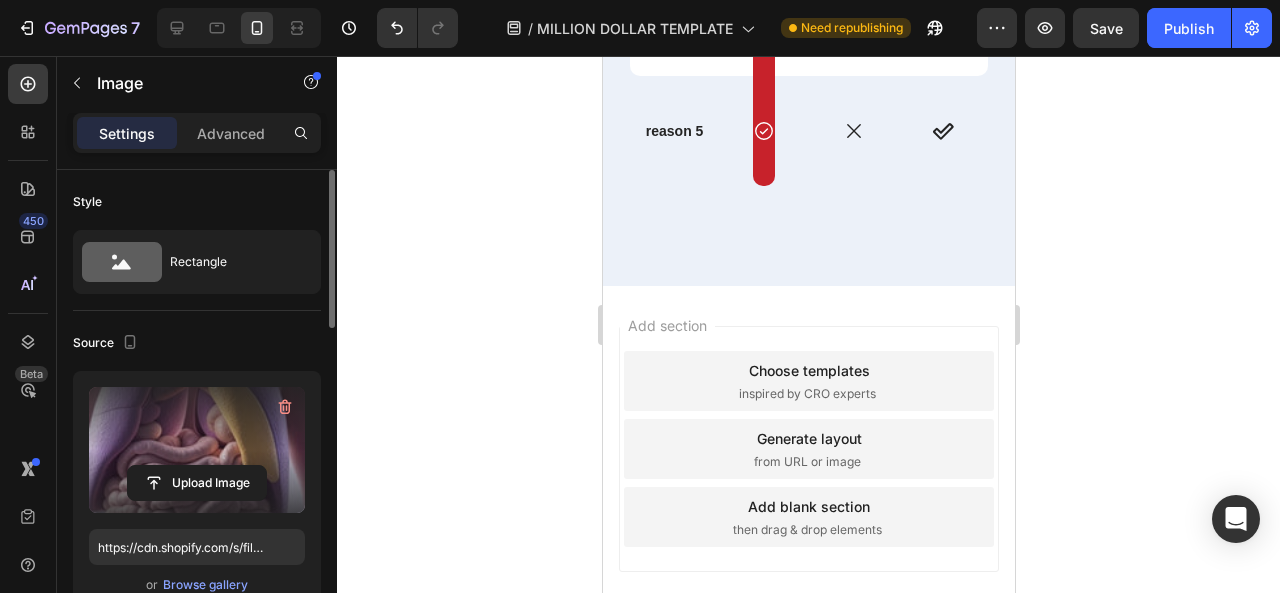 scroll, scrollTop: 8670, scrollLeft: 0, axis: vertical 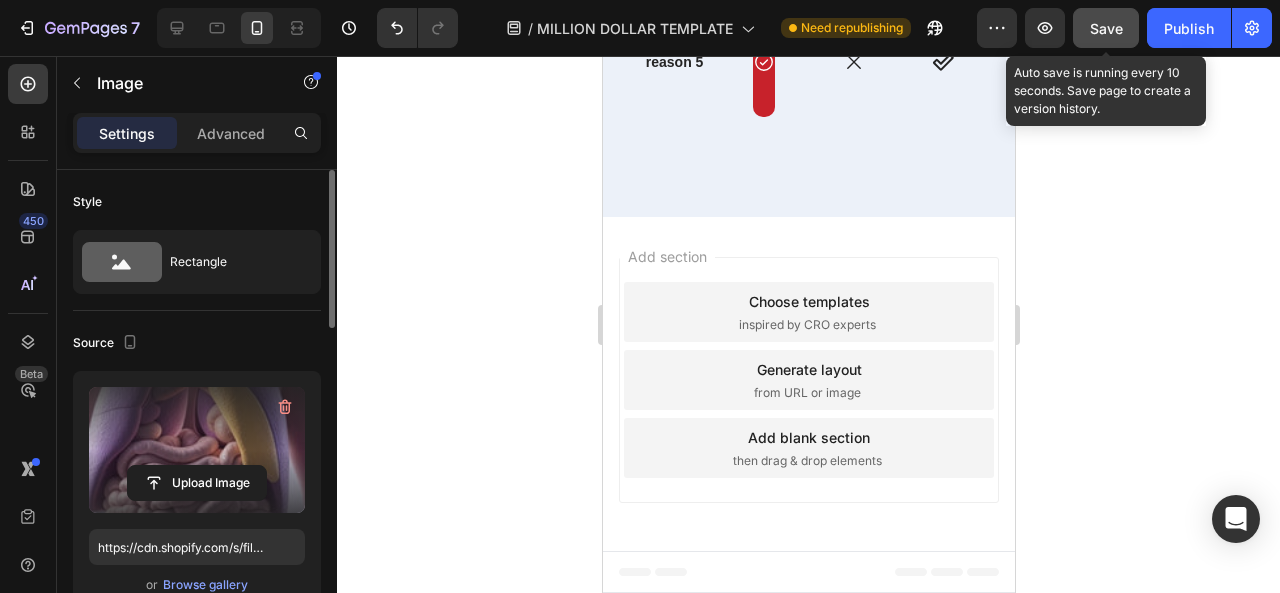 click on "Save" at bounding box center [1106, 28] 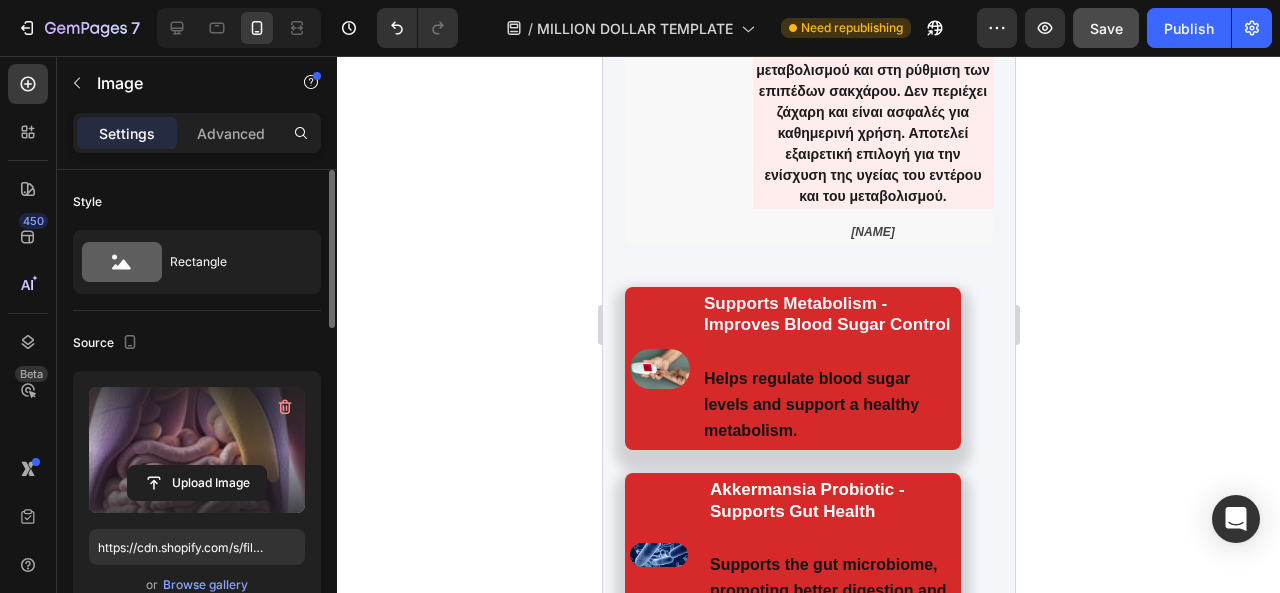 scroll, scrollTop: 1819, scrollLeft: 0, axis: vertical 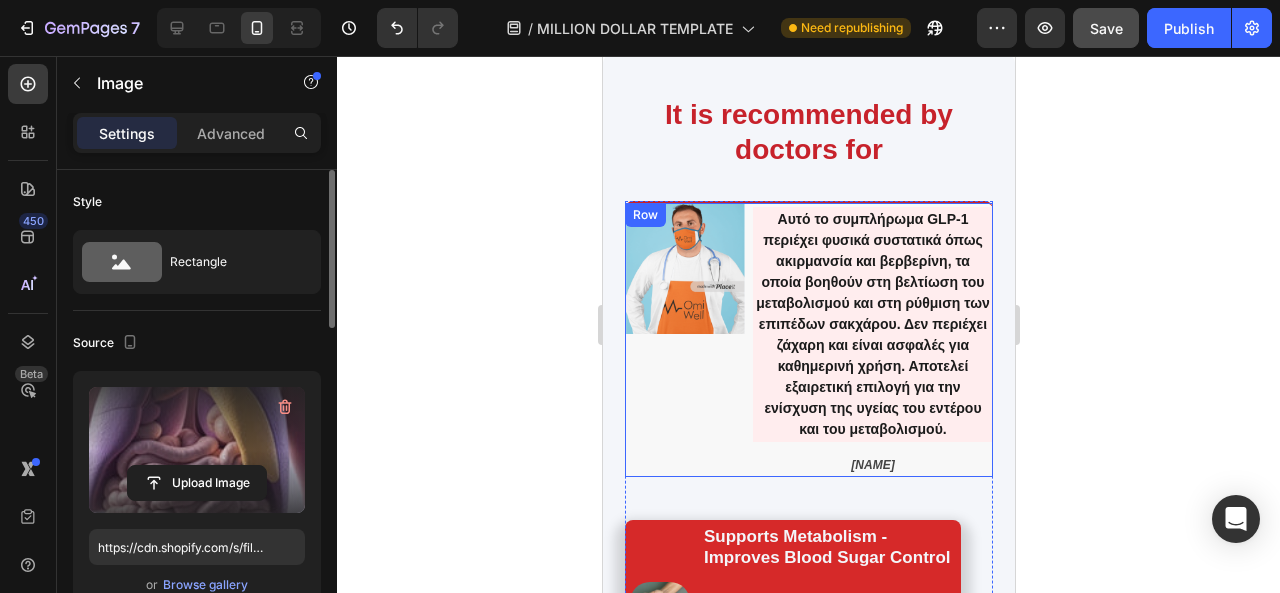 click on "Image" at bounding box center (684, 340) 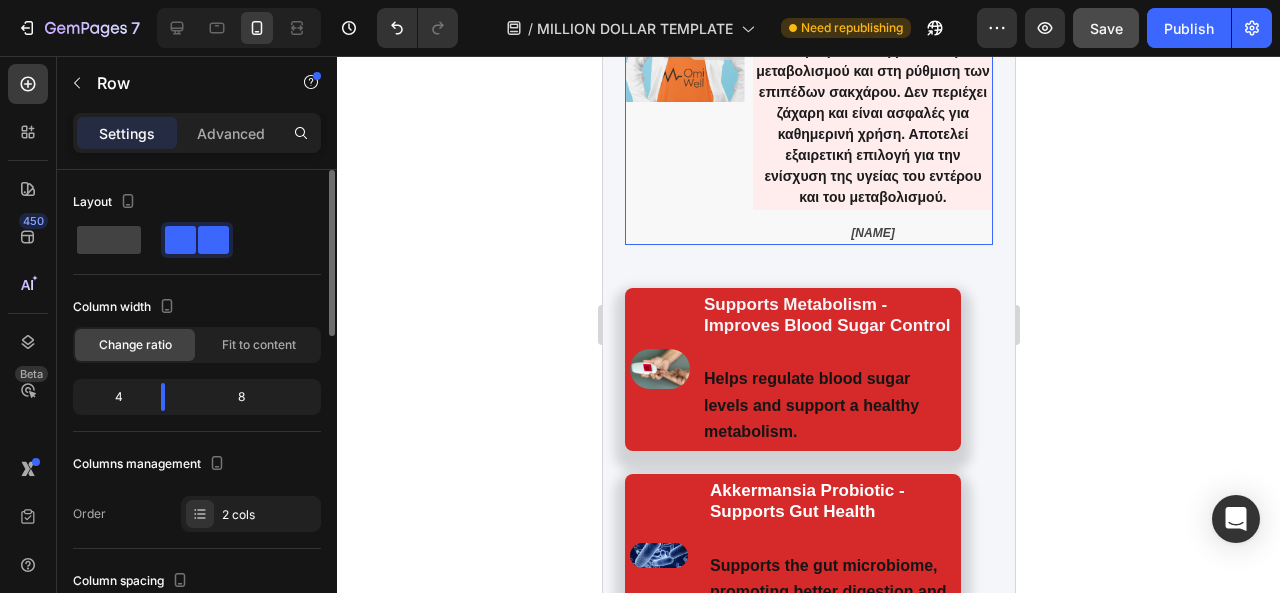 scroll, scrollTop: 1757, scrollLeft: 0, axis: vertical 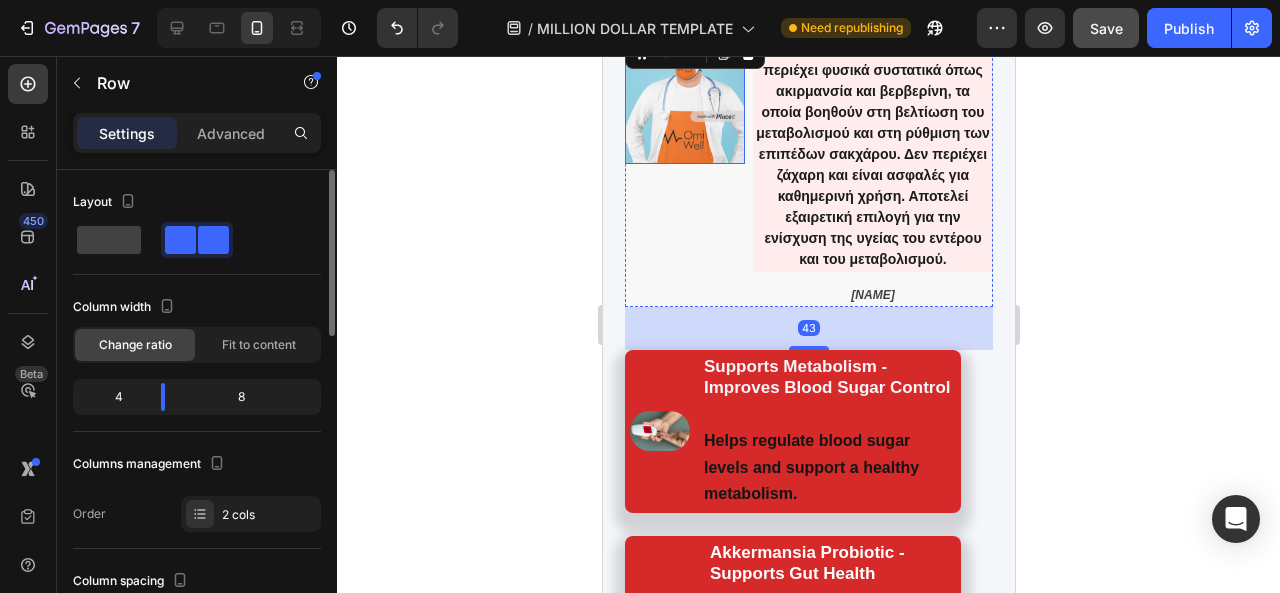 click at bounding box center [684, 98] 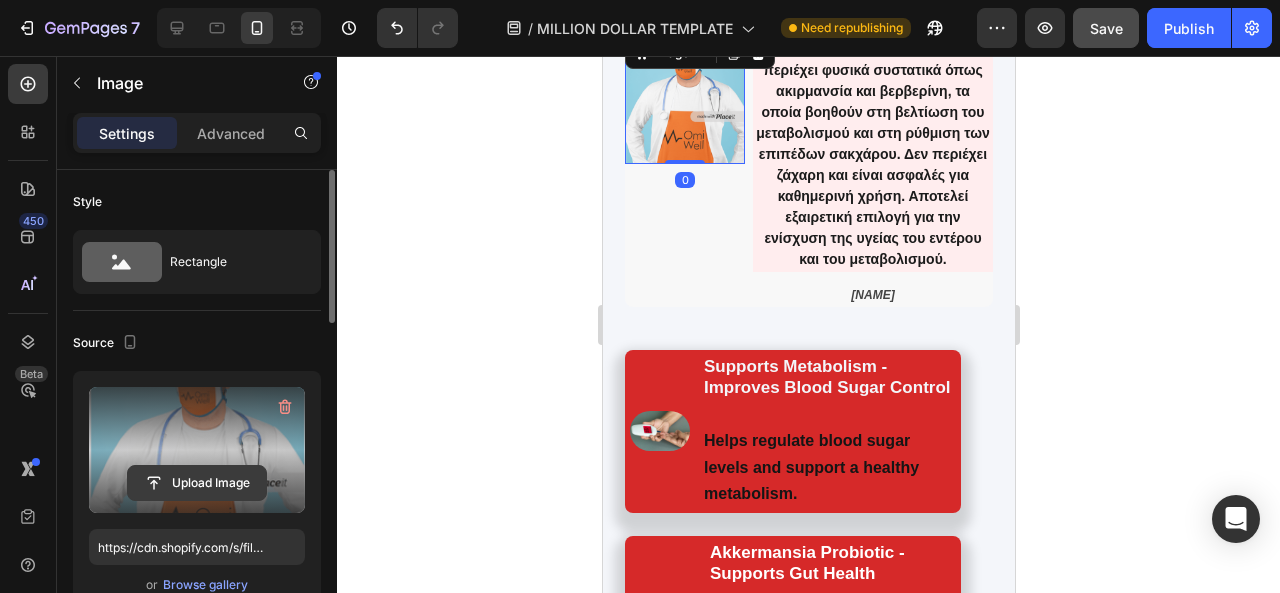 click 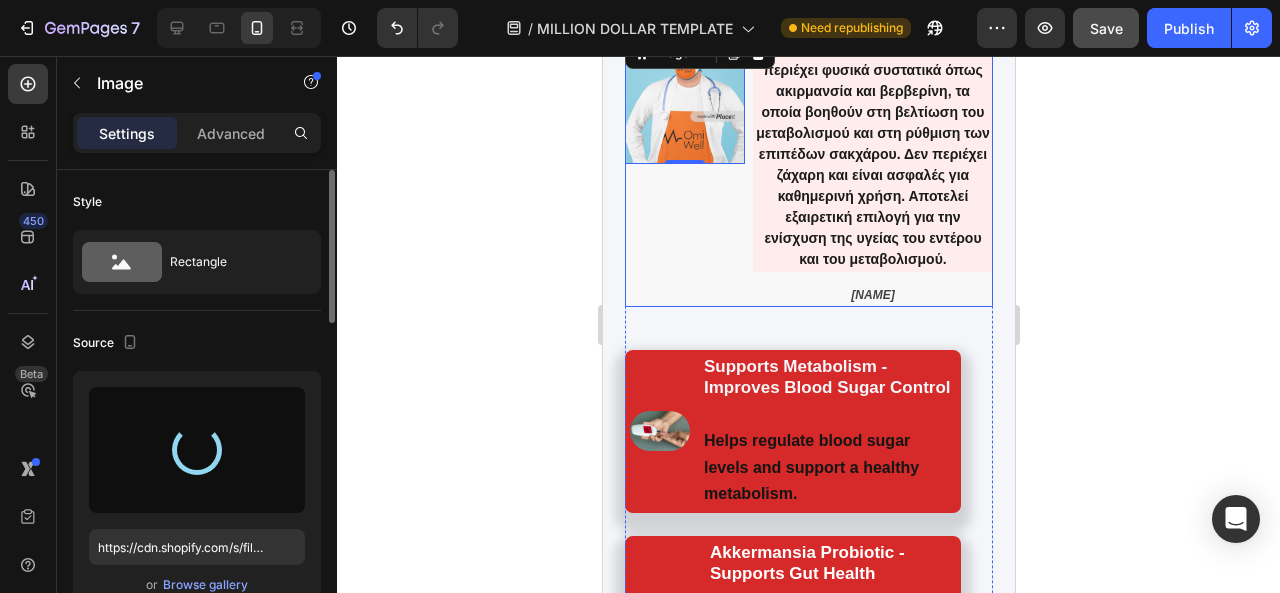 type on "https://cdn.shopify.com/s/files/1/0966/6061/9632/files/gempages_577617661085614608-62e60e69-44e0-4578-930d-47c9931a28f7.png" 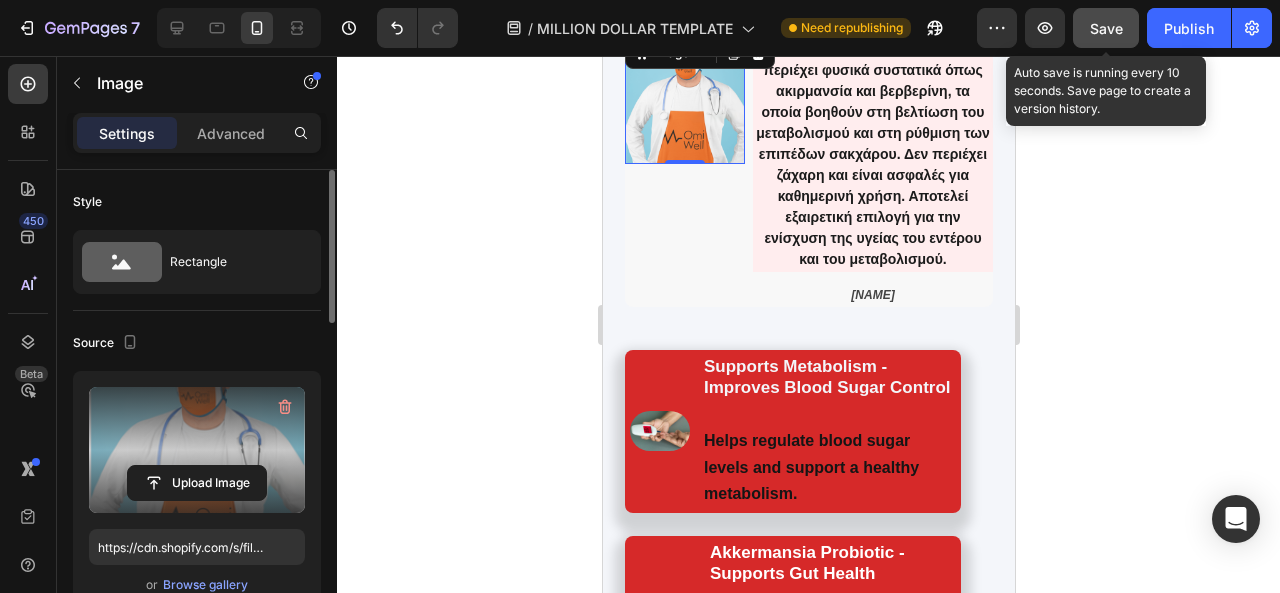 click on "Save" 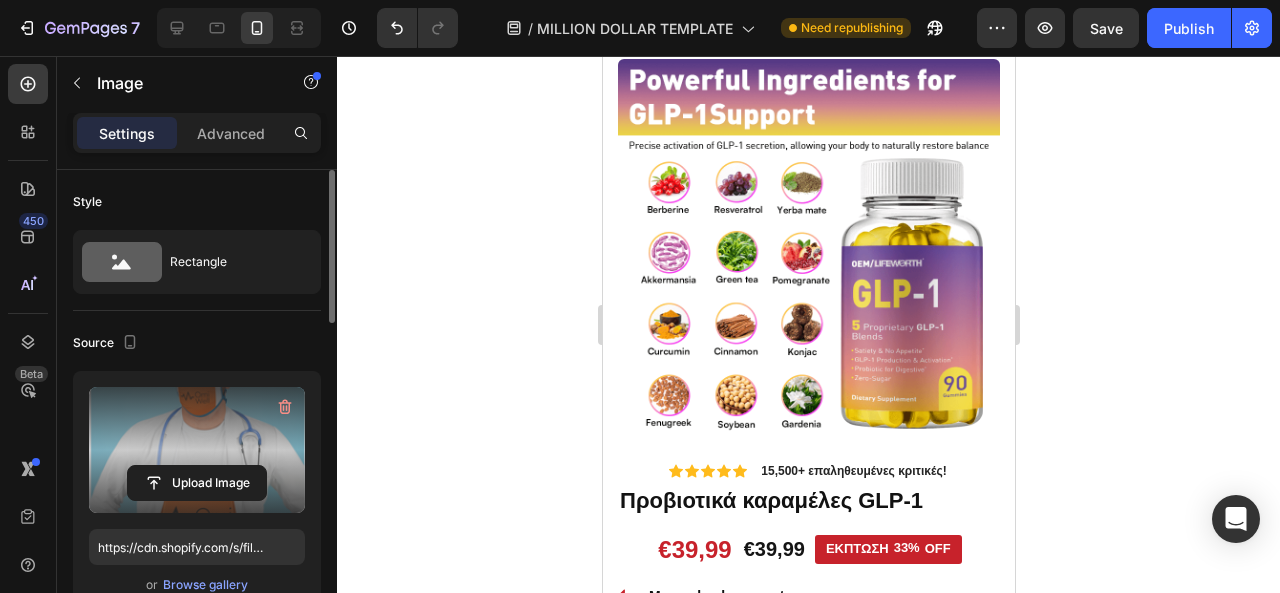 scroll, scrollTop: 90, scrollLeft: 0, axis: vertical 